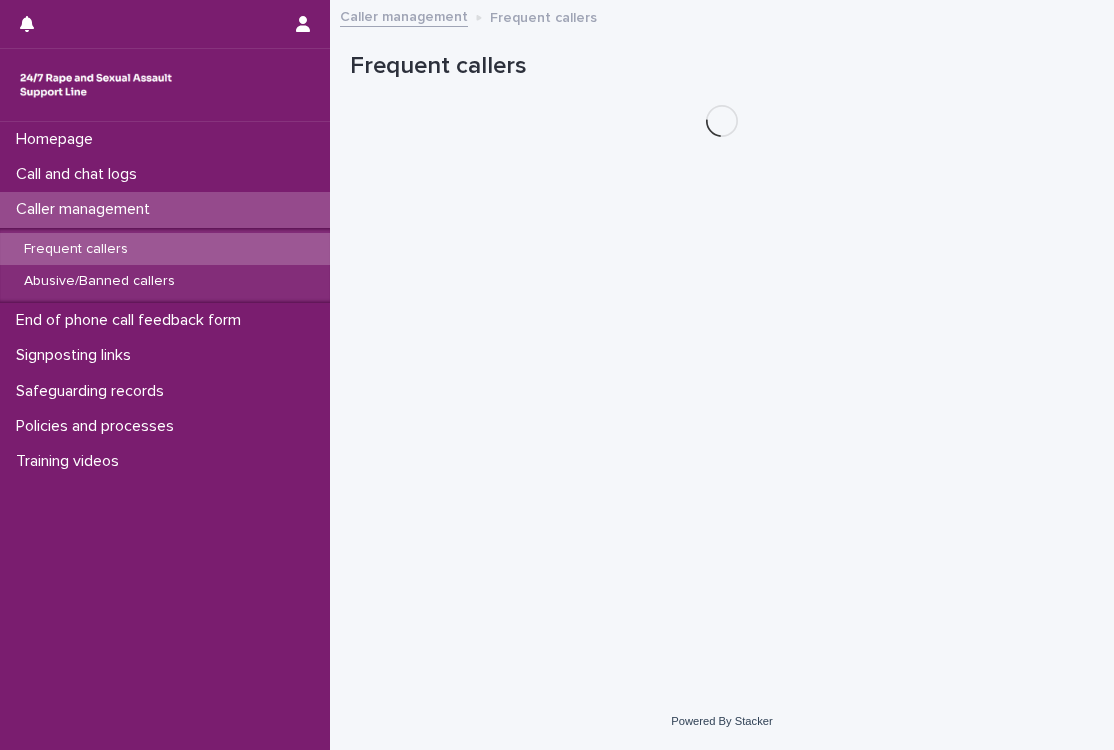 scroll, scrollTop: 0, scrollLeft: 0, axis: both 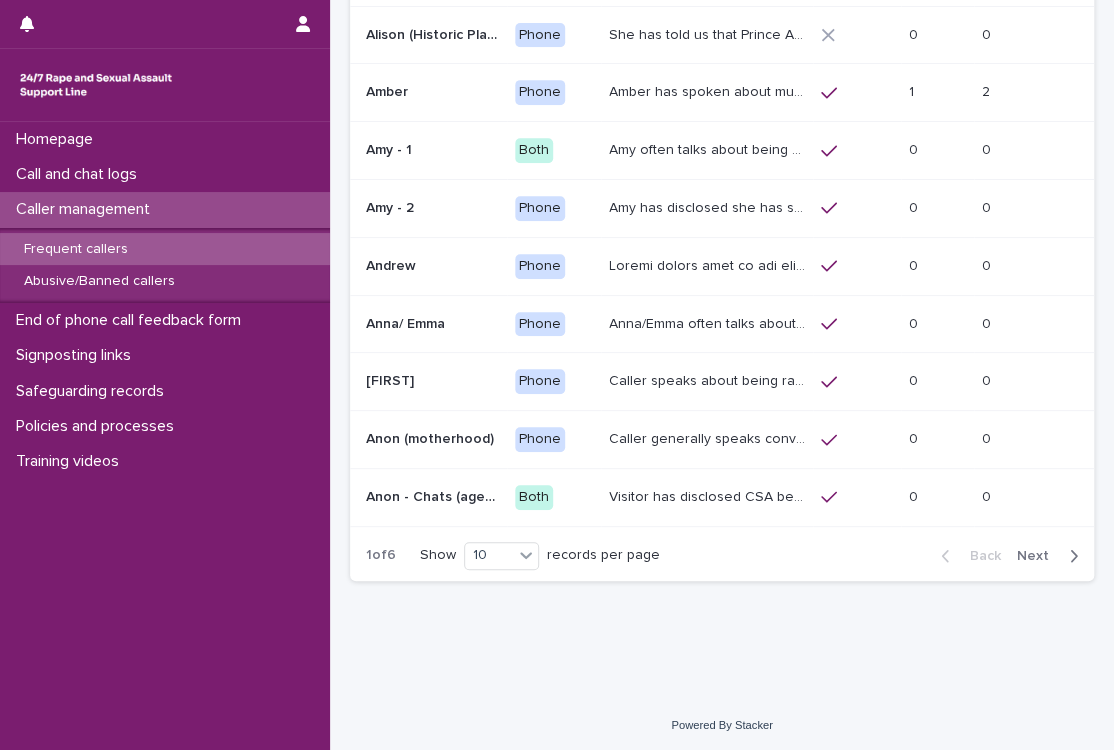 click 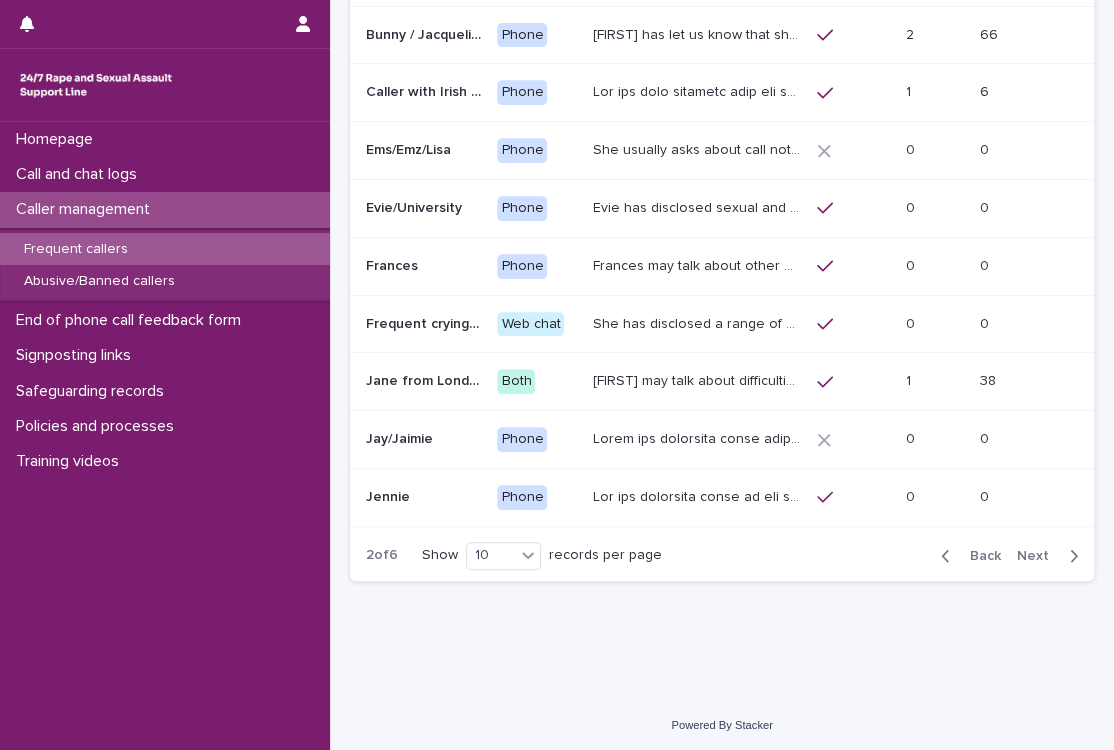click on "She has disclosed a range of experiences of ongoing and past sexual violence, including being raped and strangled by her current boyfriend, sexually assaulted by her GP, CSA by their mothers boyfriend and being sexually assaulted on the tube.
She has given a range of ages including being aged 13, 16, 17 and 20 years old. The safeguarding policy has been explored with them by a number of Support-line workers but they do not currently wish to disclose any identifiable information about themselves." at bounding box center [699, 322] 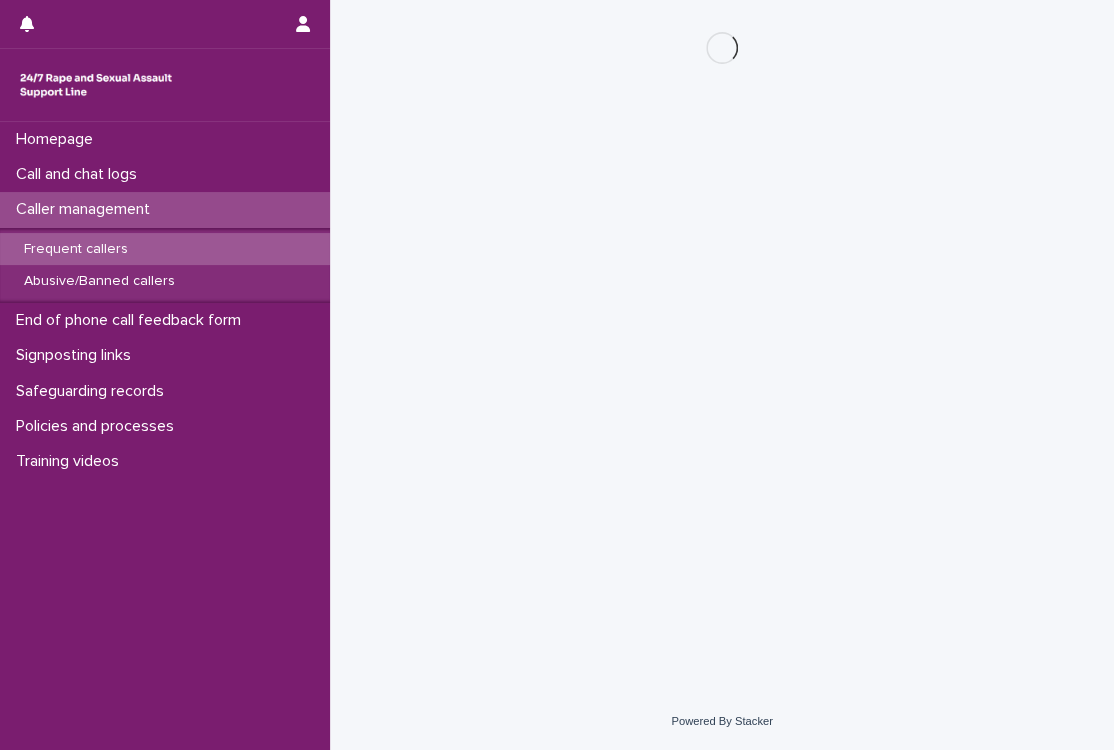 scroll, scrollTop: 0, scrollLeft: 0, axis: both 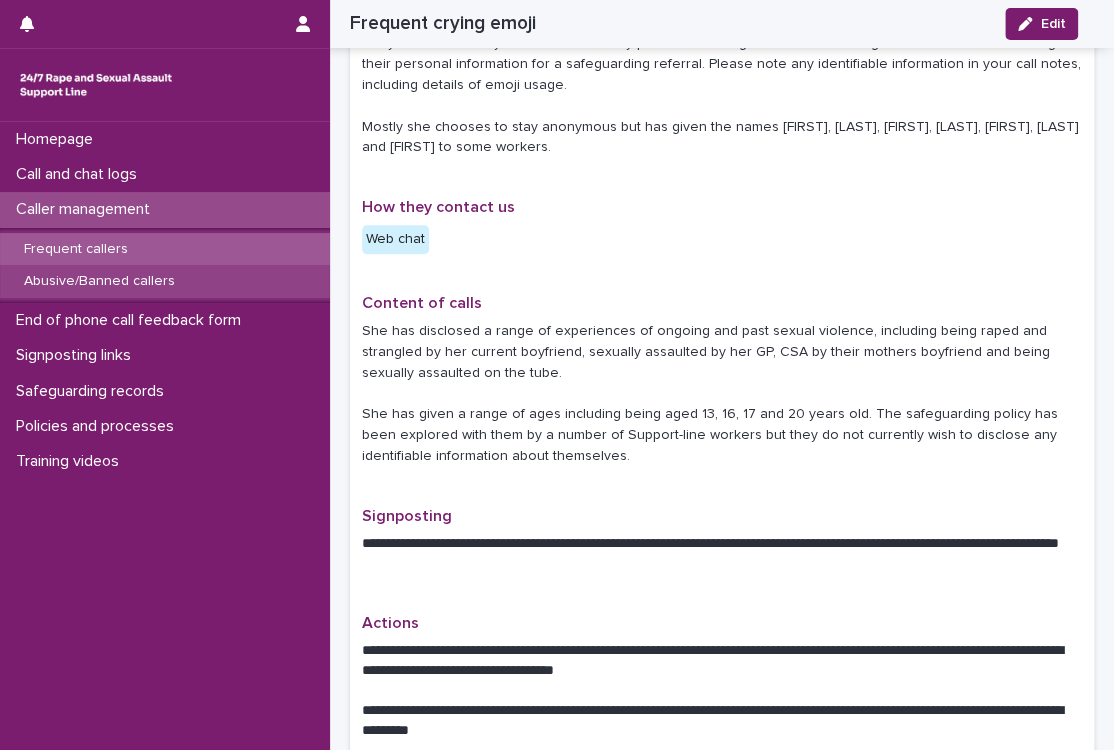 click on "Abusive/Banned callers" at bounding box center (165, 281) 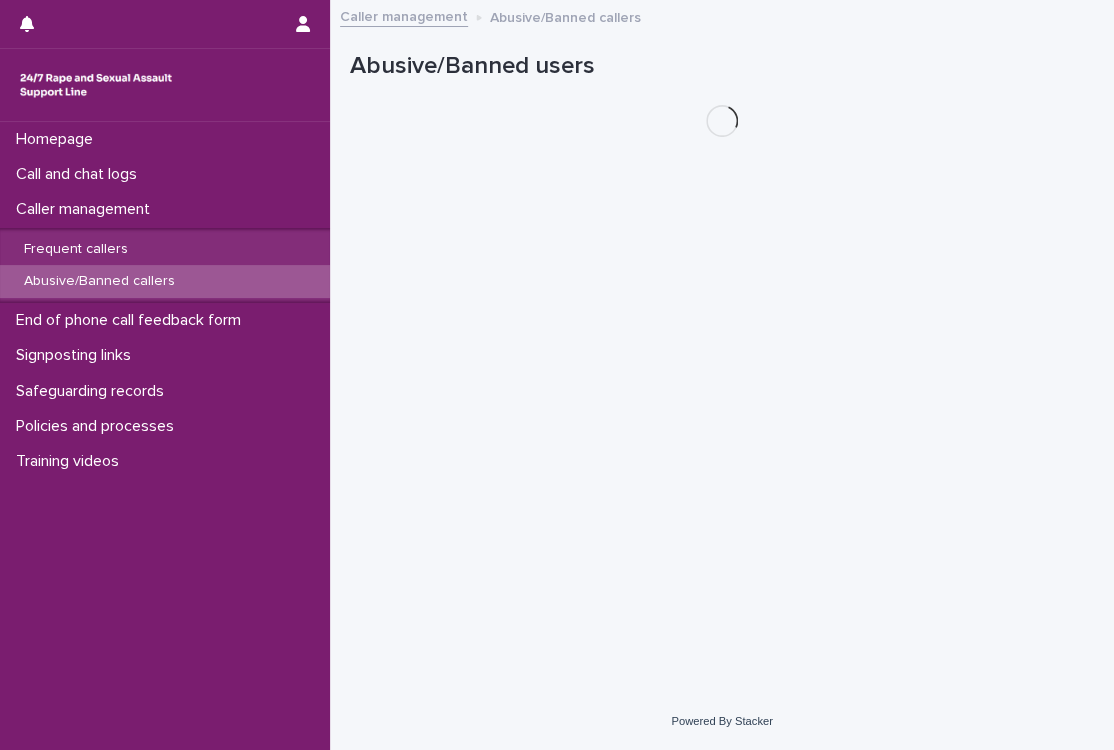 scroll, scrollTop: 0, scrollLeft: 0, axis: both 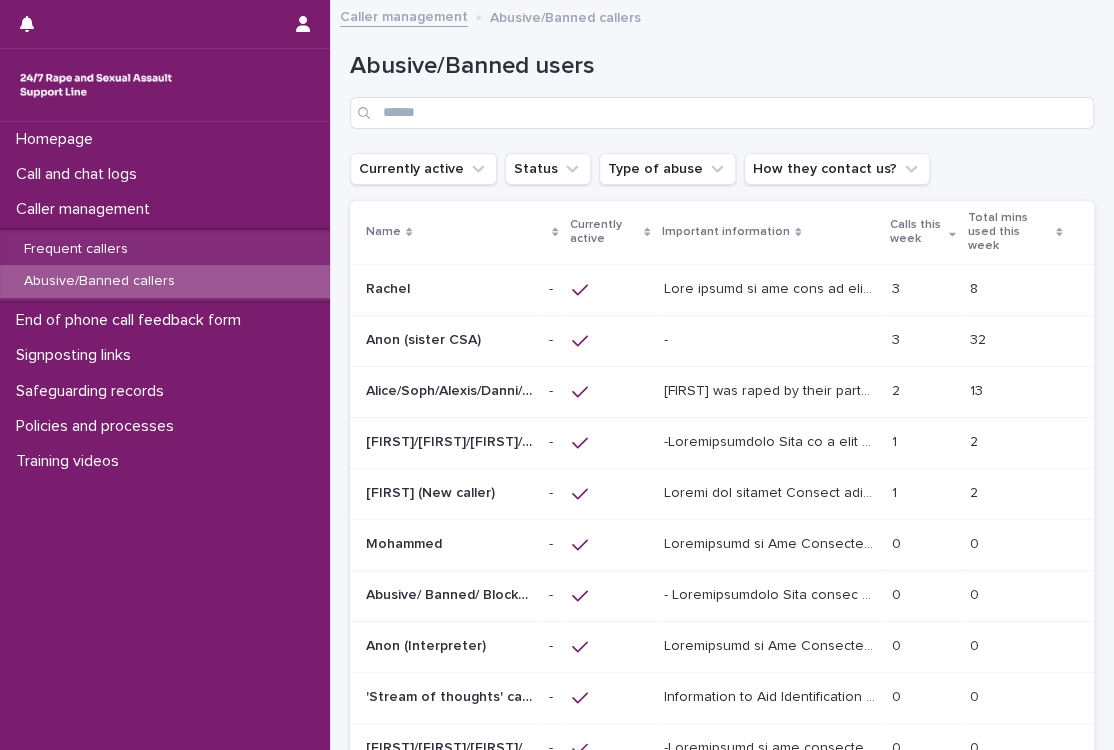 click on "Anon (sister CSA)" at bounding box center [425, 338] 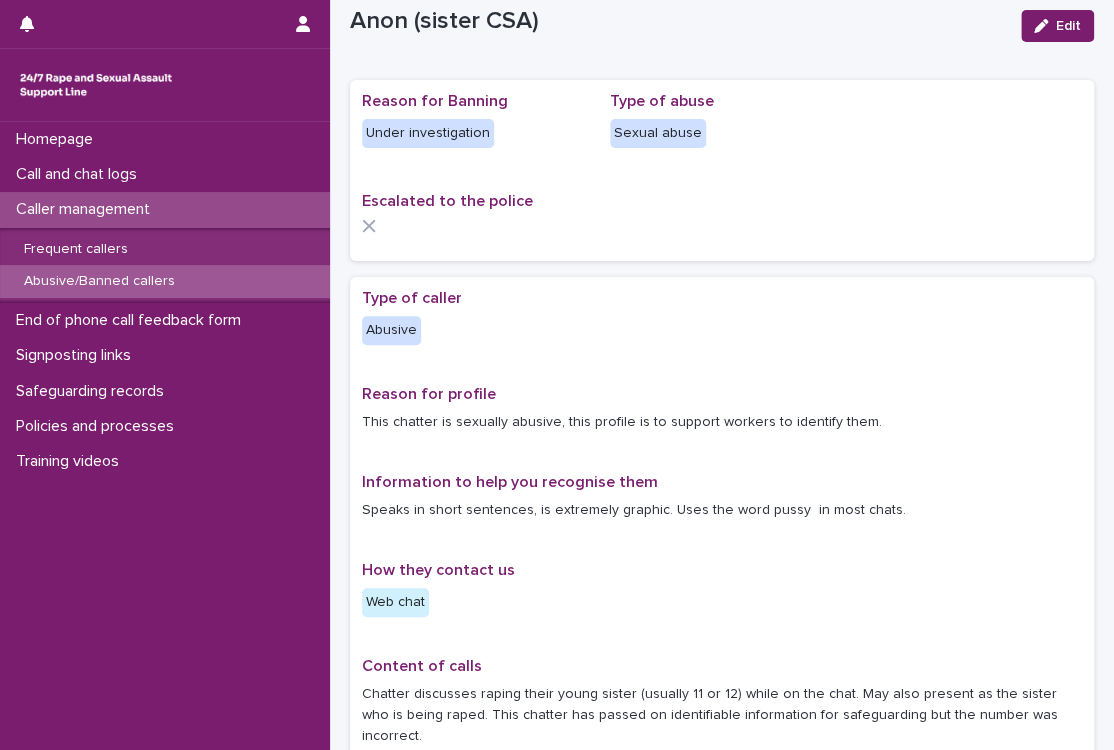 scroll, scrollTop: 186, scrollLeft: 0, axis: vertical 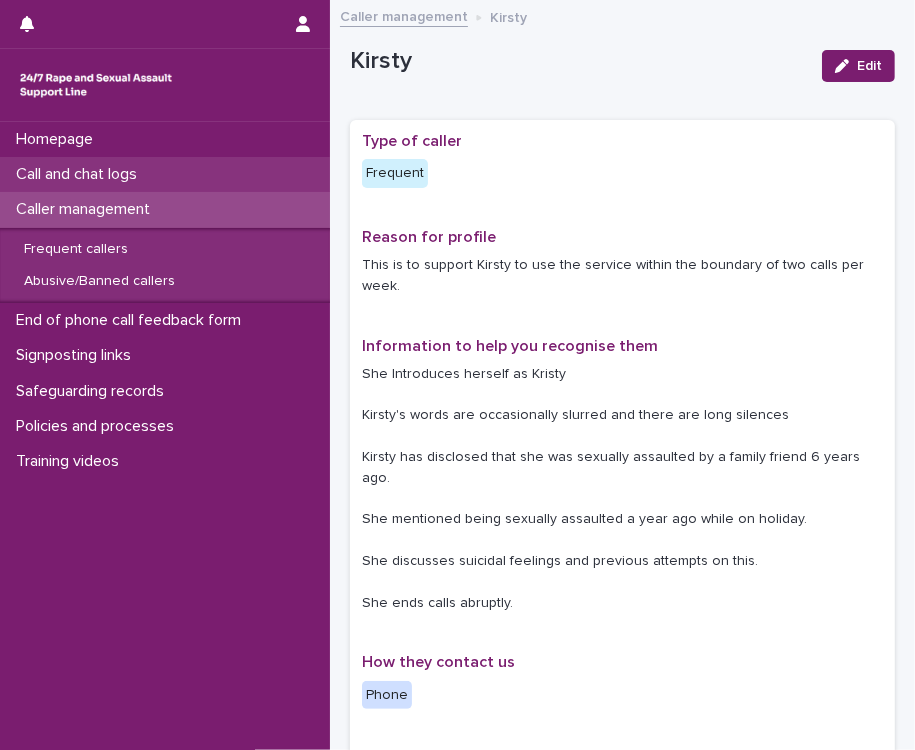 click on "Call and chat logs" at bounding box center [165, 174] 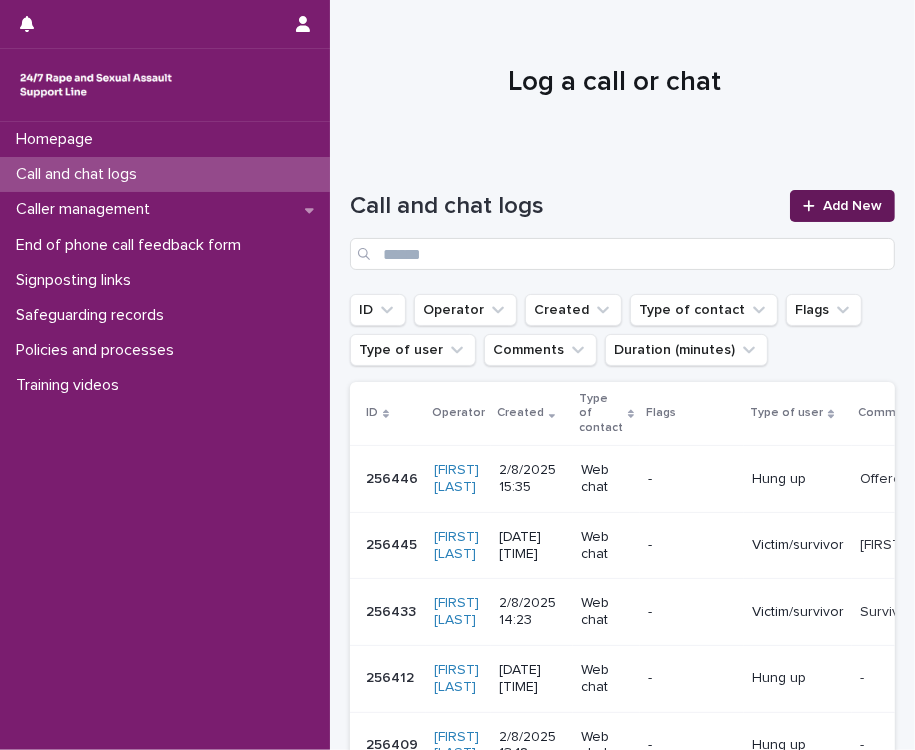 click 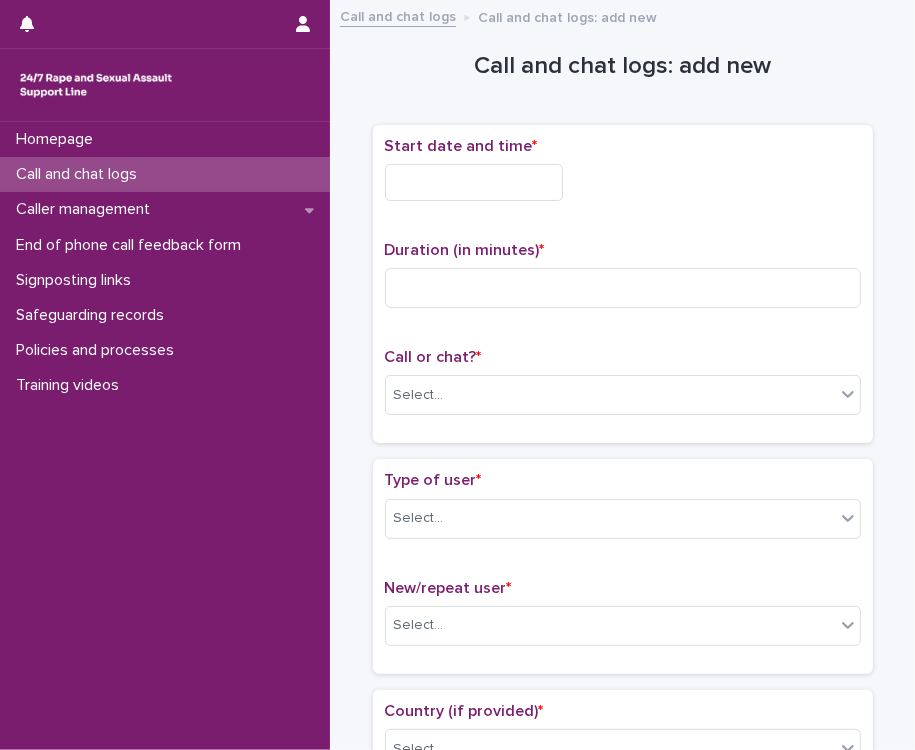 click at bounding box center [474, 182] 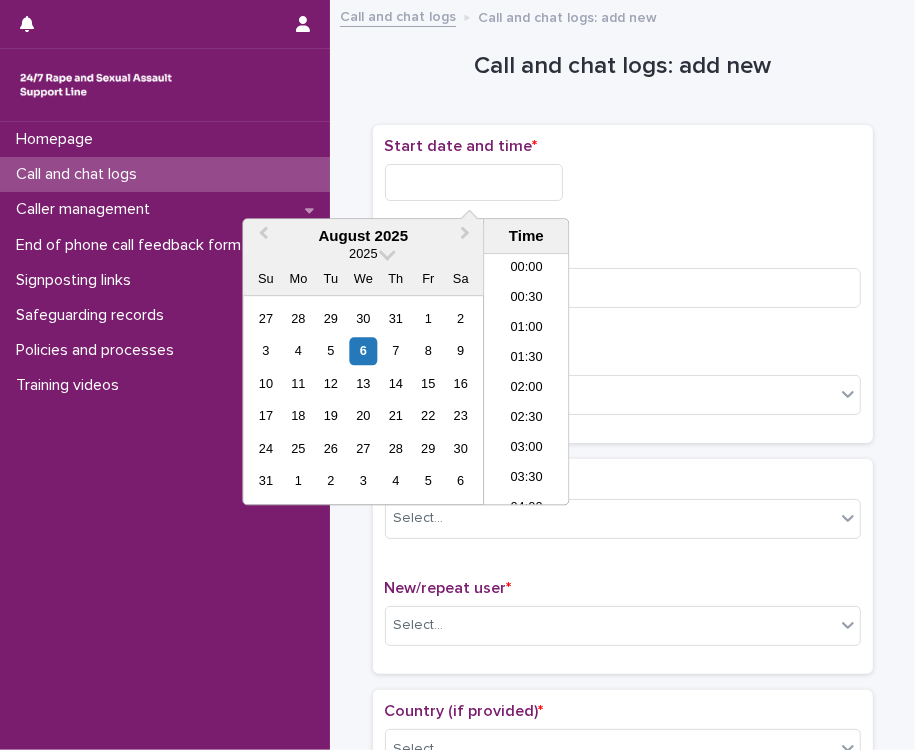 scroll, scrollTop: 580, scrollLeft: 0, axis: vertical 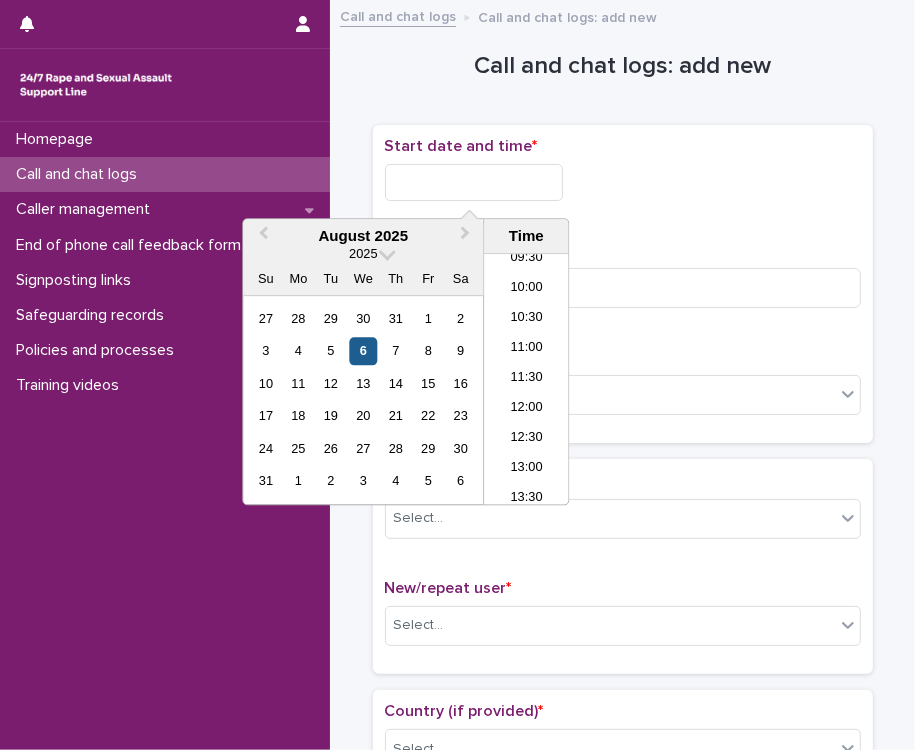 click on "6" at bounding box center [363, 351] 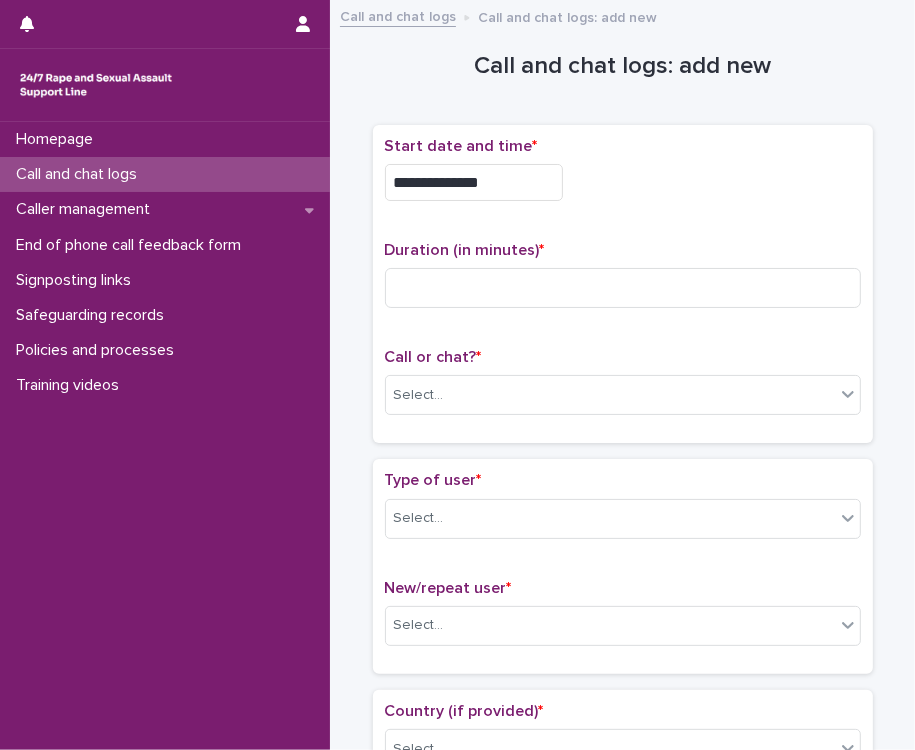 click on "**********" at bounding box center (623, 182) 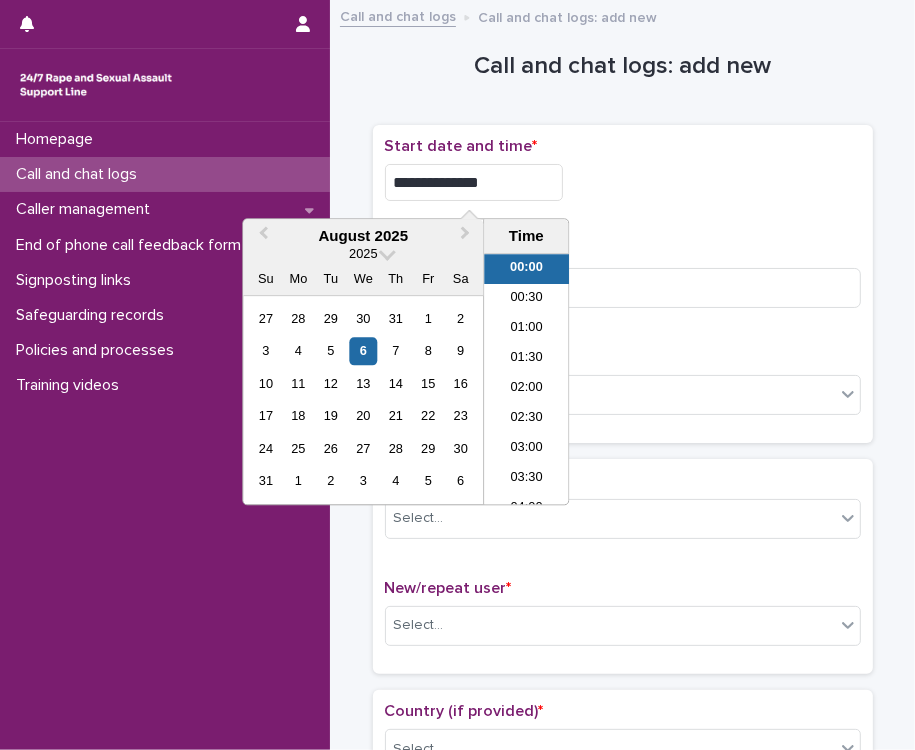 click on "**********" at bounding box center [474, 182] 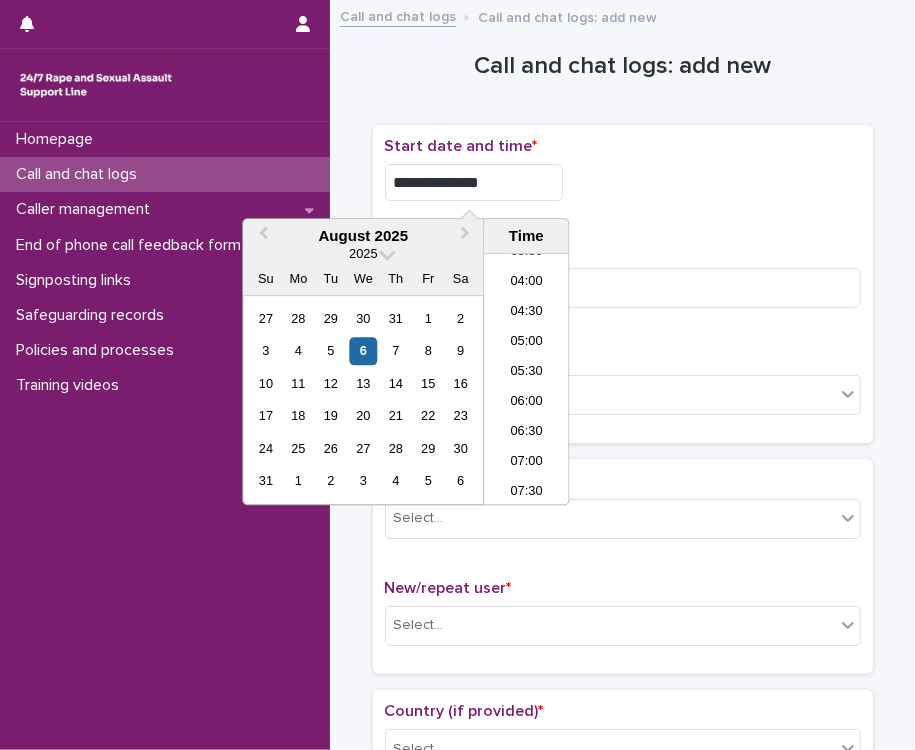 scroll, scrollTop: 293, scrollLeft: 0, axis: vertical 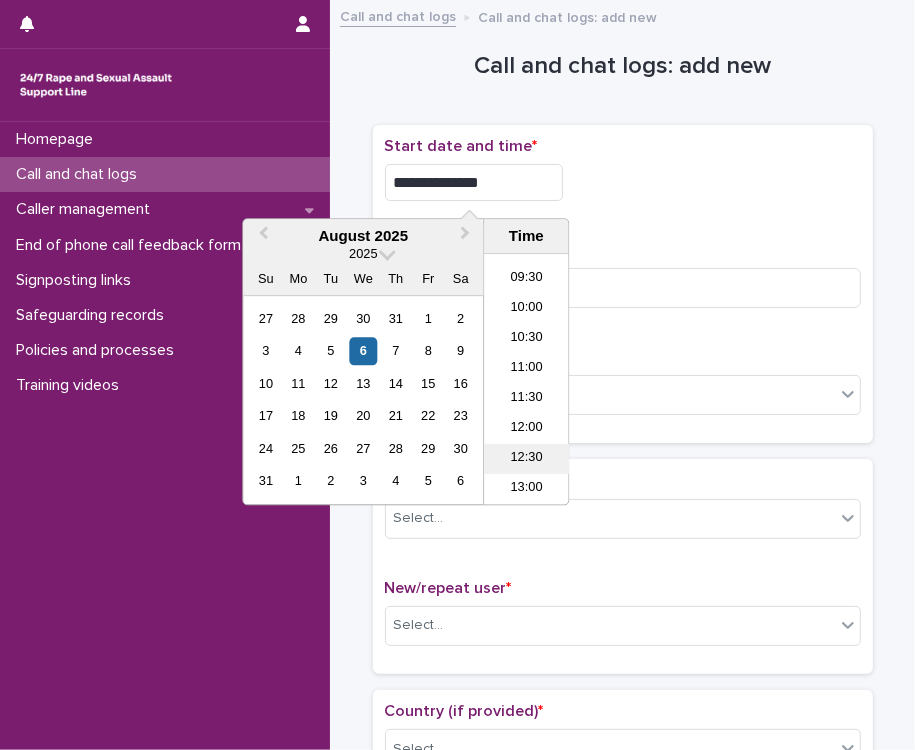 click on "12:30" at bounding box center [526, 460] 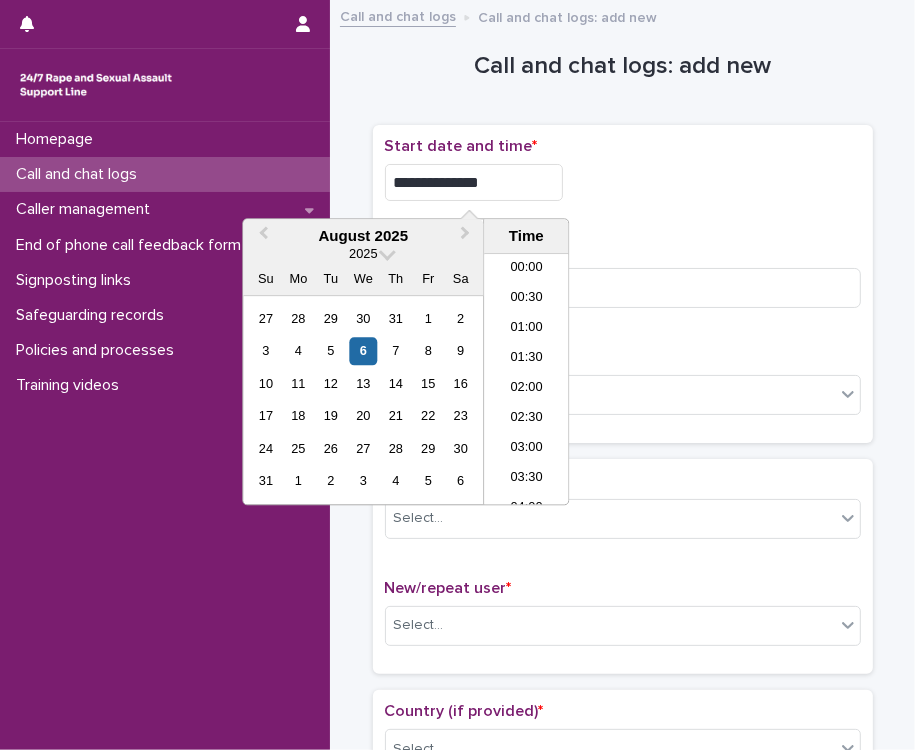 click on "**********" at bounding box center (474, 182) 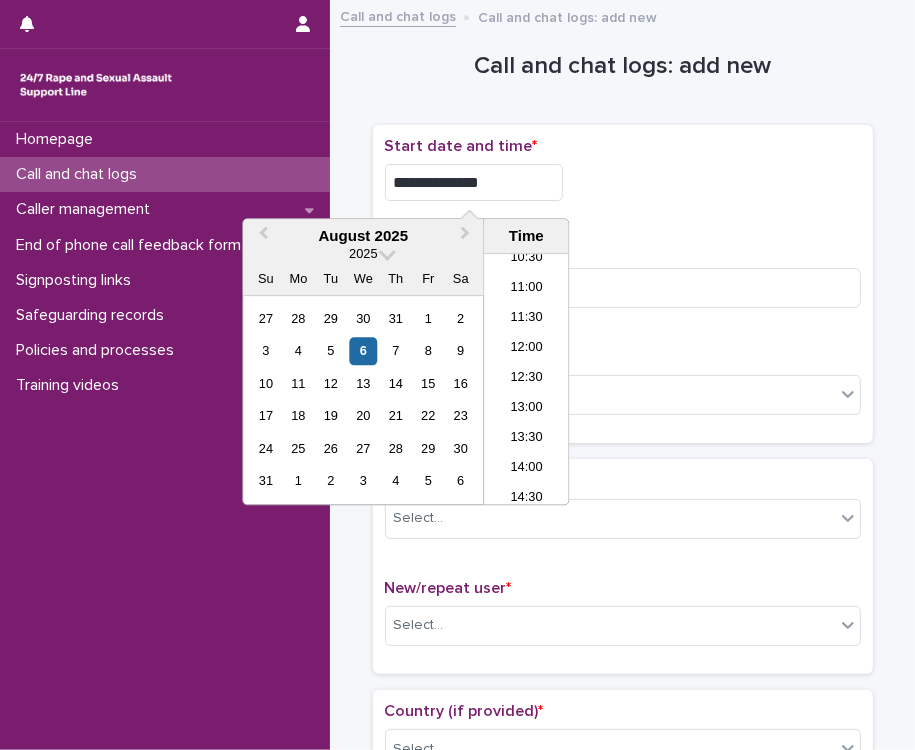 type on "**********" 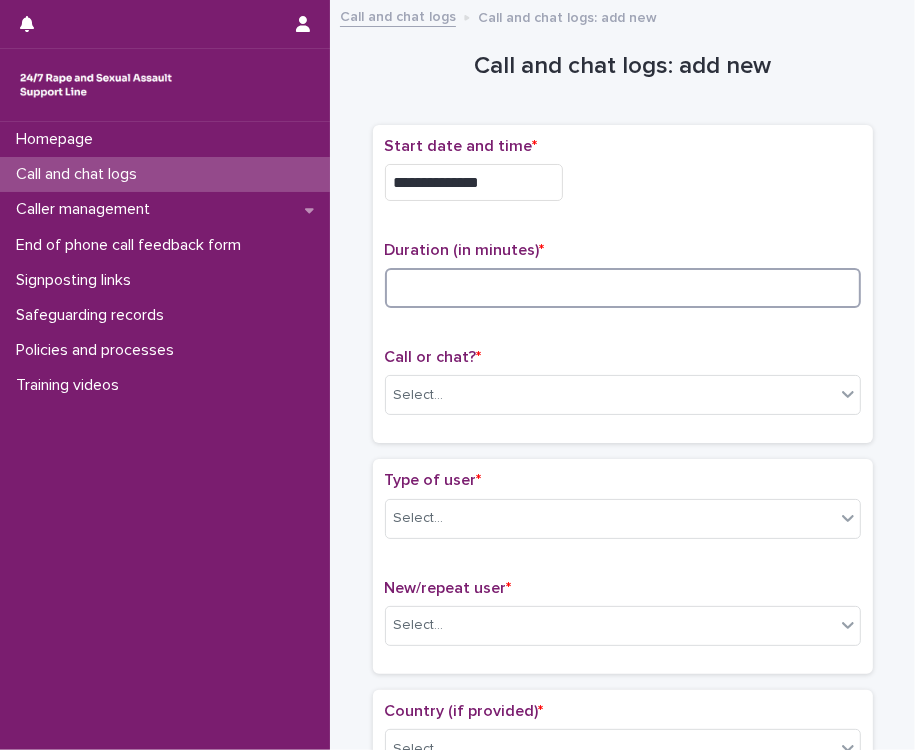 click at bounding box center [623, 288] 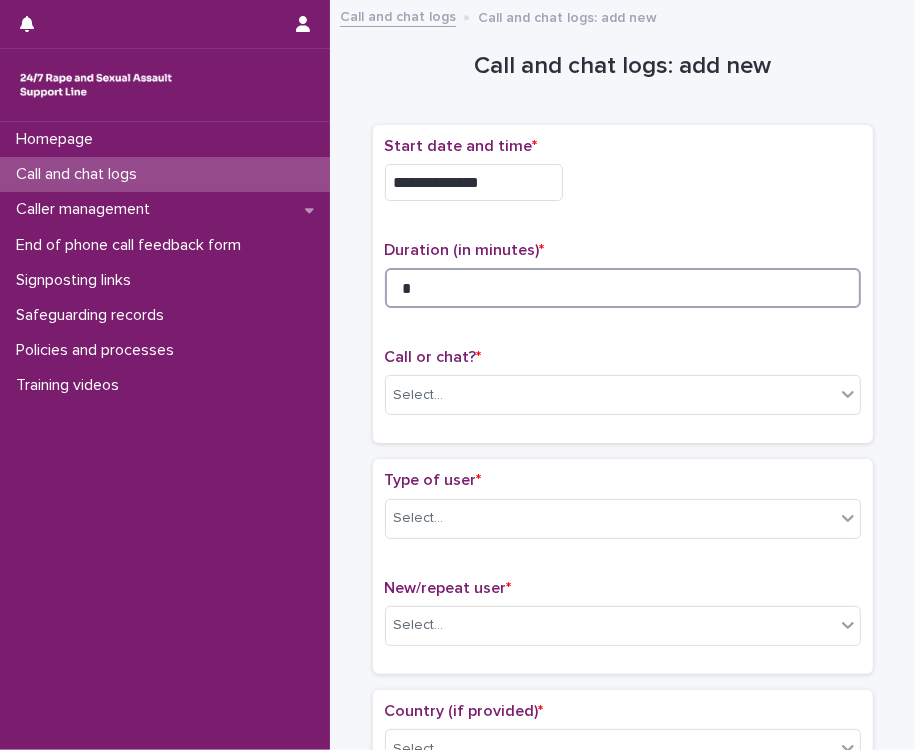 type on "*" 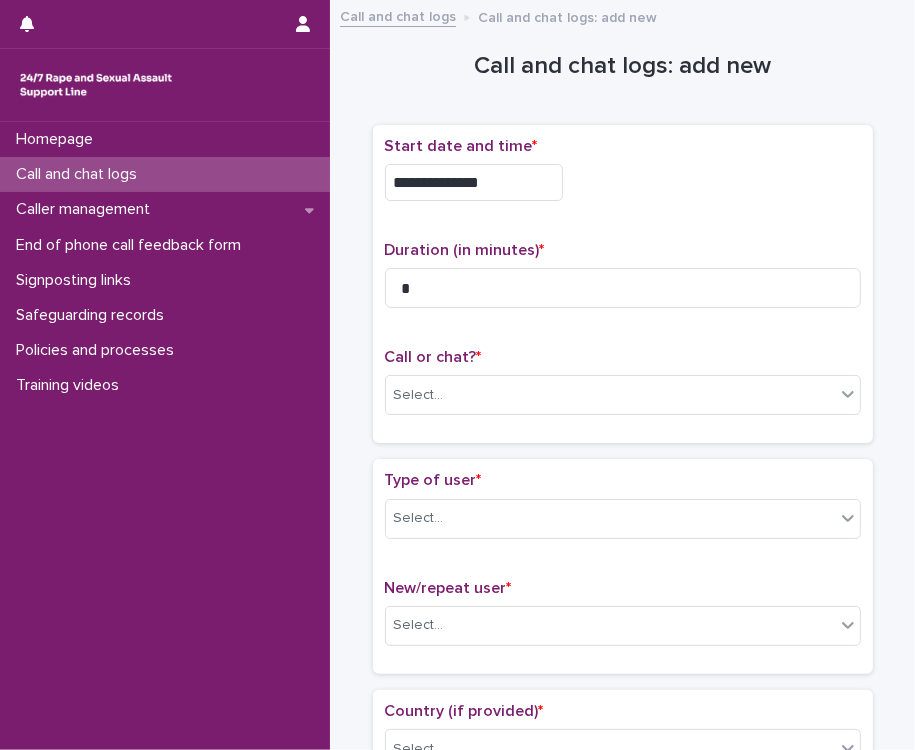 click on "Call or chat? *" at bounding box center [623, 357] 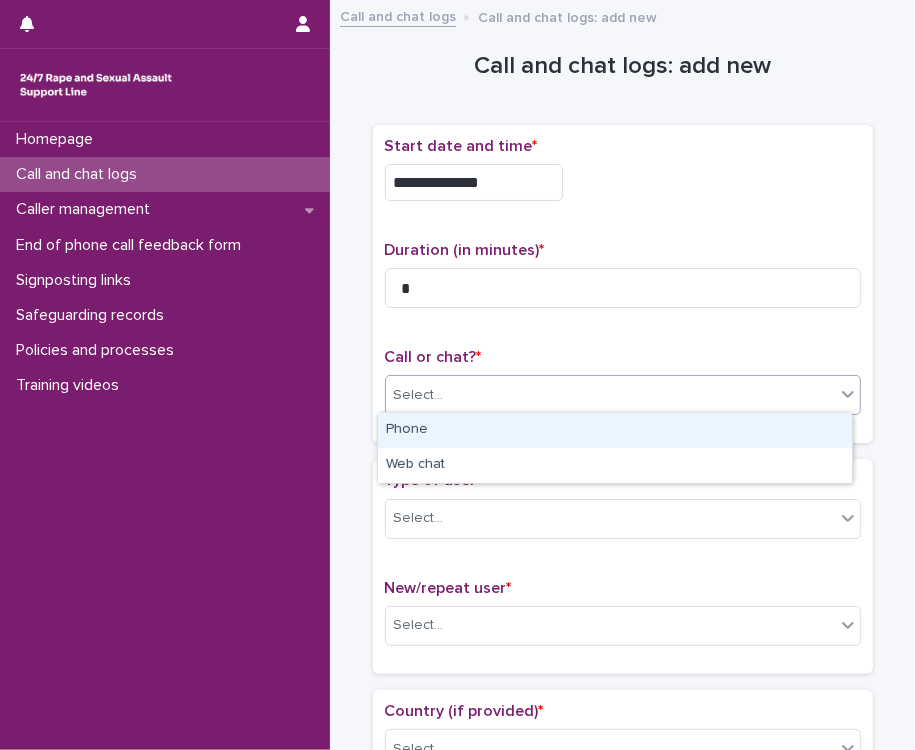 click on "Select..." at bounding box center [610, 395] 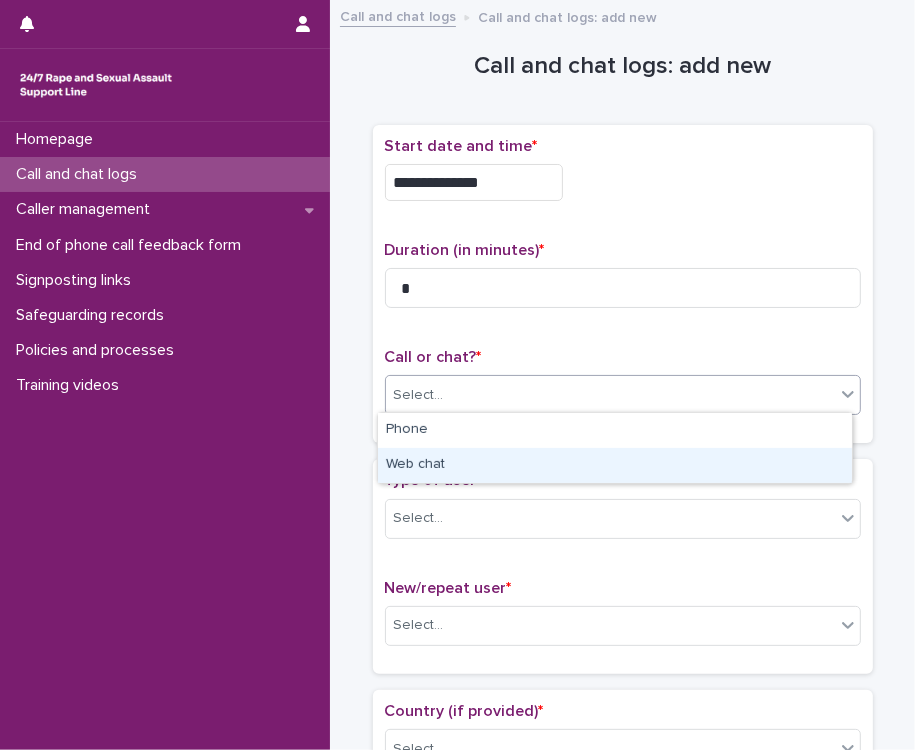 click on "Web chat" at bounding box center (615, 465) 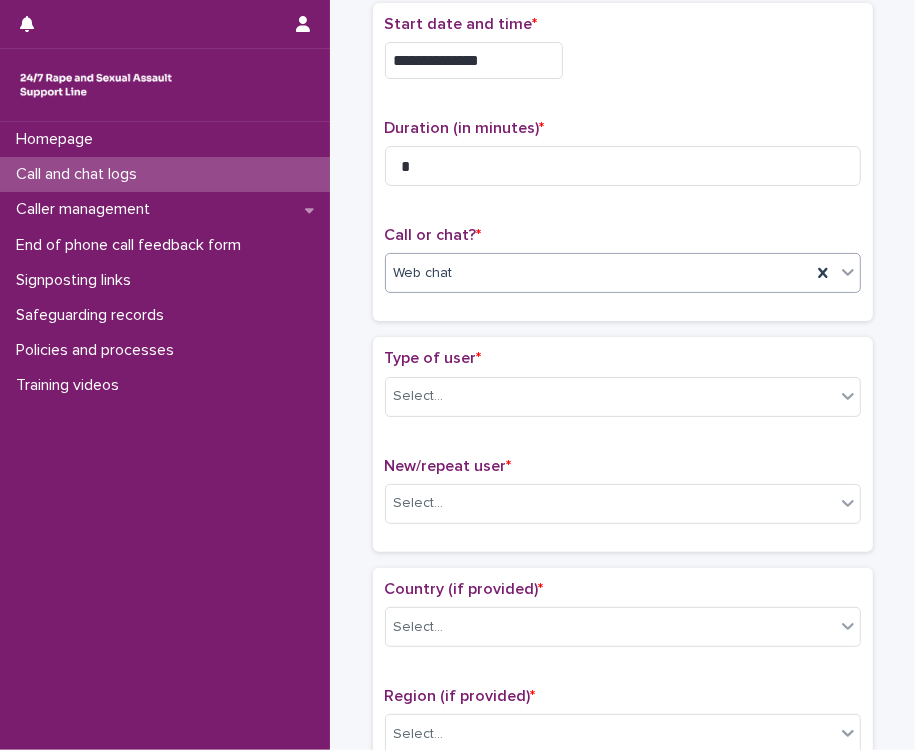 scroll, scrollTop: 235, scrollLeft: 0, axis: vertical 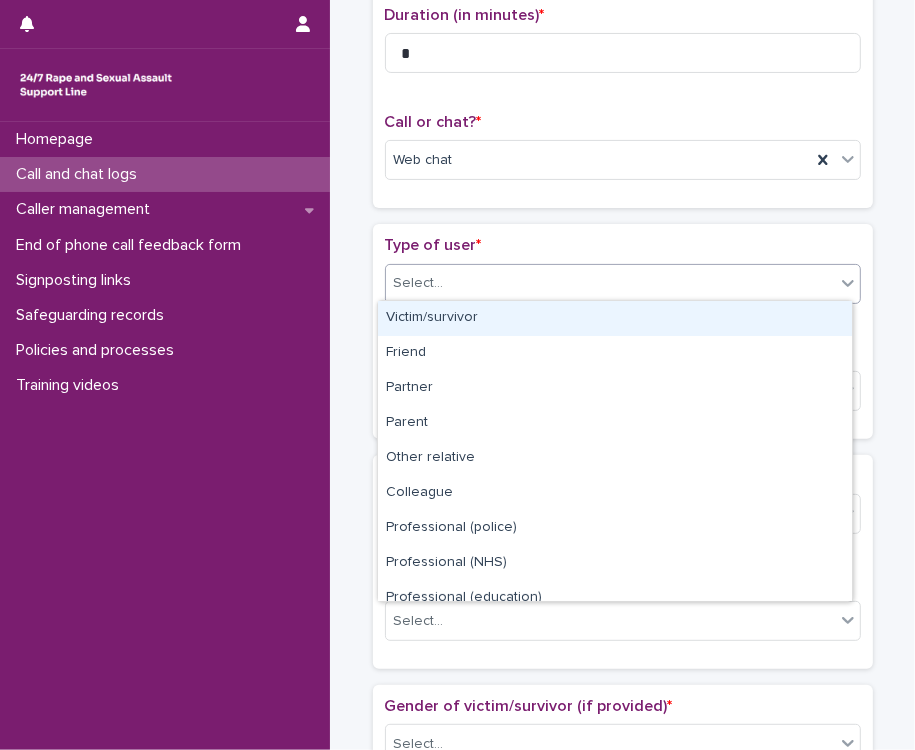 click on "Select..." at bounding box center [610, 283] 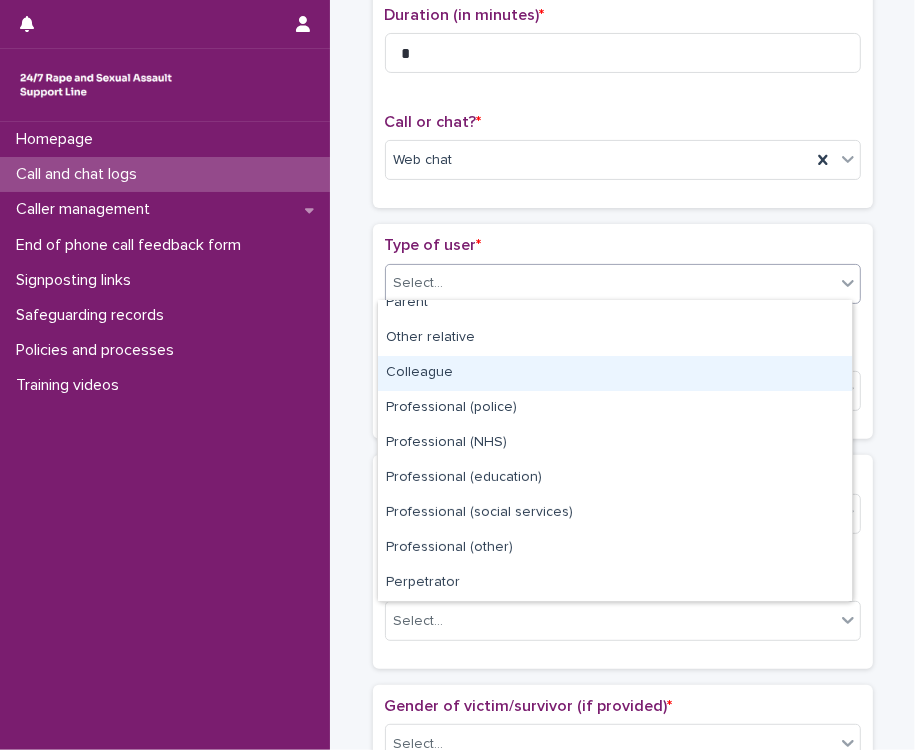 scroll, scrollTop: 224, scrollLeft: 0, axis: vertical 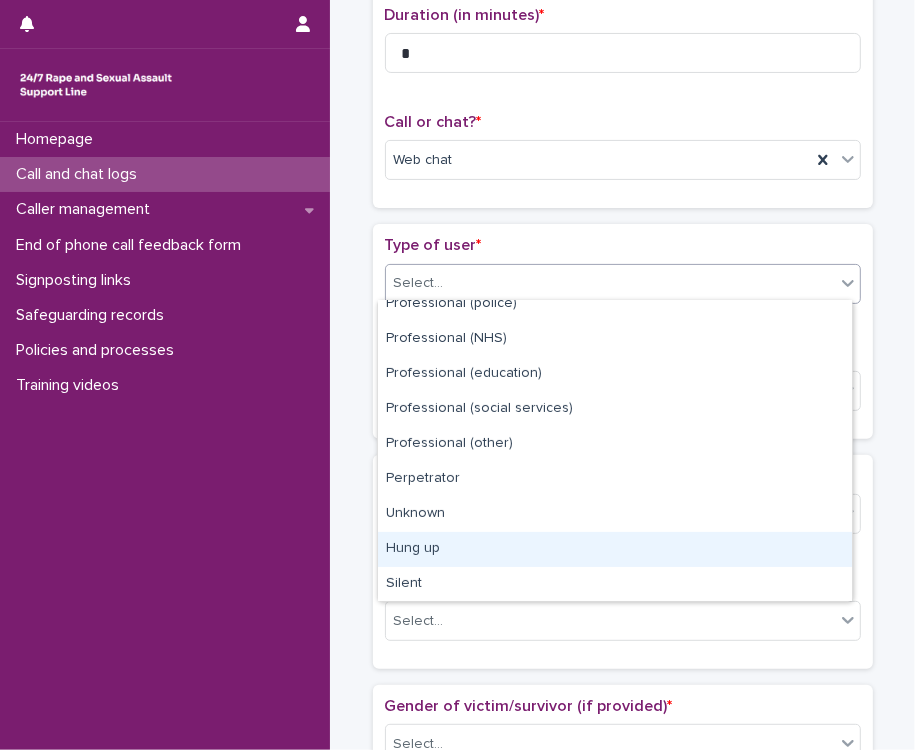 click on "Hung up" at bounding box center [615, 549] 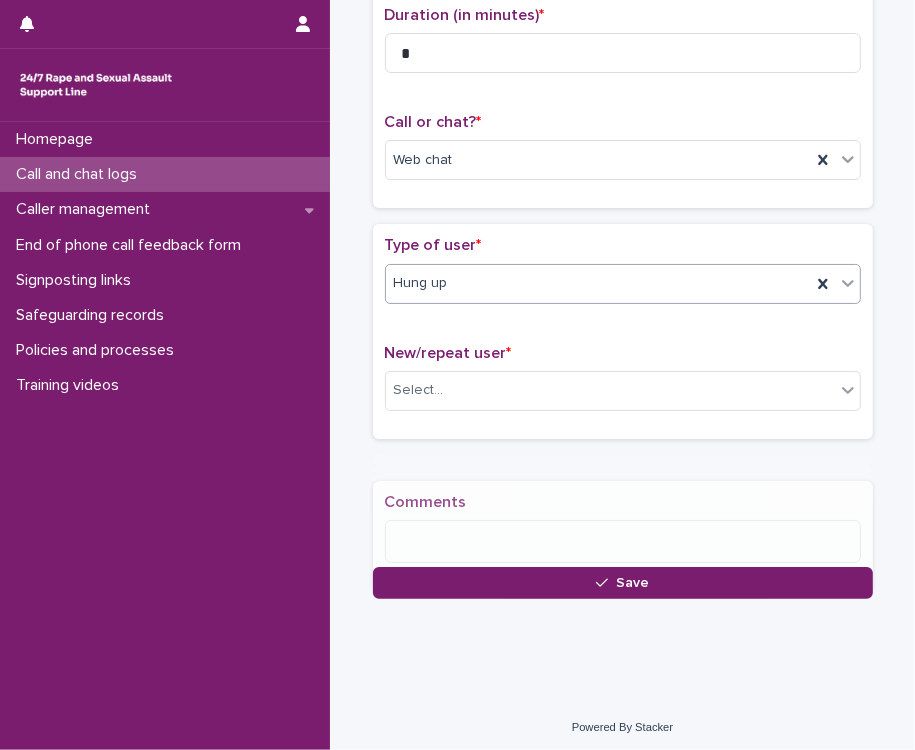 scroll, scrollTop: 235, scrollLeft: 0, axis: vertical 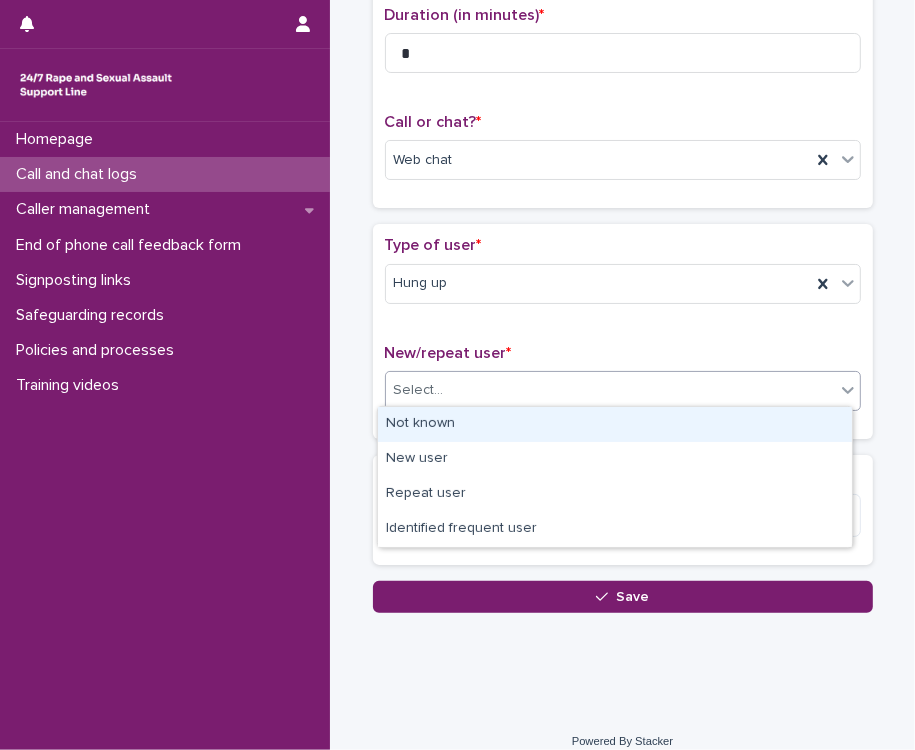 click on "Select..." at bounding box center [610, 390] 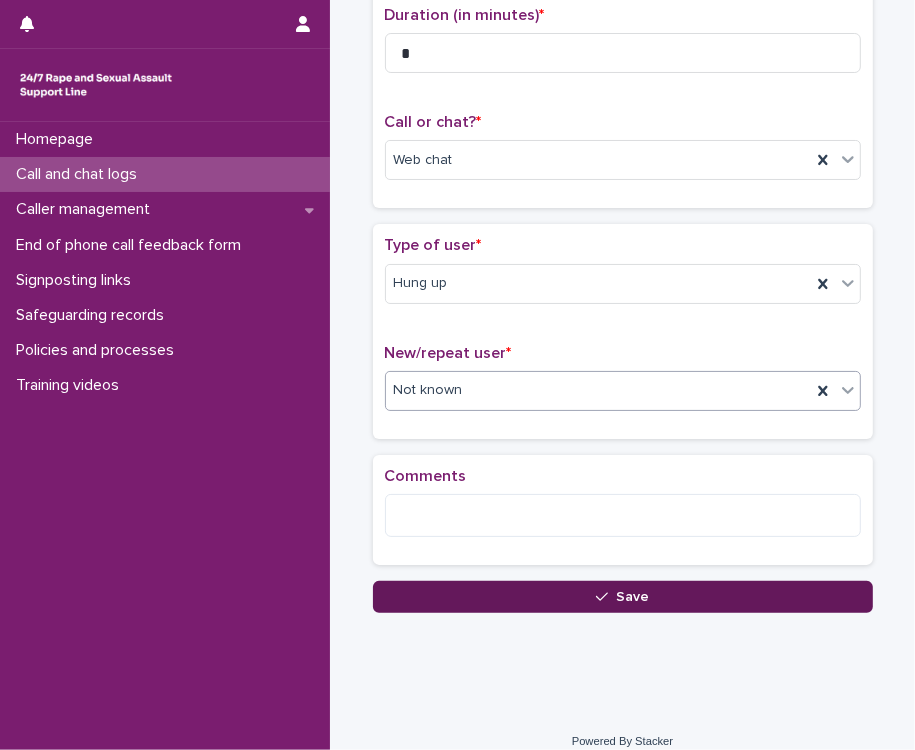 click on "Save" at bounding box center [623, 597] 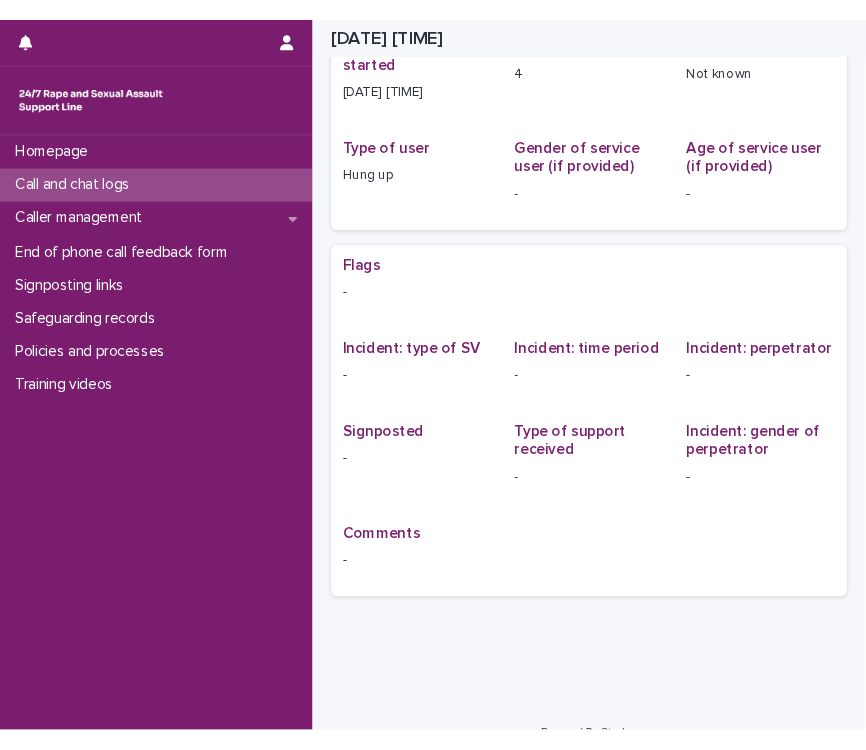 scroll, scrollTop: 0, scrollLeft: 0, axis: both 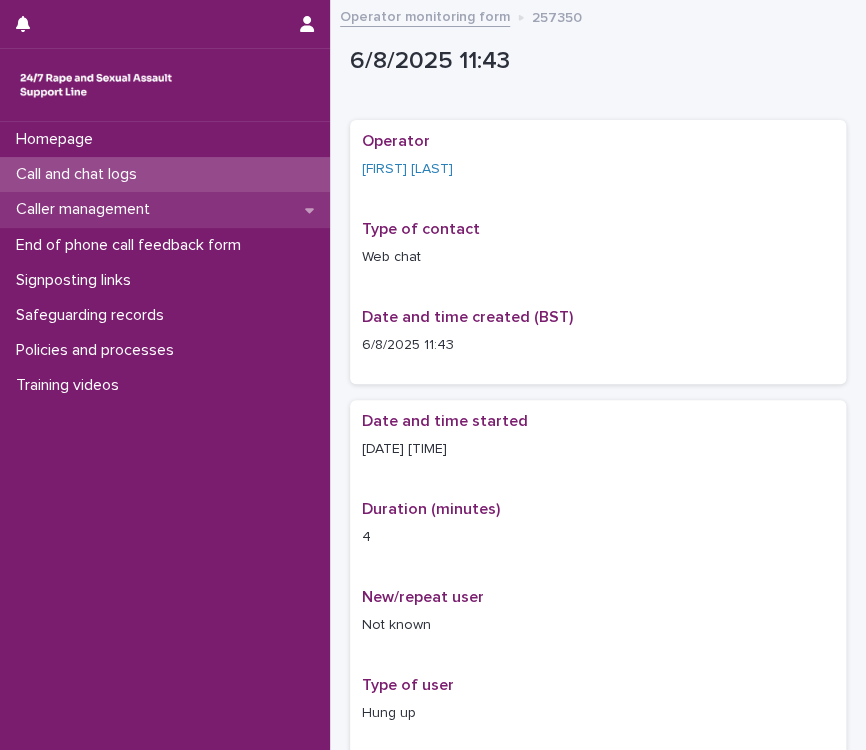 click on "Caller management" at bounding box center (87, 209) 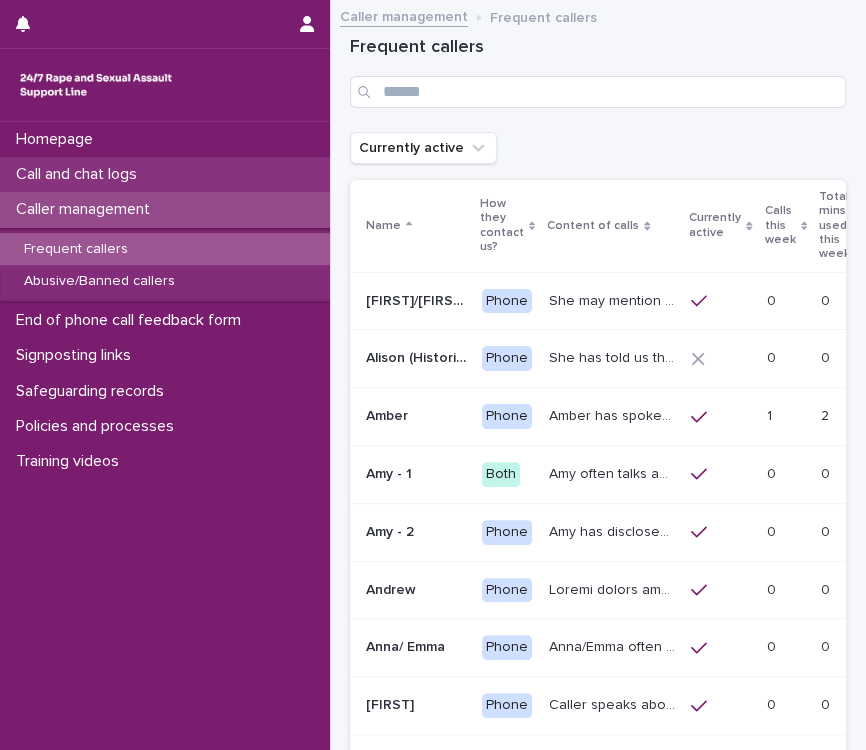 click on "Call and chat logs" at bounding box center (80, 174) 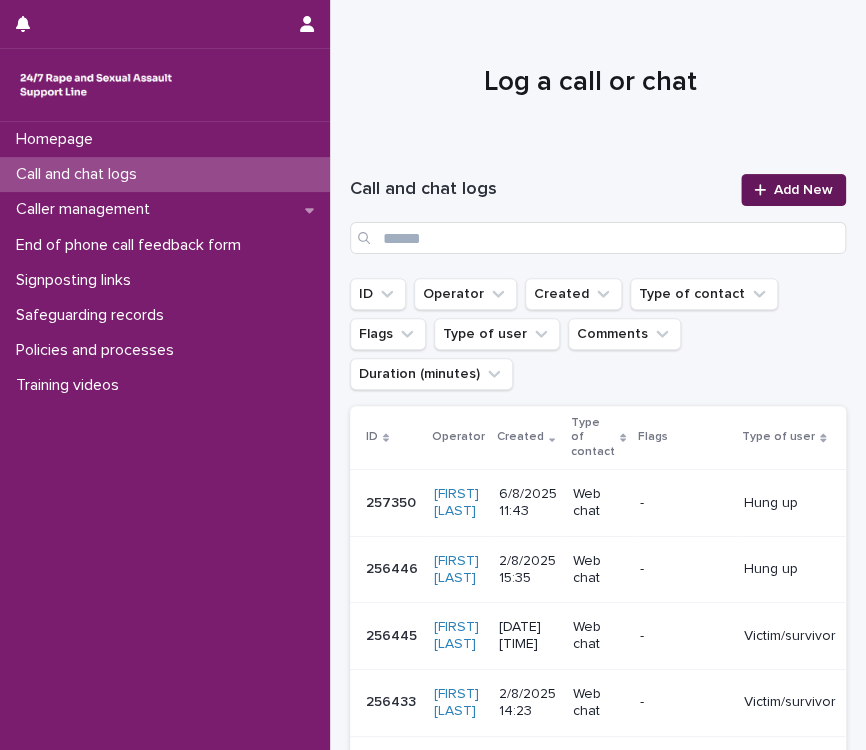 click on "Add New" at bounding box center (803, 190) 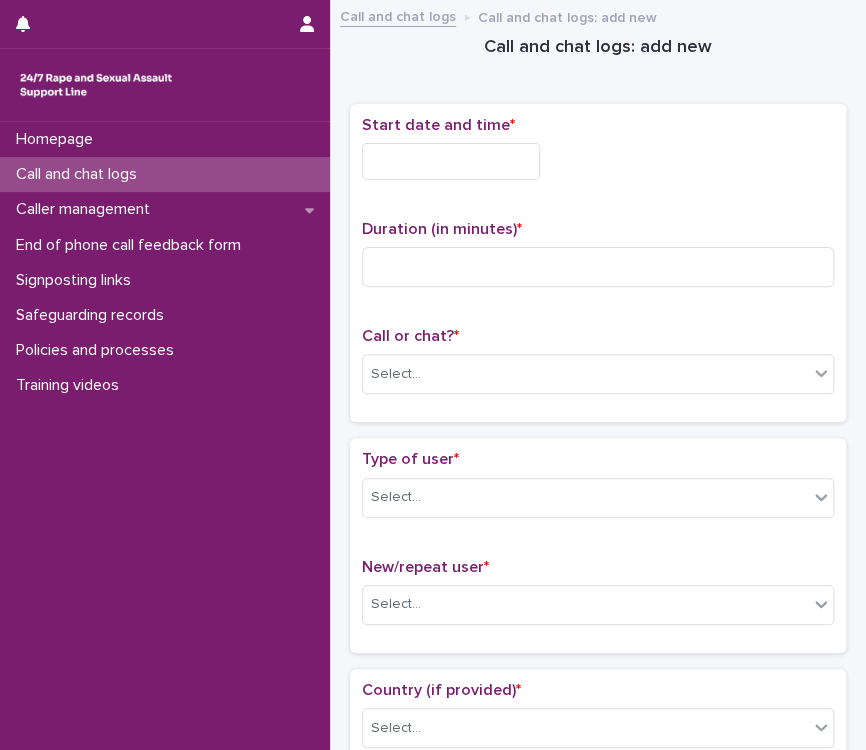 click at bounding box center (451, 161) 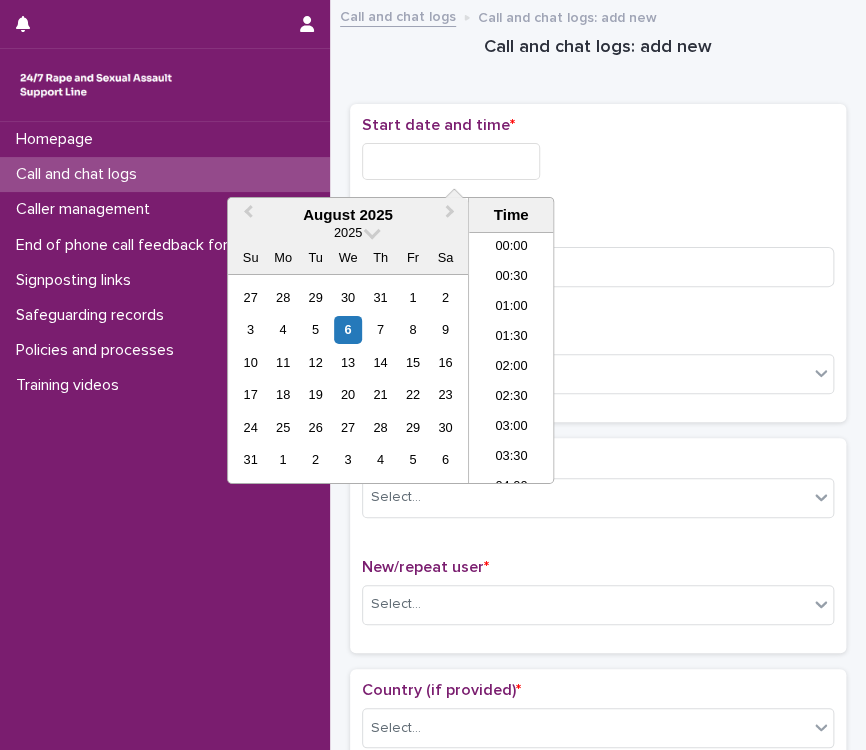 scroll, scrollTop: 580, scrollLeft: 0, axis: vertical 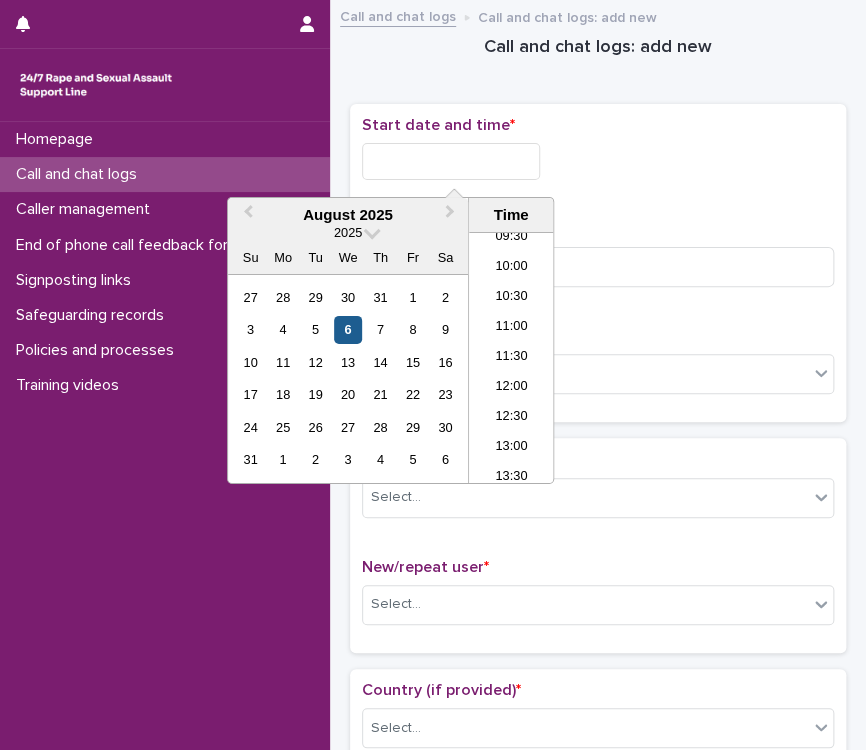 click on "6" at bounding box center [347, 329] 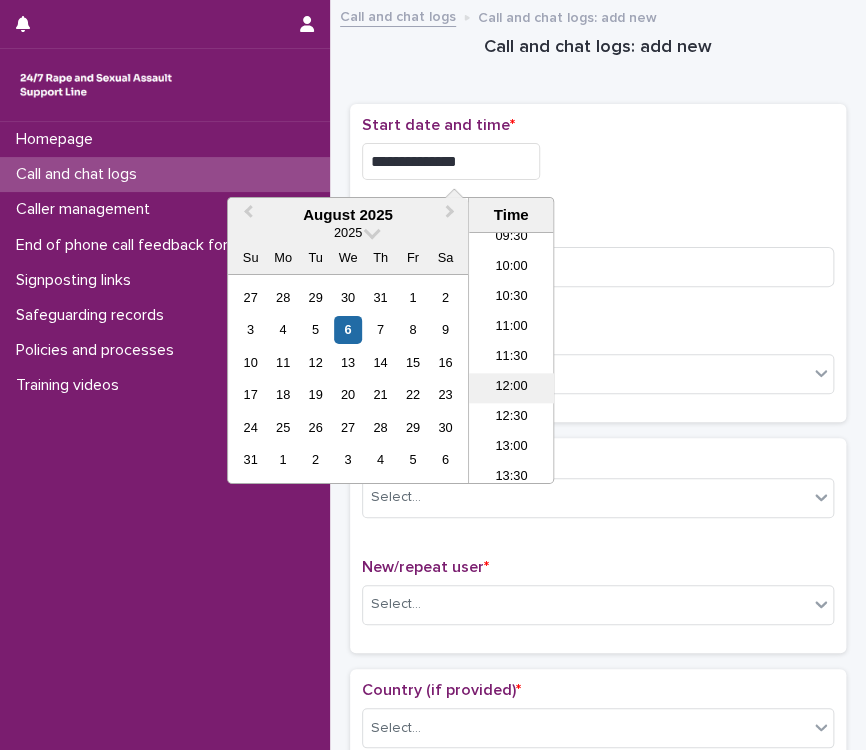 click on "12:00" at bounding box center (511, 388) 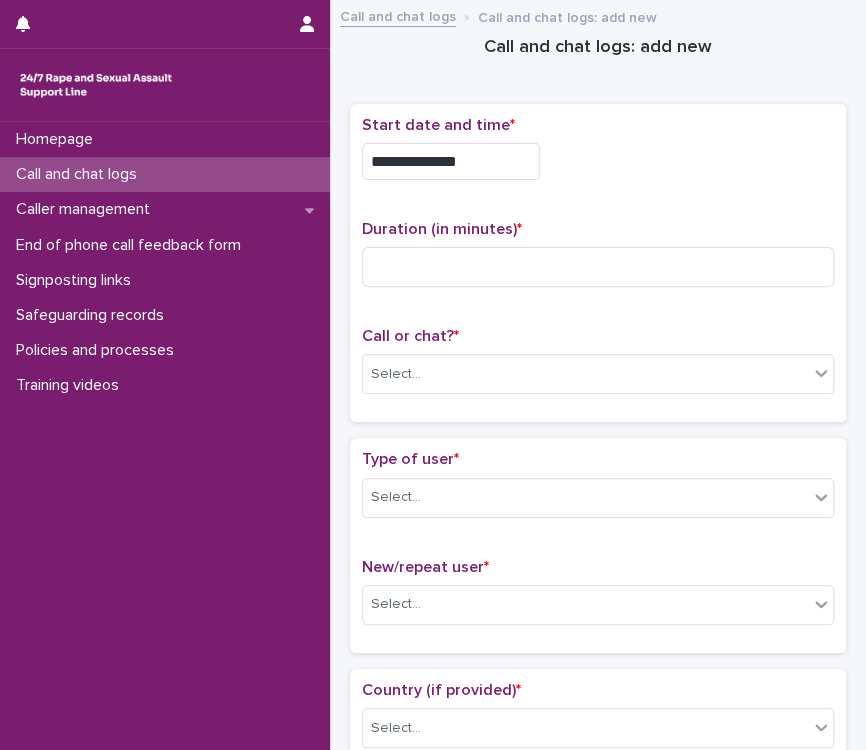 click on "**********" at bounding box center (451, 161) 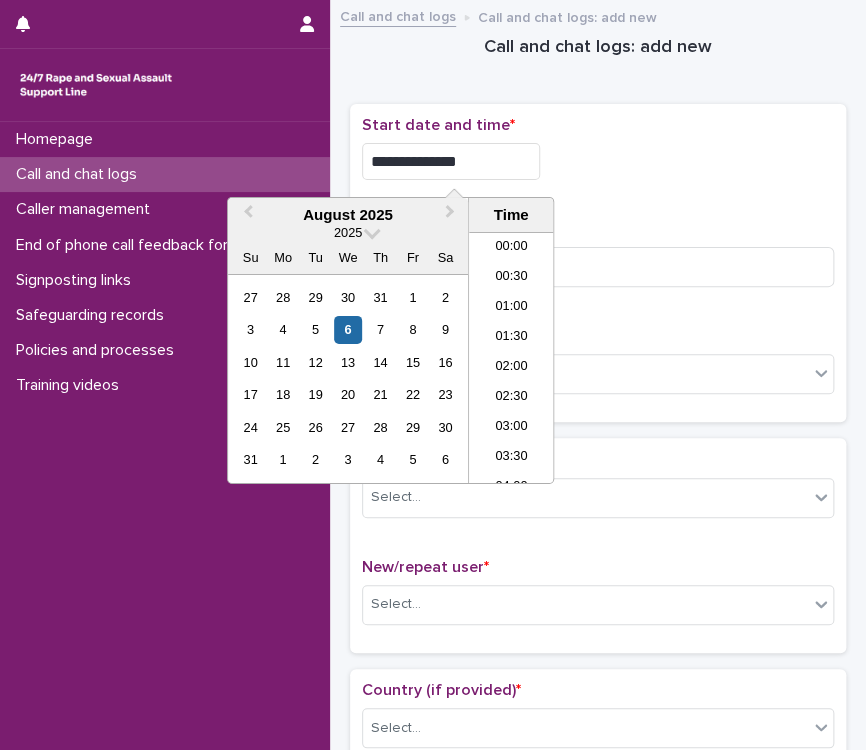 scroll, scrollTop: 610, scrollLeft: 0, axis: vertical 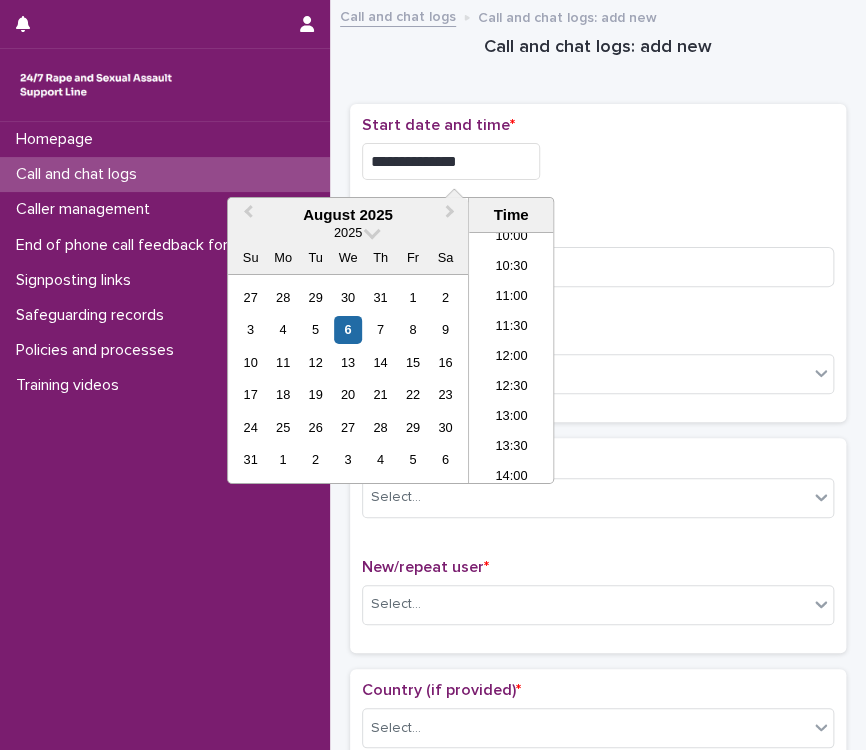 type on "**********" 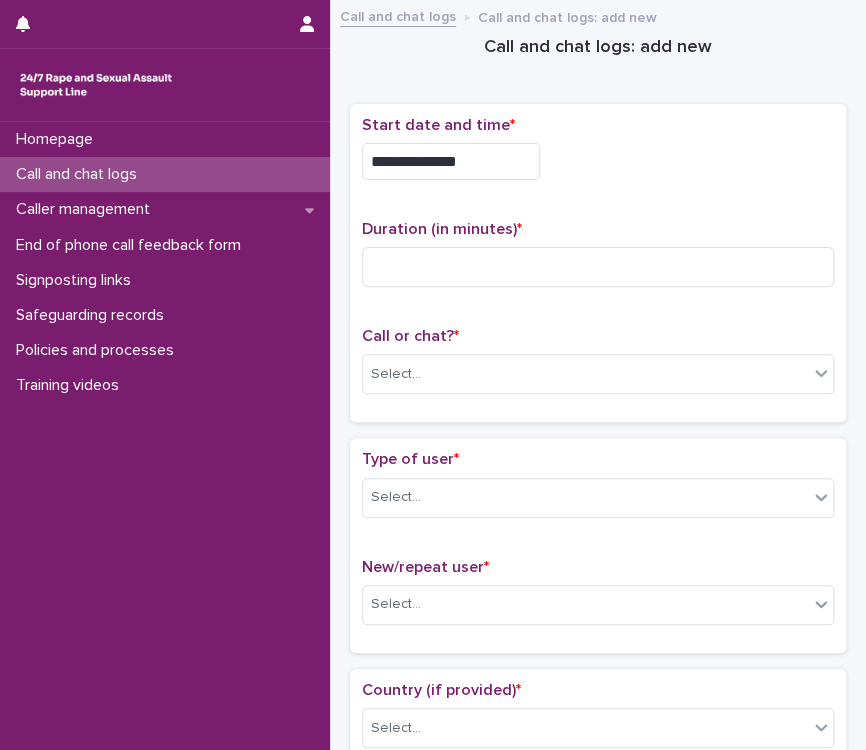 click on "**********" at bounding box center [598, 161] 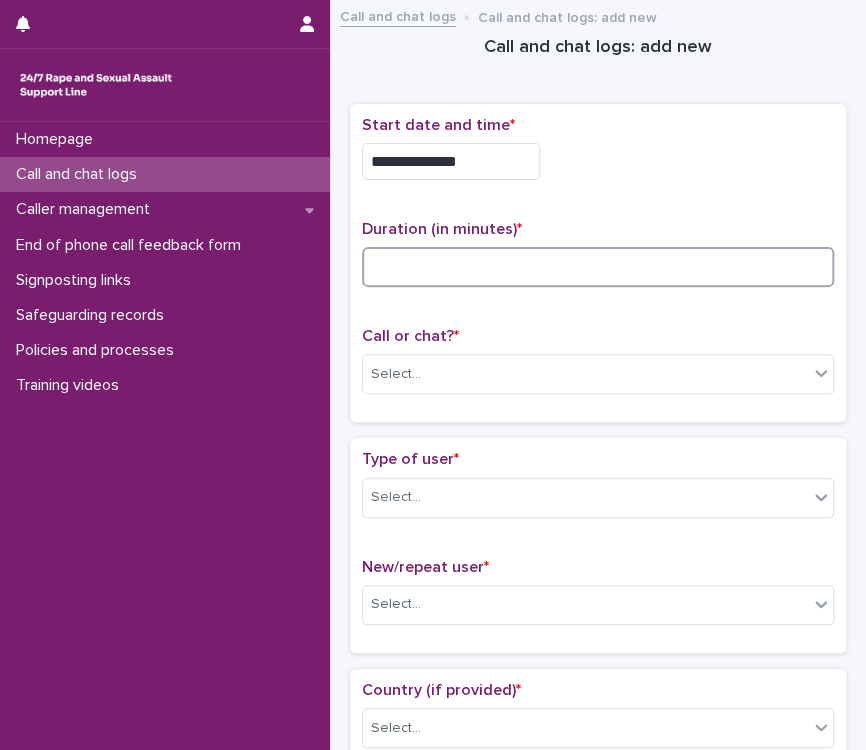 click at bounding box center [598, 267] 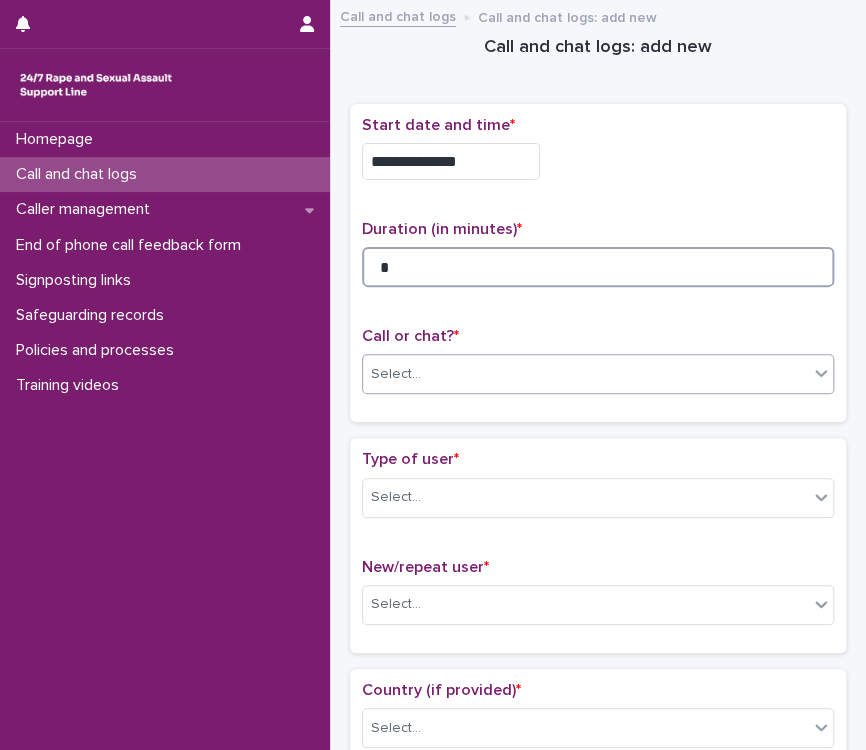 type on "*" 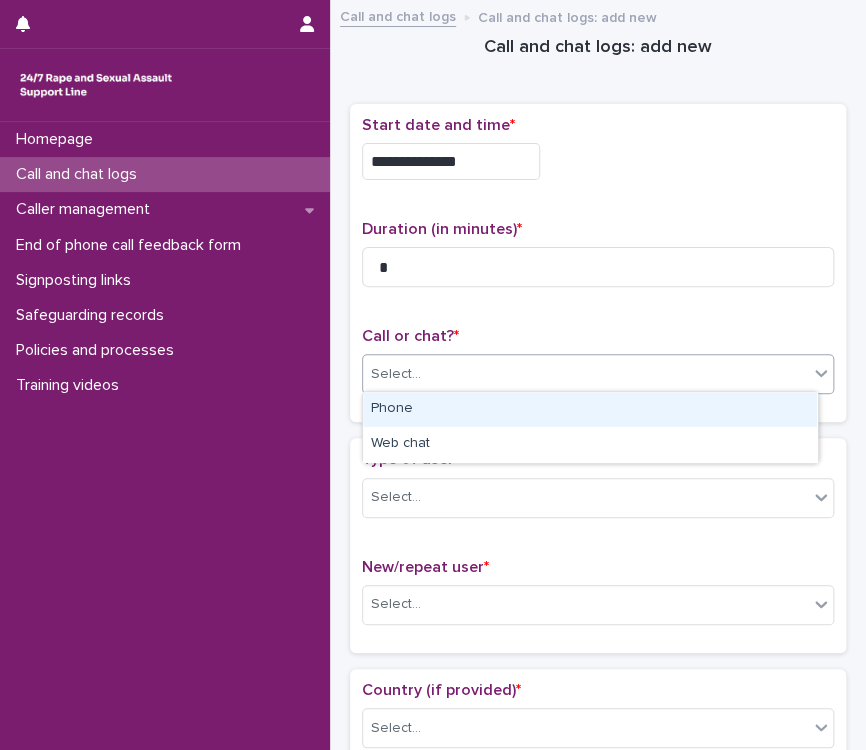 click on "Select..." at bounding box center [585, 374] 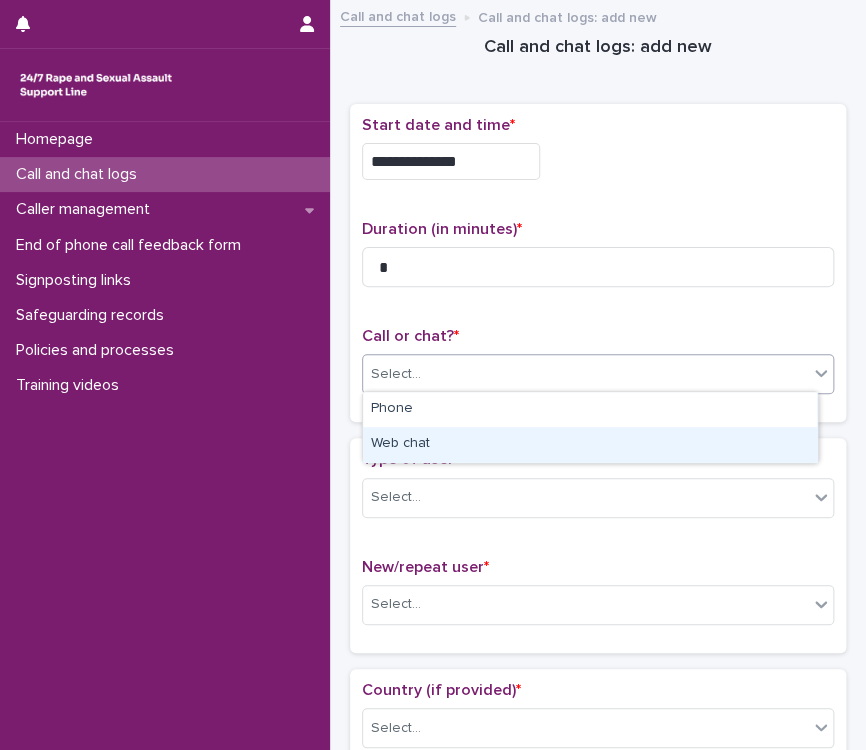 click on "Web chat" at bounding box center [590, 444] 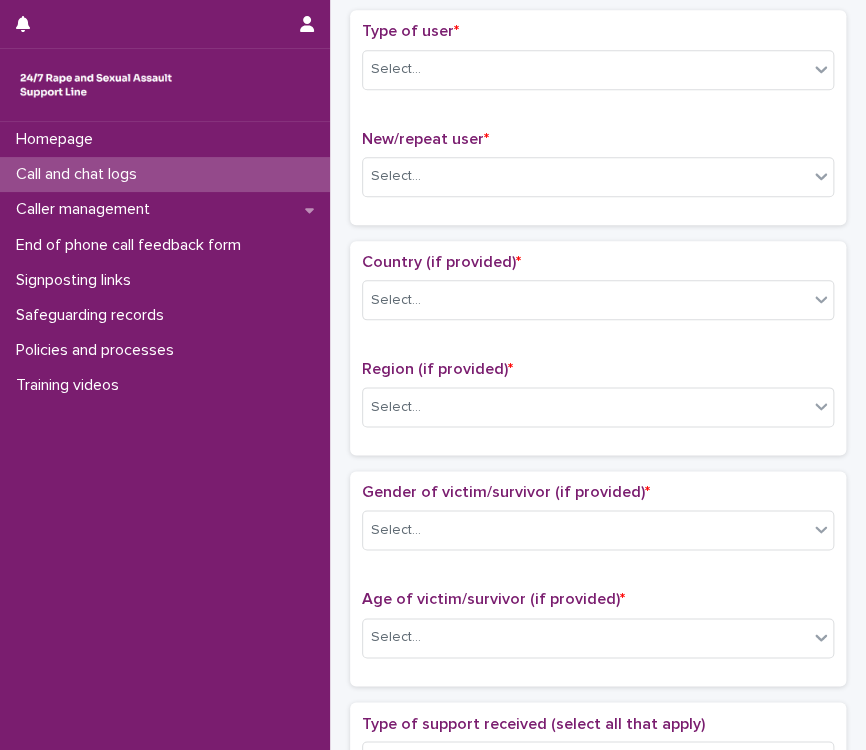 scroll, scrollTop: 432, scrollLeft: 0, axis: vertical 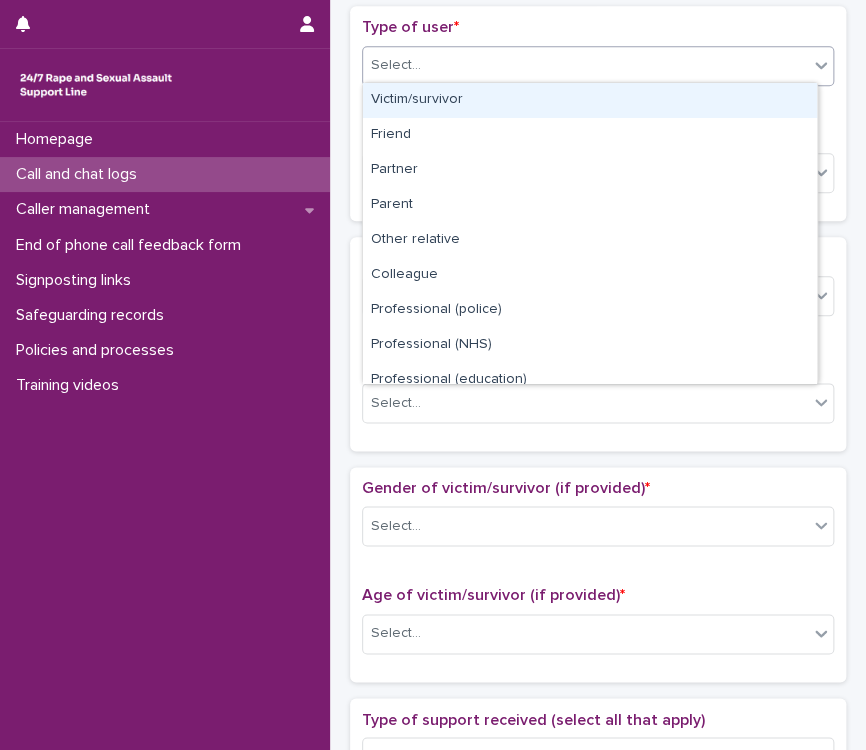 click on "Select..." at bounding box center (585, 65) 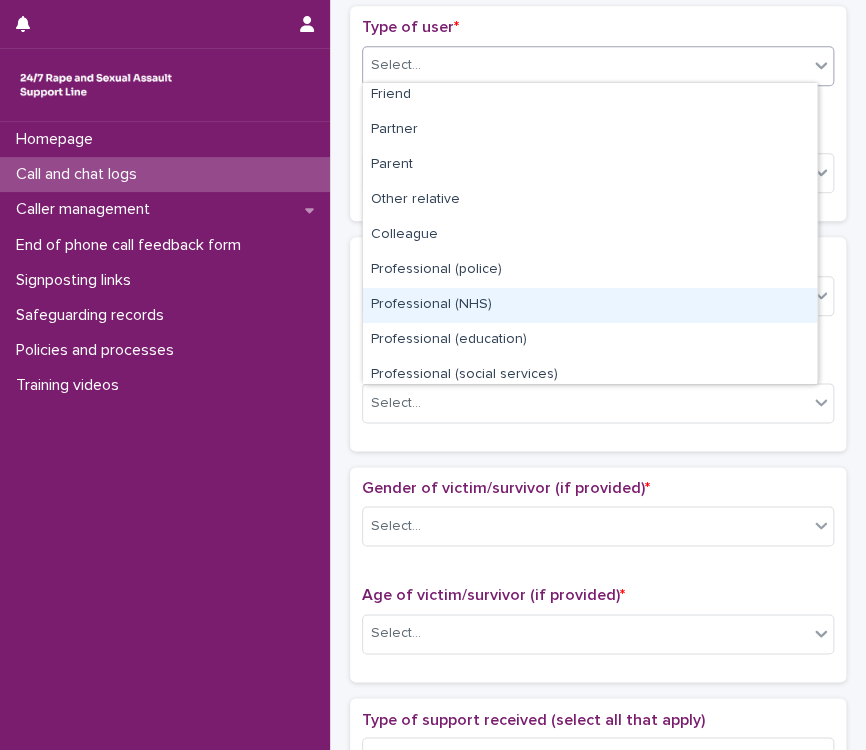 scroll, scrollTop: 224, scrollLeft: 0, axis: vertical 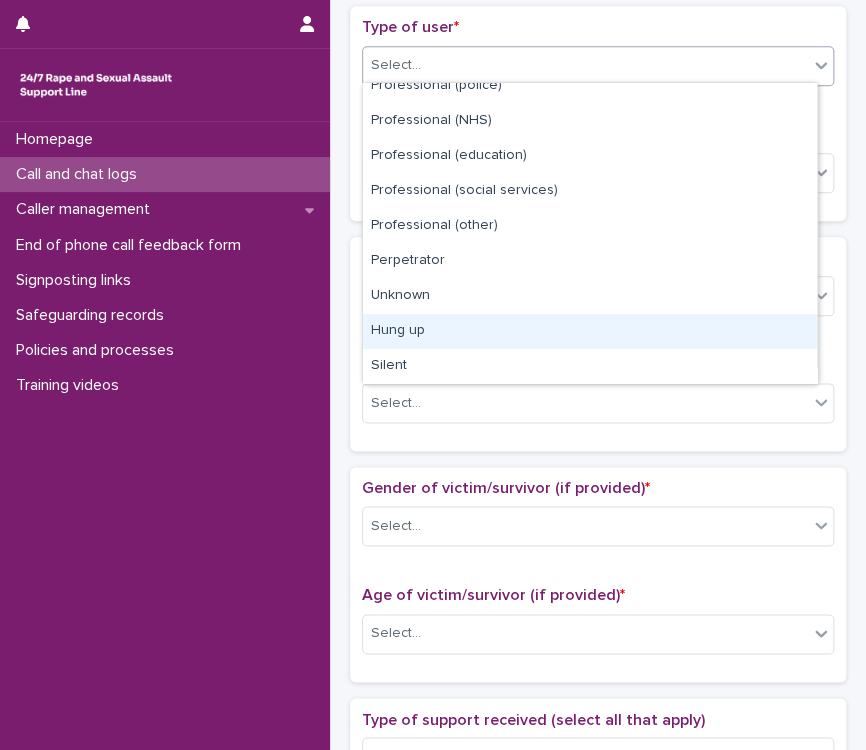 click on "Hung up" at bounding box center (590, 331) 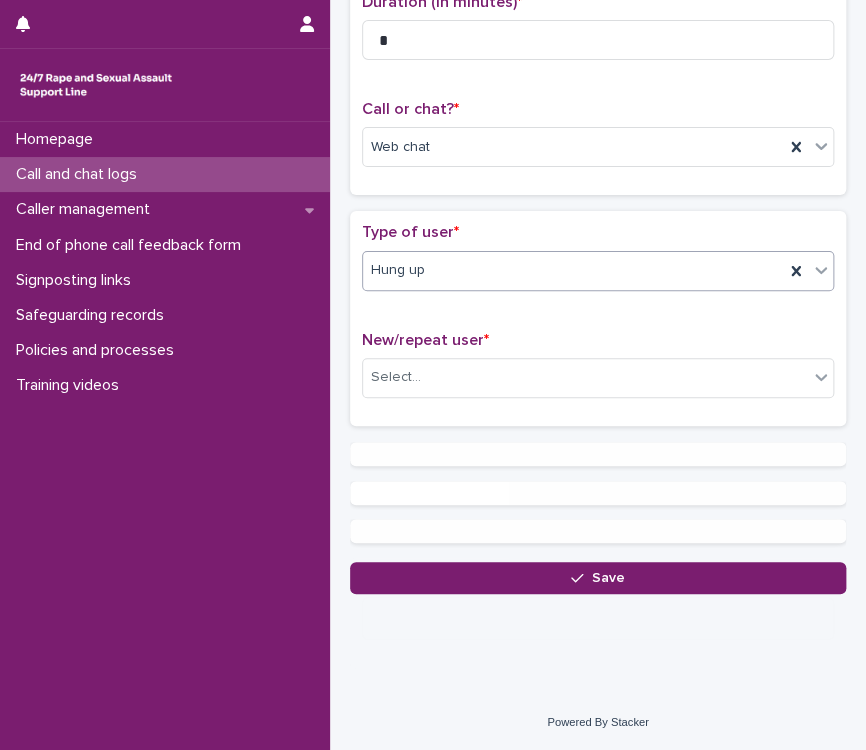 scroll, scrollTop: 0, scrollLeft: 0, axis: both 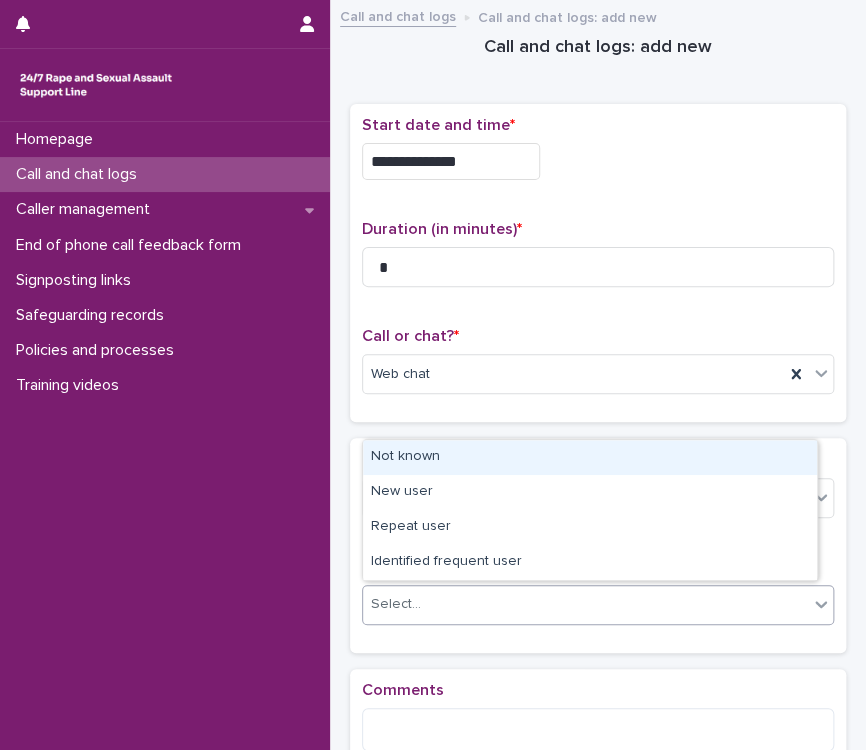 click on "Select..." at bounding box center [585, 604] 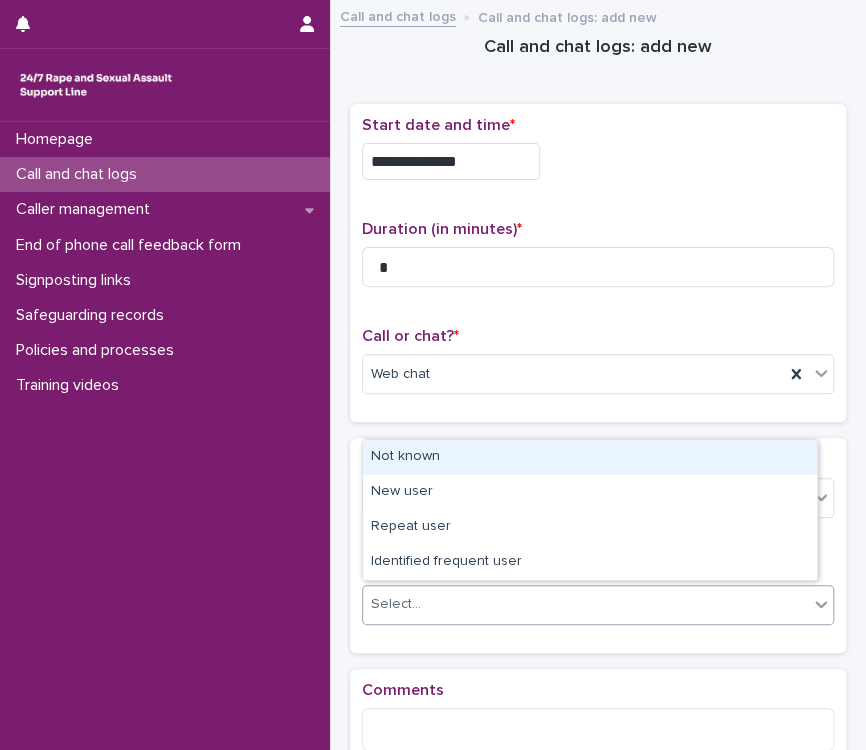 click on "Not known" at bounding box center [590, 457] 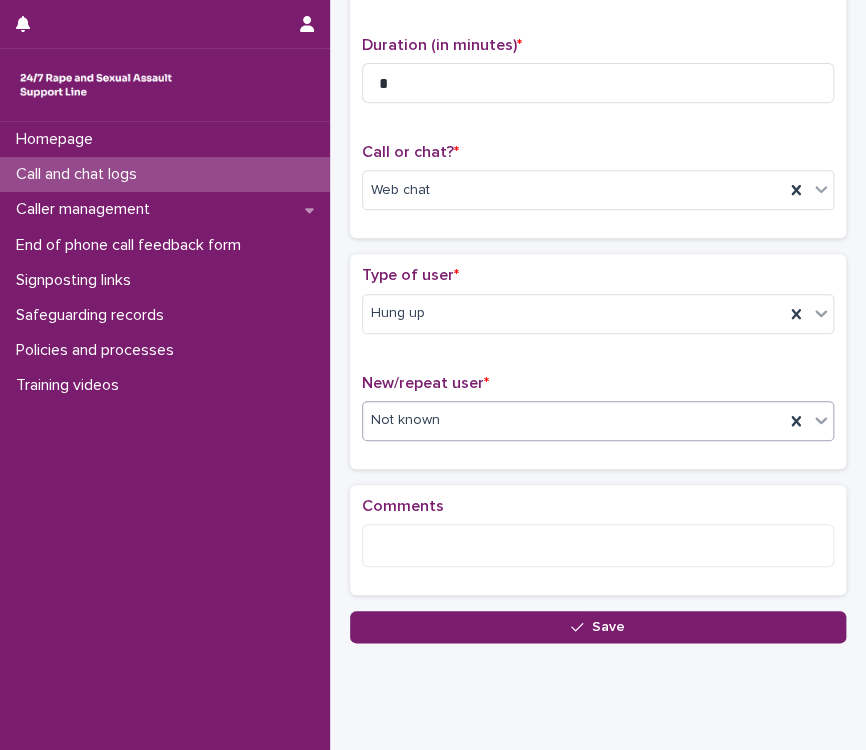 scroll, scrollTop: 187, scrollLeft: 0, axis: vertical 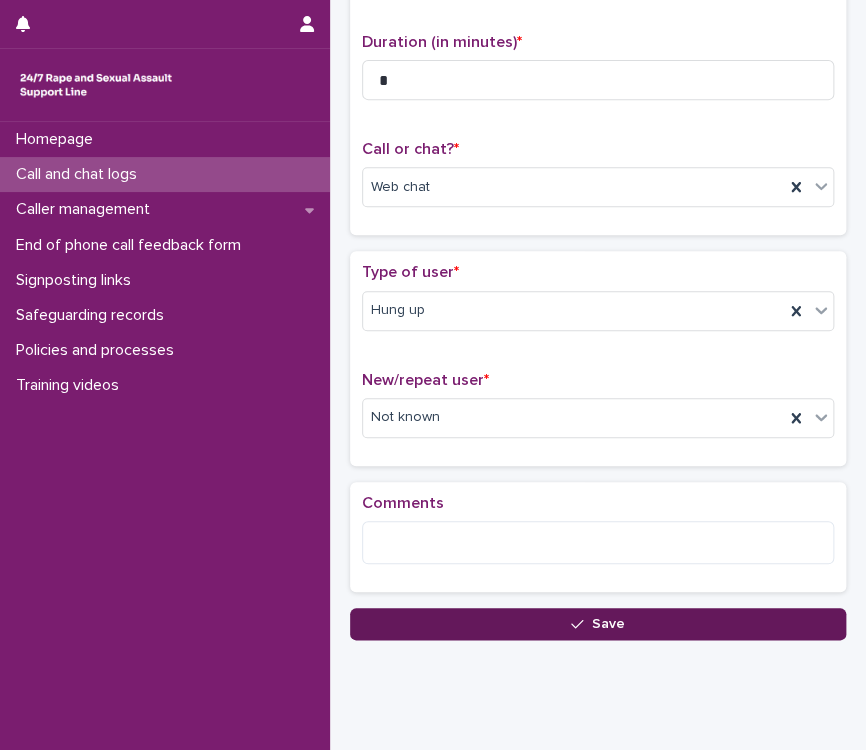 click 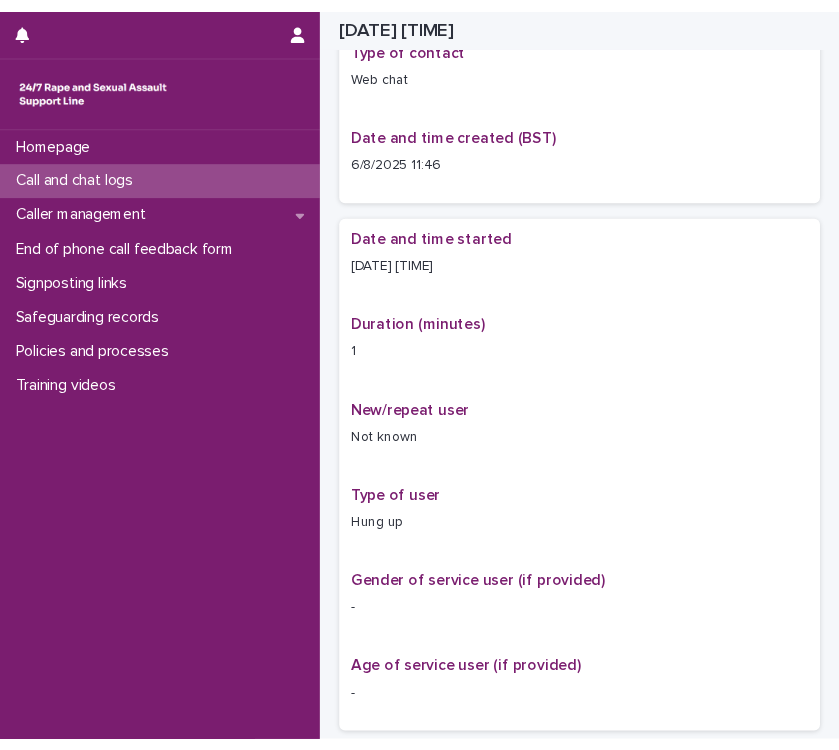 scroll, scrollTop: 199, scrollLeft: 0, axis: vertical 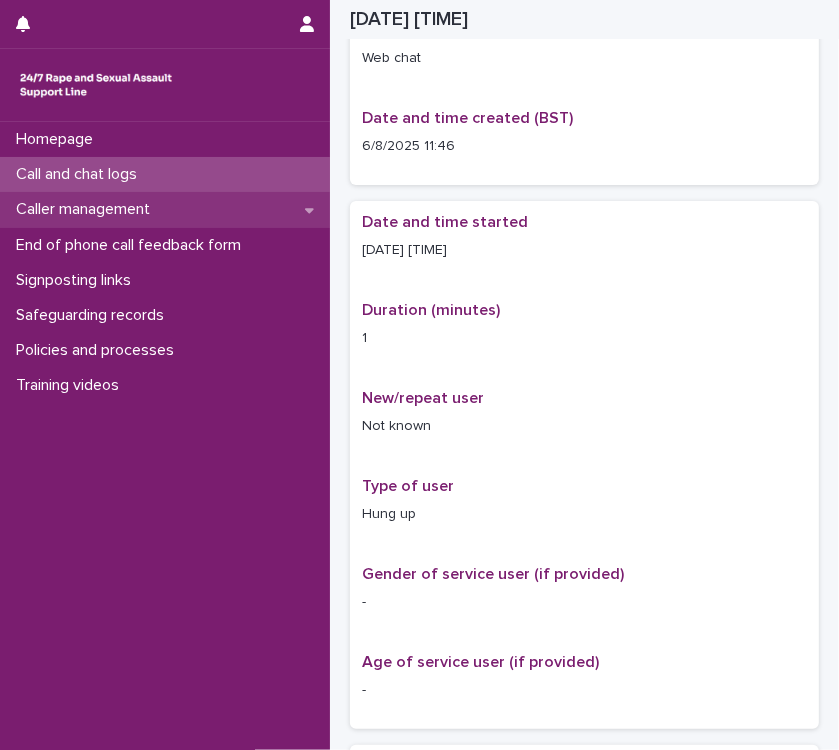 click on "Caller management" at bounding box center (87, 209) 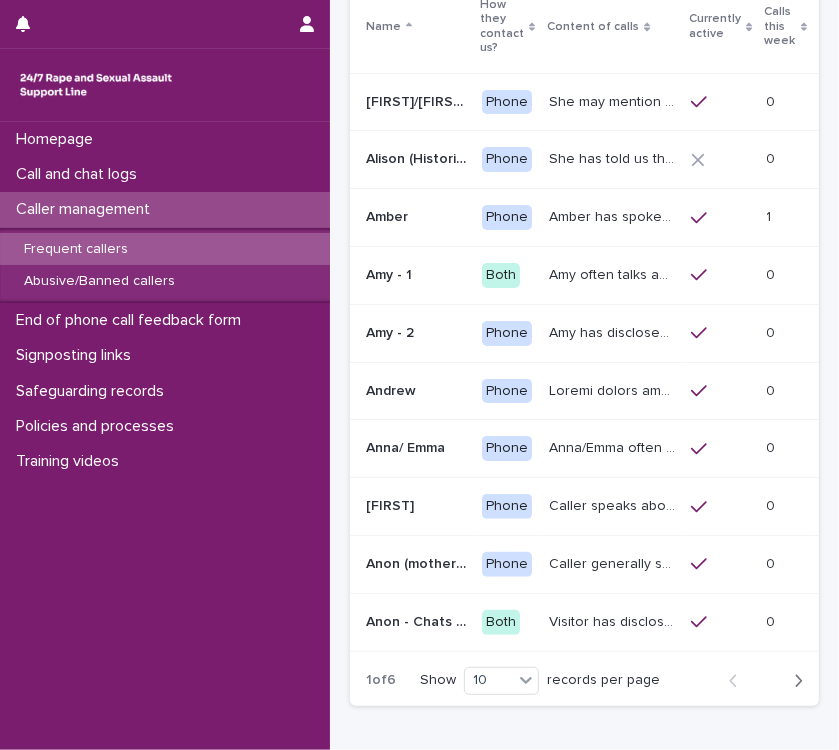 scroll, scrollTop: 0, scrollLeft: 0, axis: both 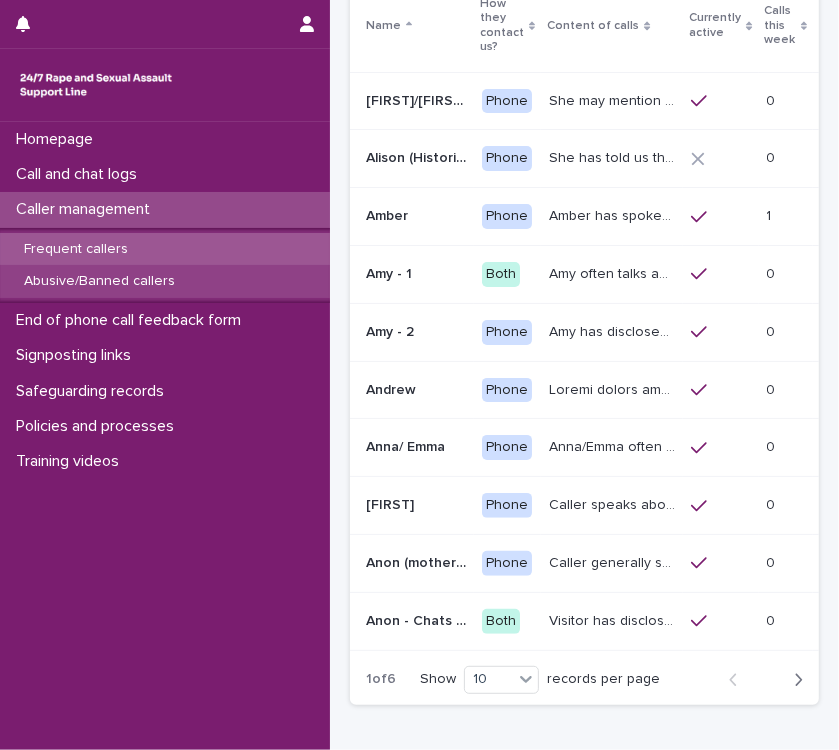 click on "Abusive/Banned callers" at bounding box center (165, 281) 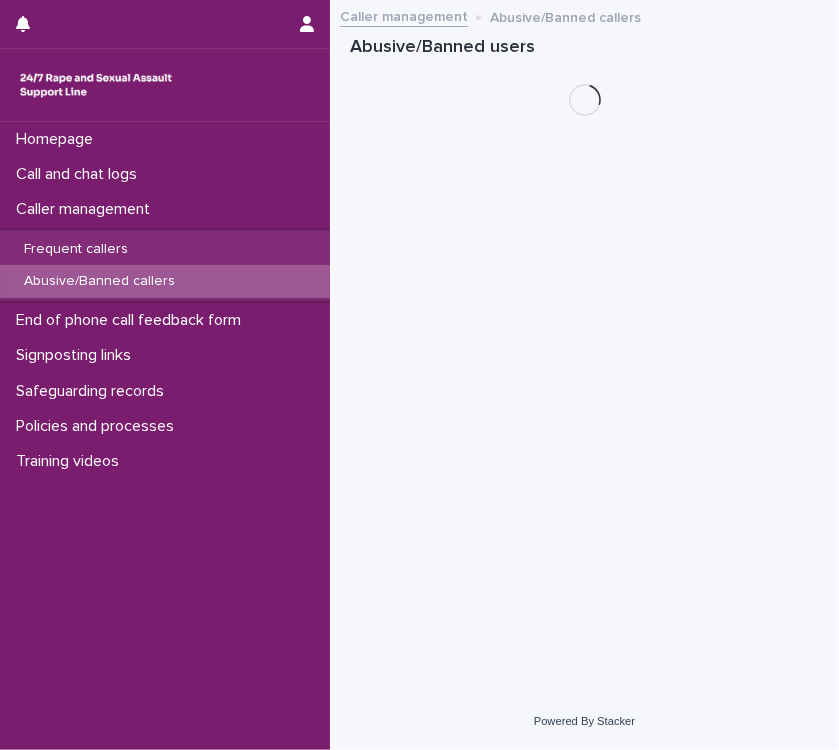 scroll, scrollTop: 0, scrollLeft: 0, axis: both 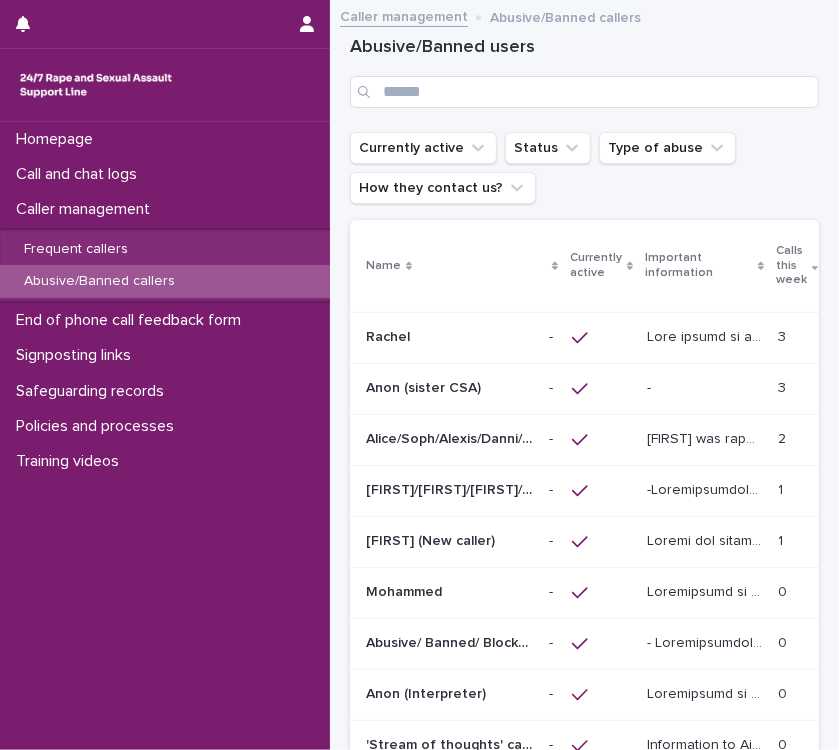 click on "Anon (sister CSA)" at bounding box center (425, 386) 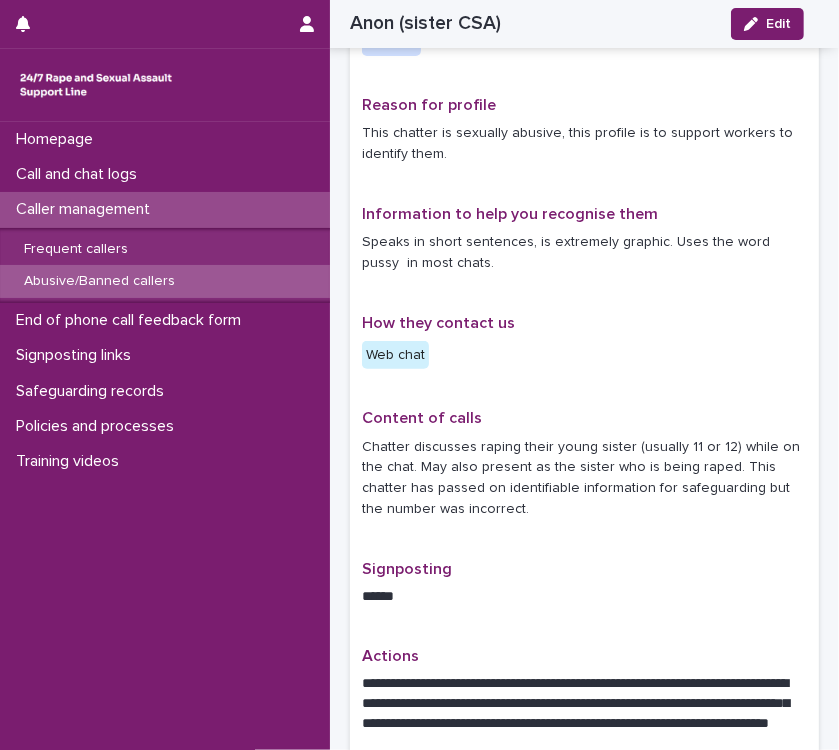 scroll, scrollTop: 554, scrollLeft: 0, axis: vertical 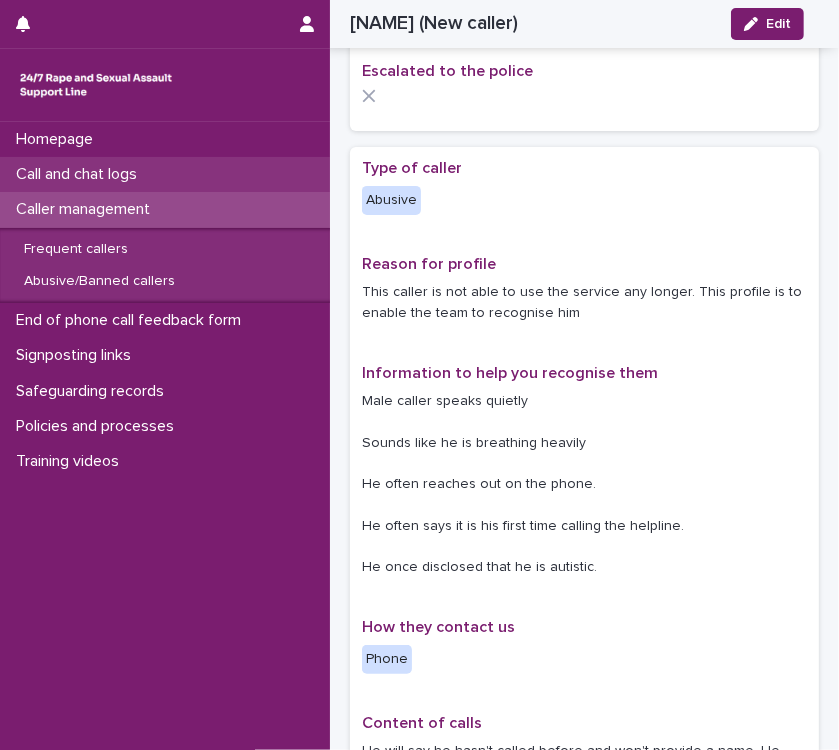click on "Call and chat logs" at bounding box center [80, 174] 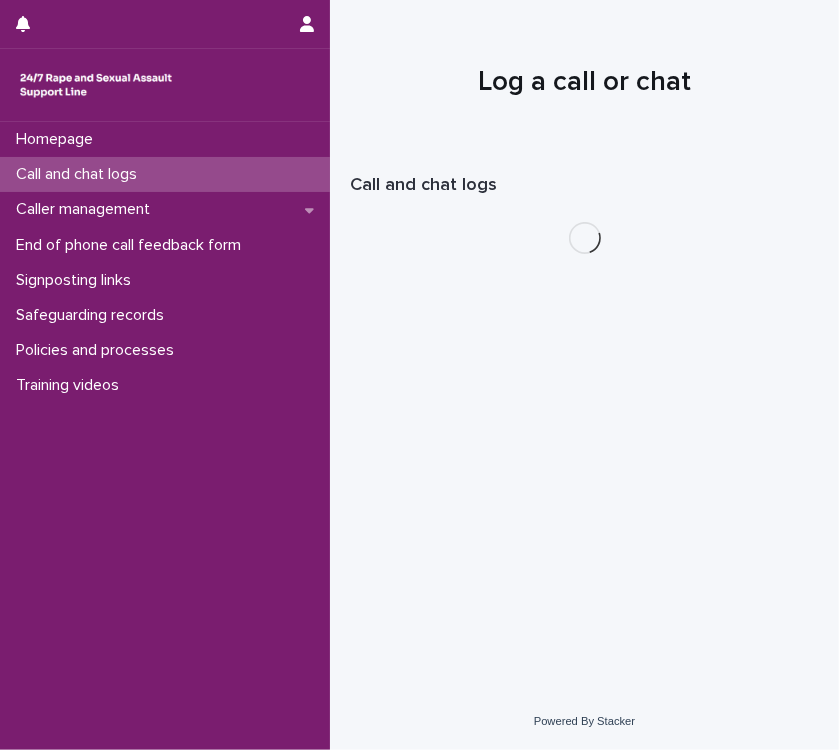 scroll, scrollTop: 0, scrollLeft: 0, axis: both 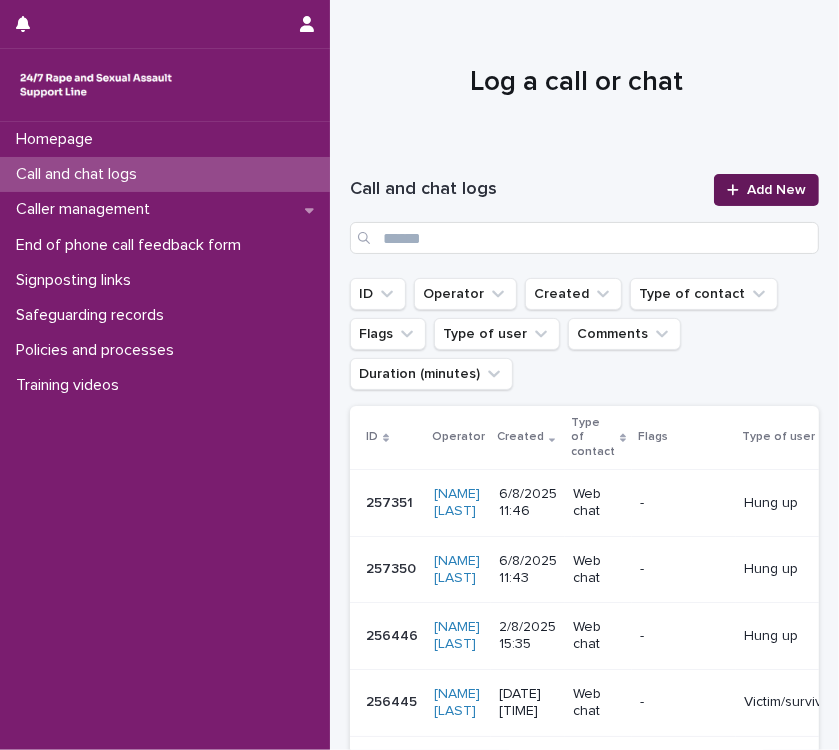click on "Add New" at bounding box center (776, 190) 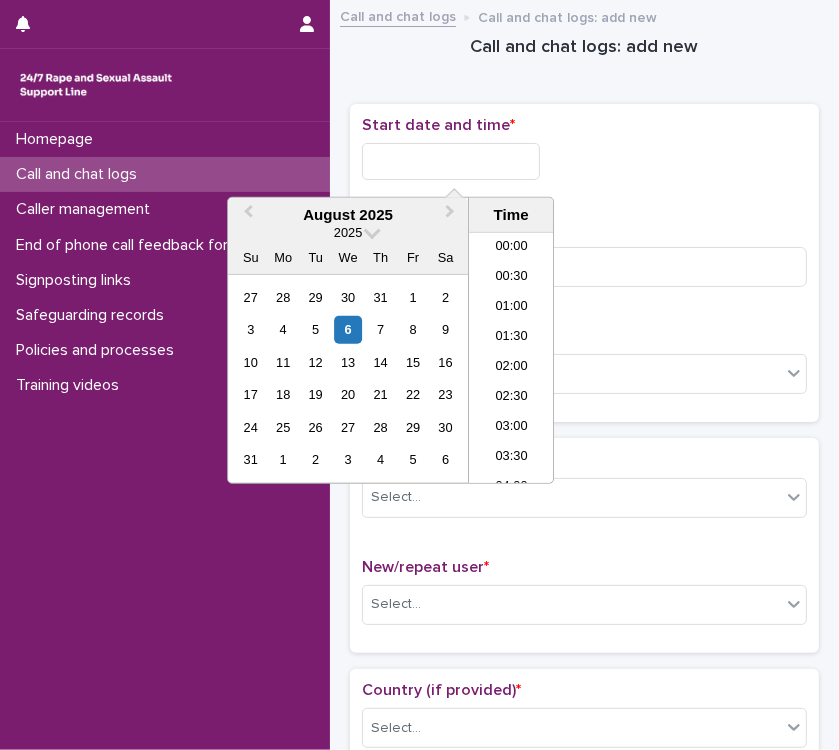 click at bounding box center [451, 161] 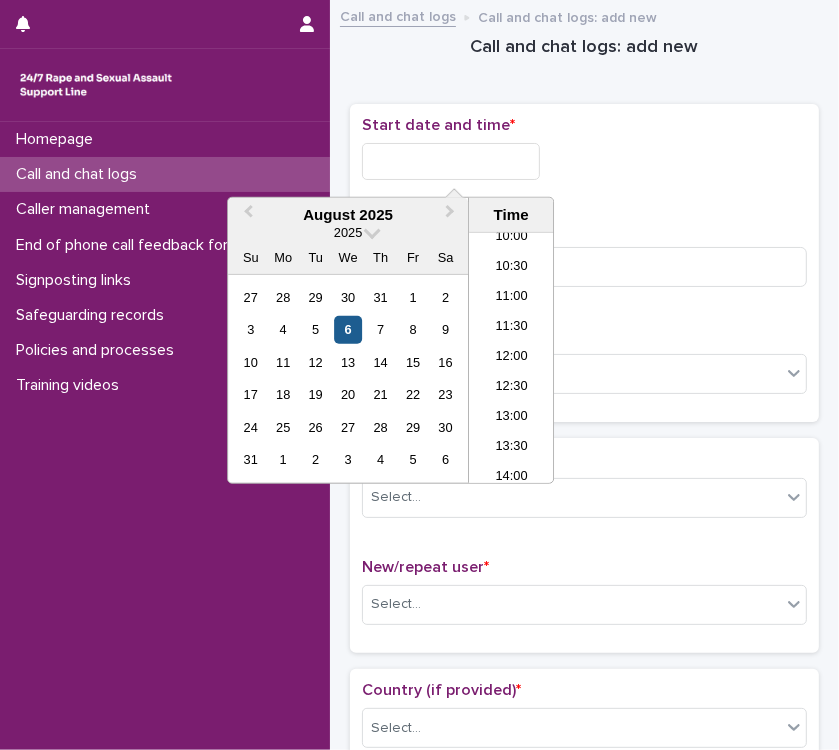 click on "6" at bounding box center [348, 329] 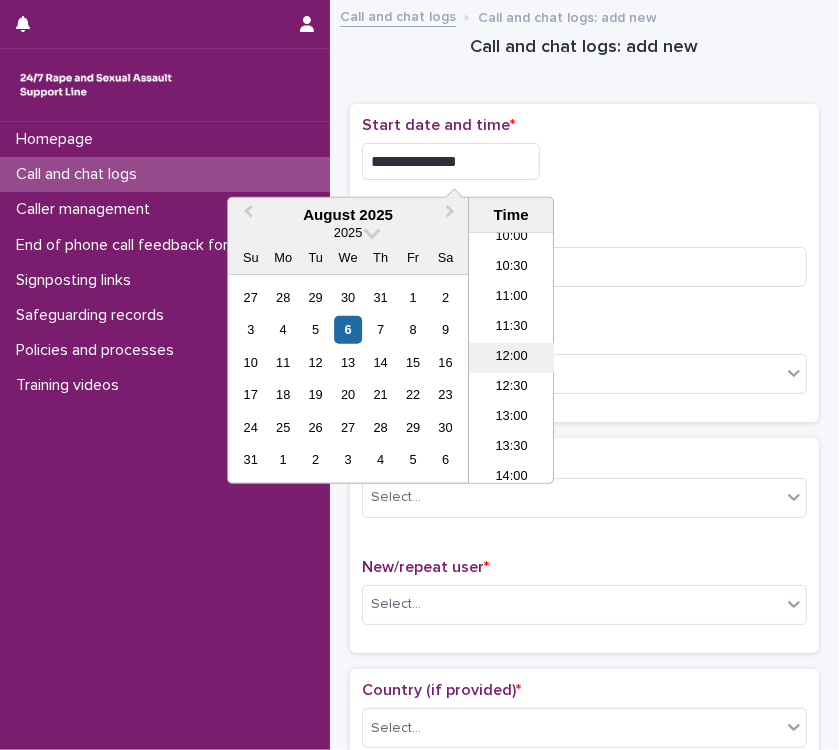 click on "12:00" at bounding box center [511, 358] 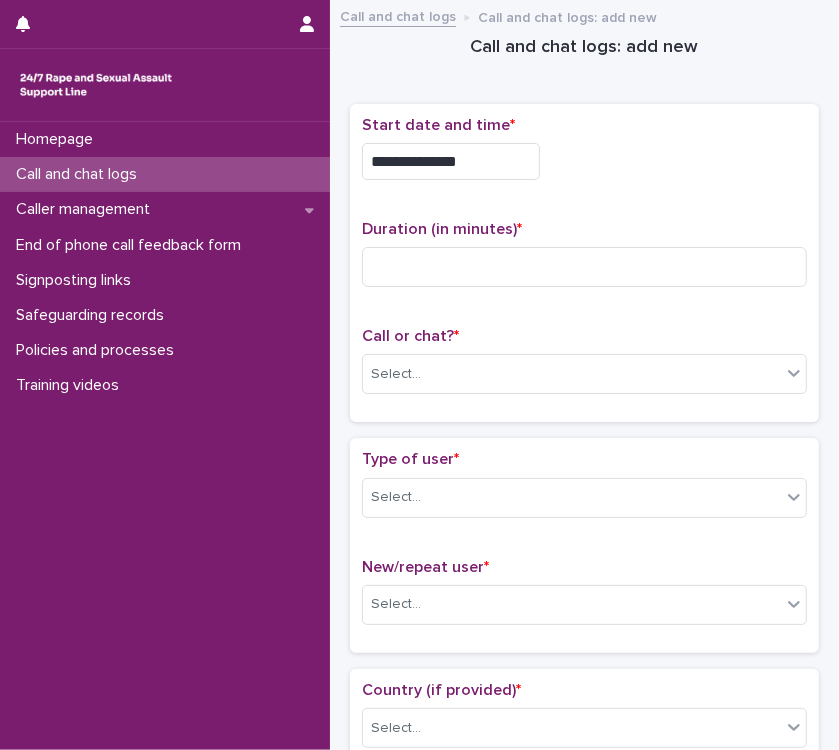 click on "**********" at bounding box center [451, 161] 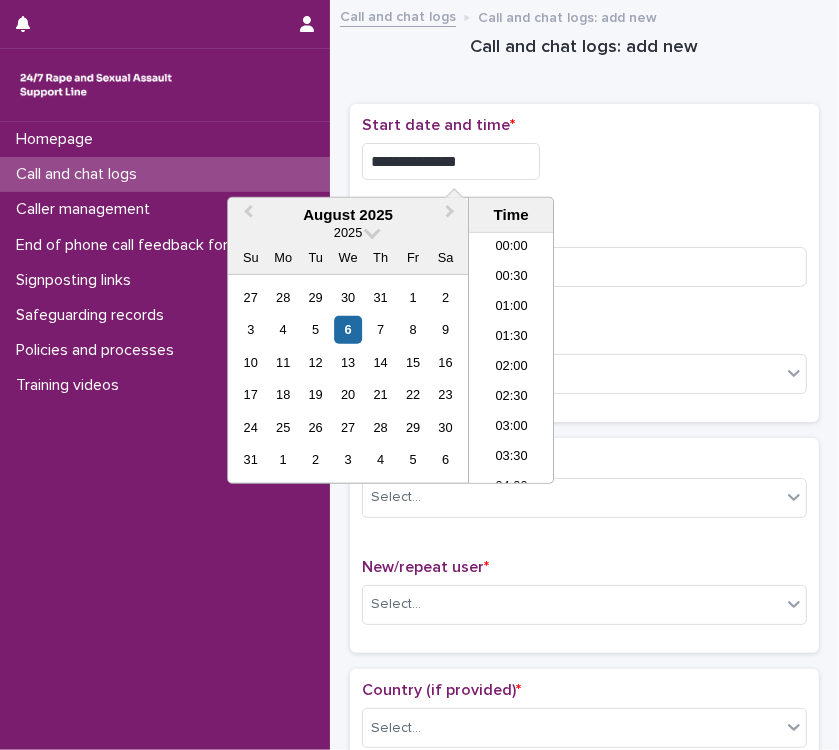 scroll, scrollTop: 610, scrollLeft: 0, axis: vertical 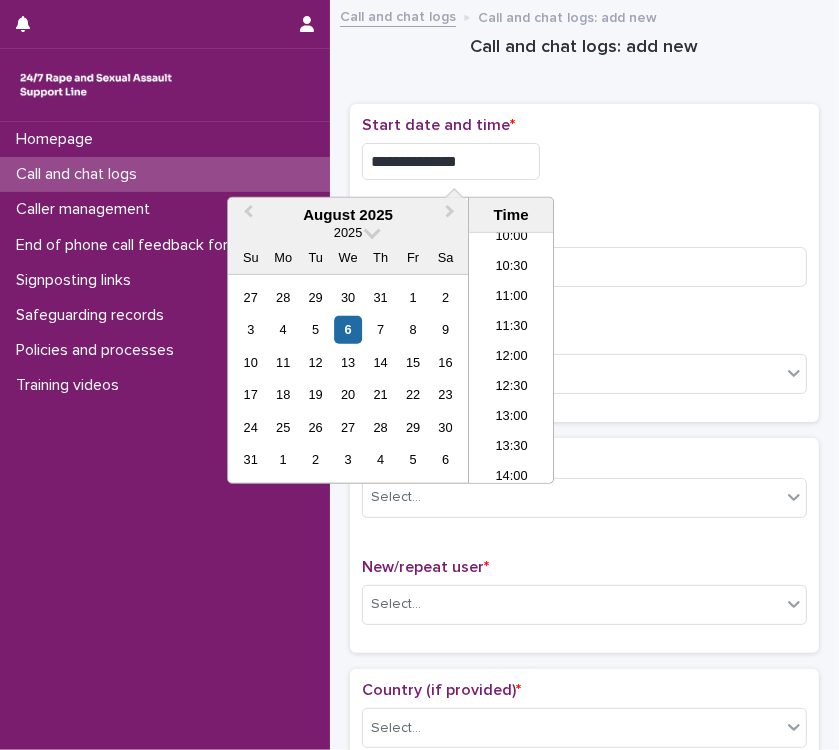 type on "**********" 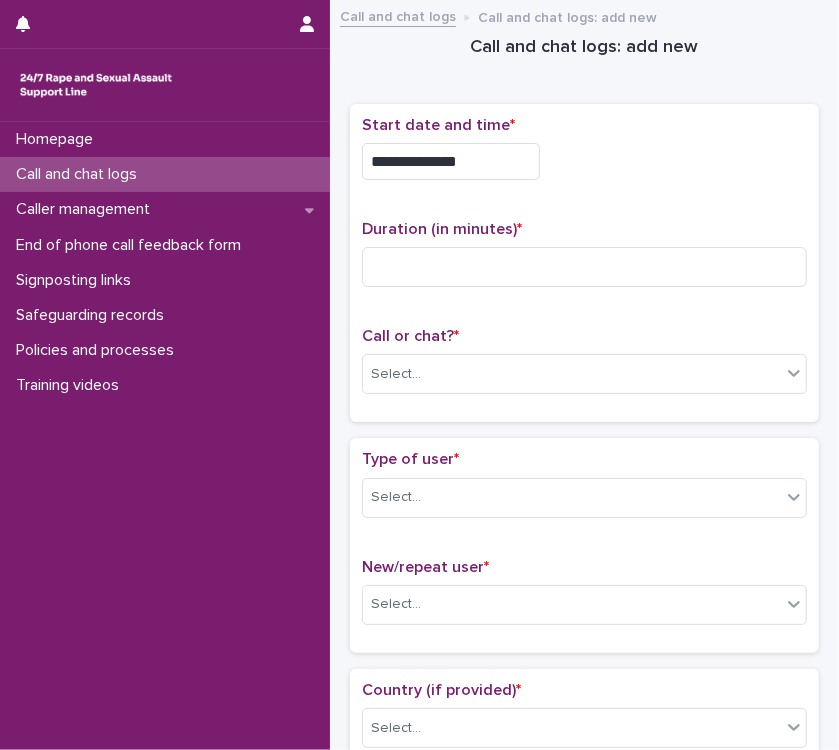 click on "**********" at bounding box center [584, 156] 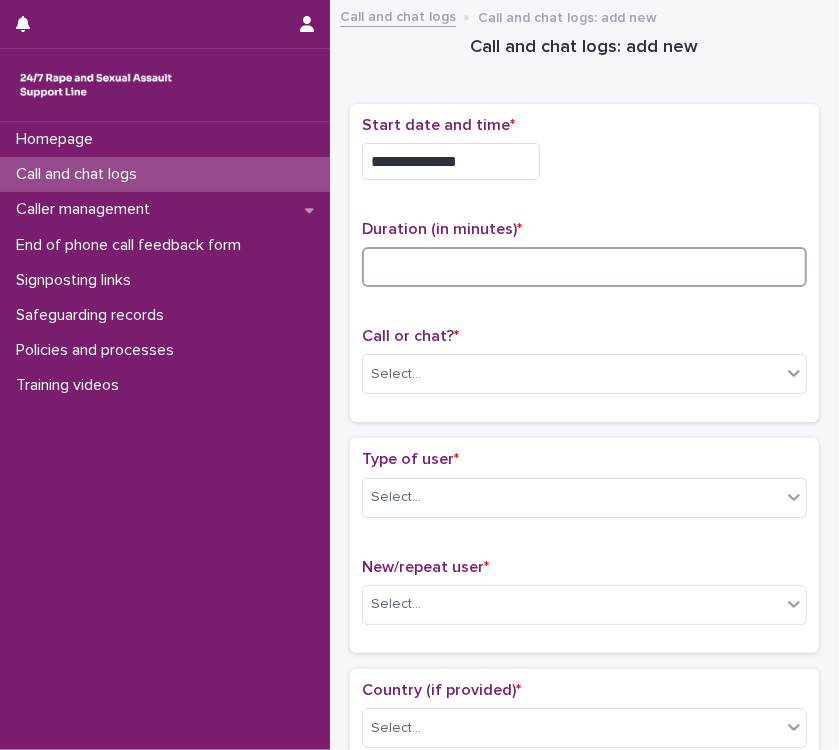 click at bounding box center (584, 267) 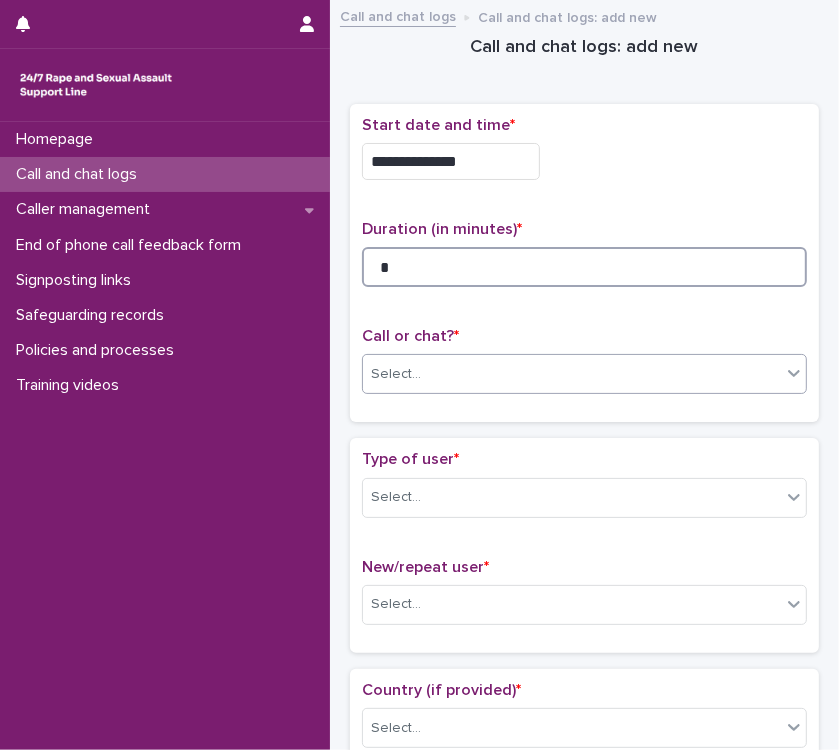 type on "*" 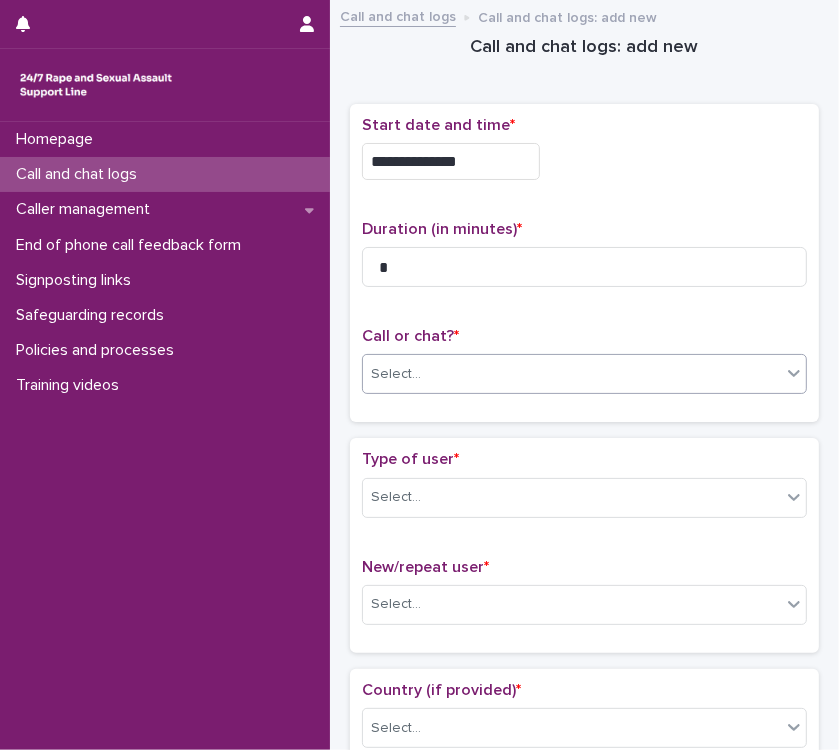 click on "Select..." at bounding box center [572, 374] 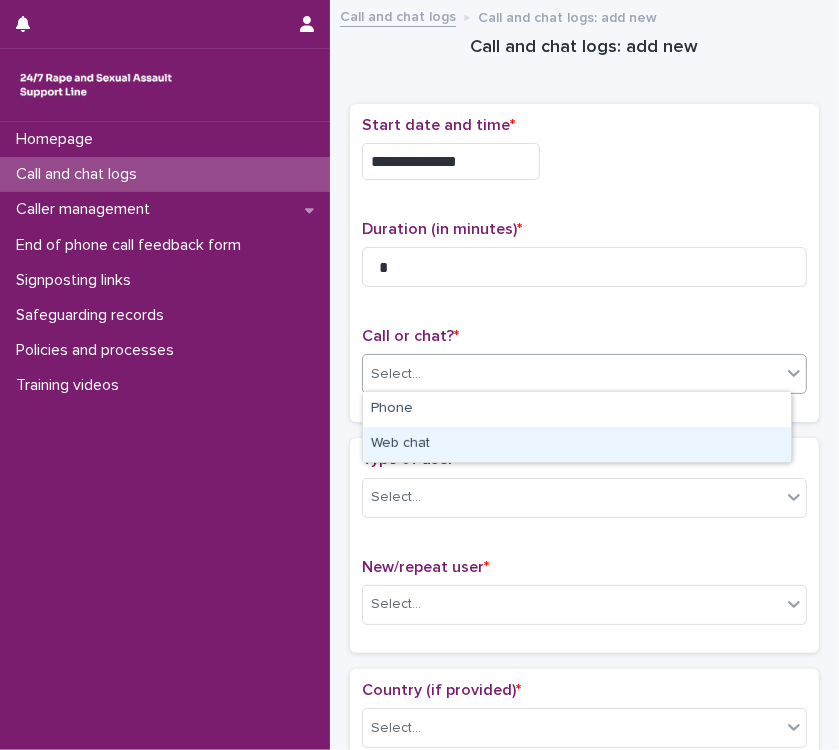 click on "Web chat" at bounding box center (577, 444) 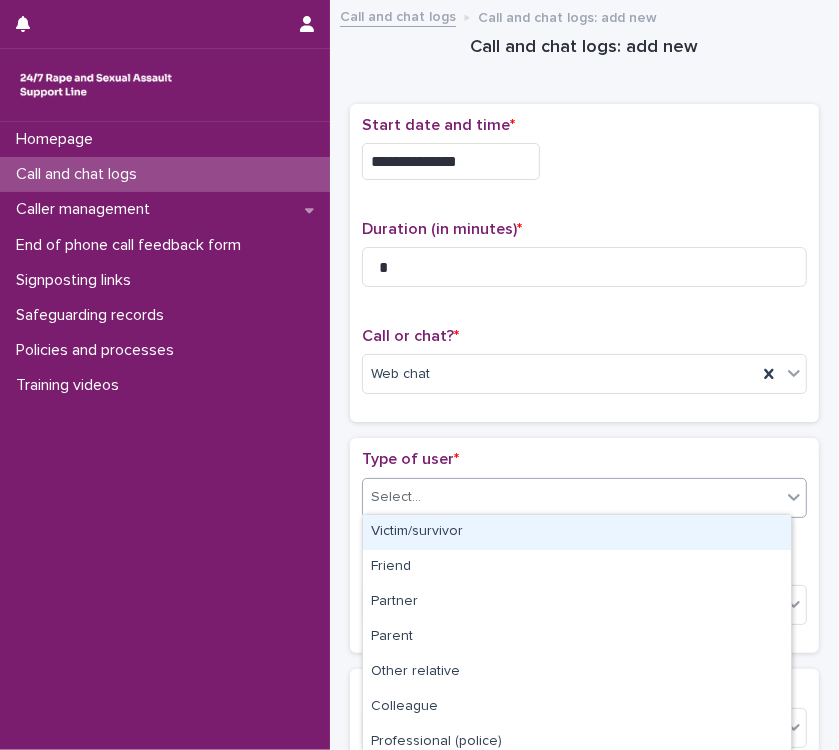 click on "Select..." at bounding box center [572, 497] 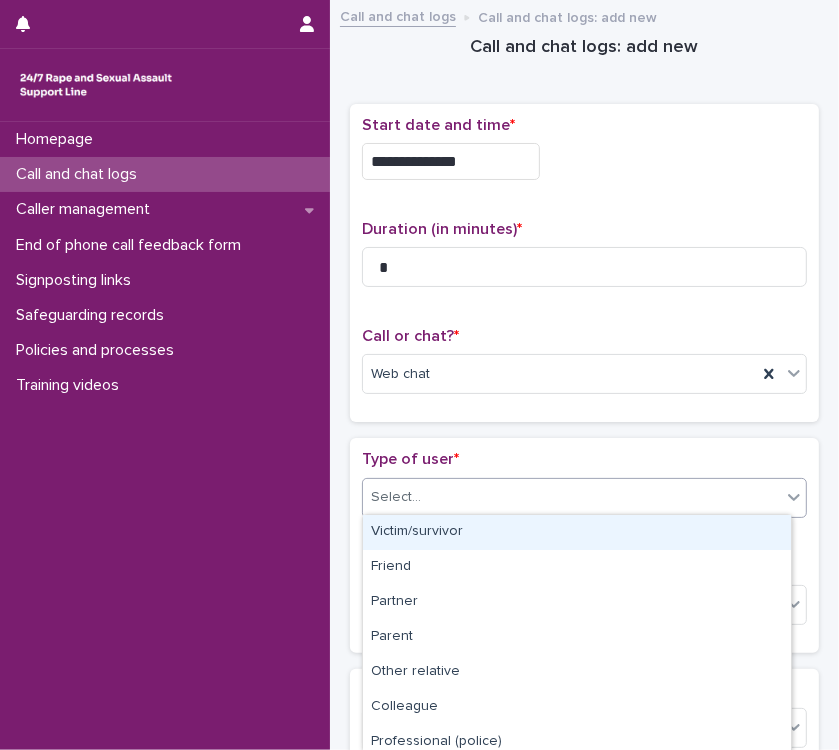 click on "Type of user *" at bounding box center [584, 459] 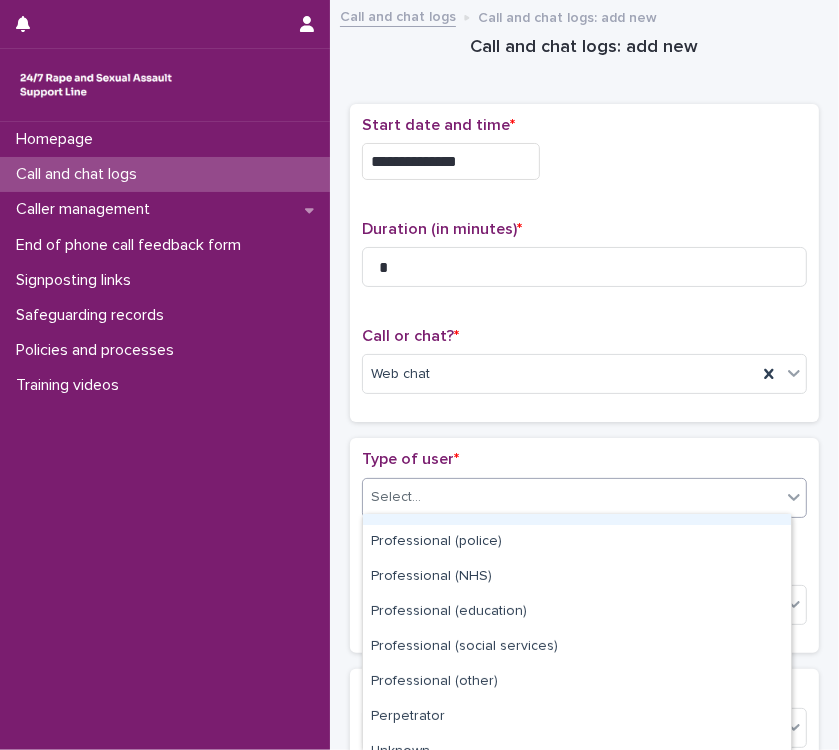 scroll, scrollTop: 288, scrollLeft: 0, axis: vertical 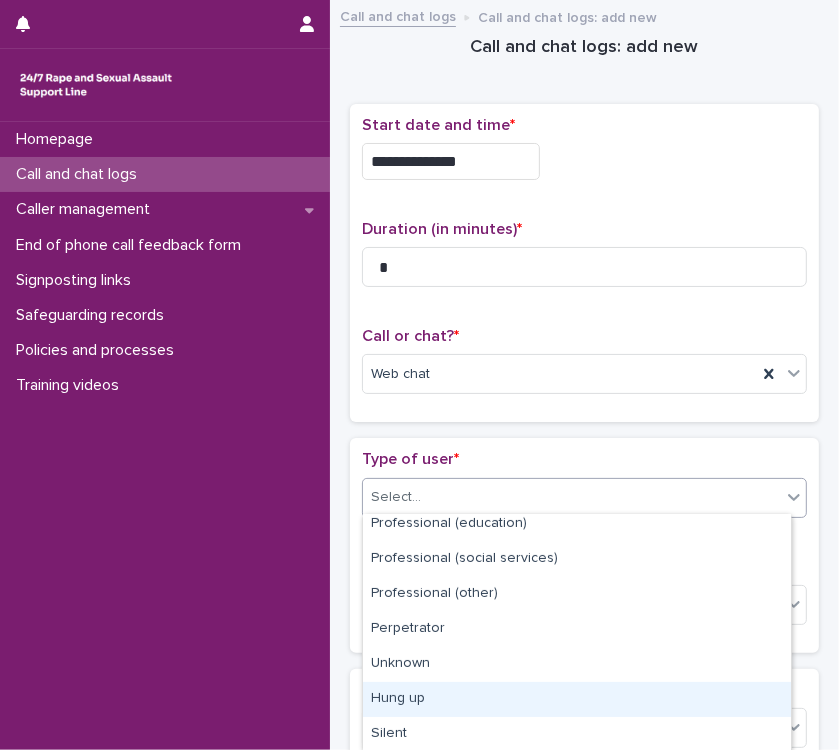 click on "Hung up" at bounding box center (577, 699) 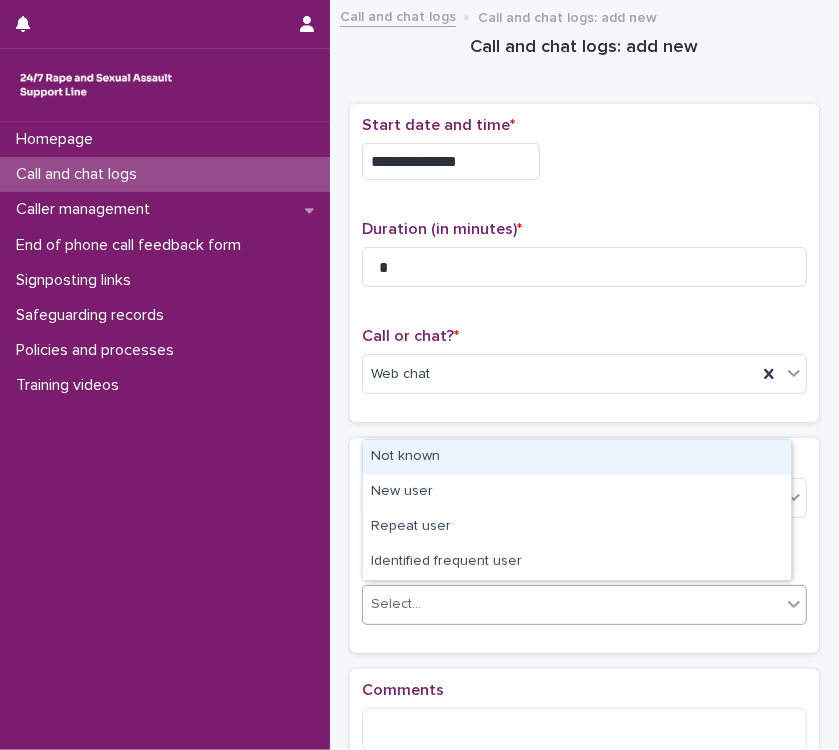 click on "Select..." at bounding box center (572, 604) 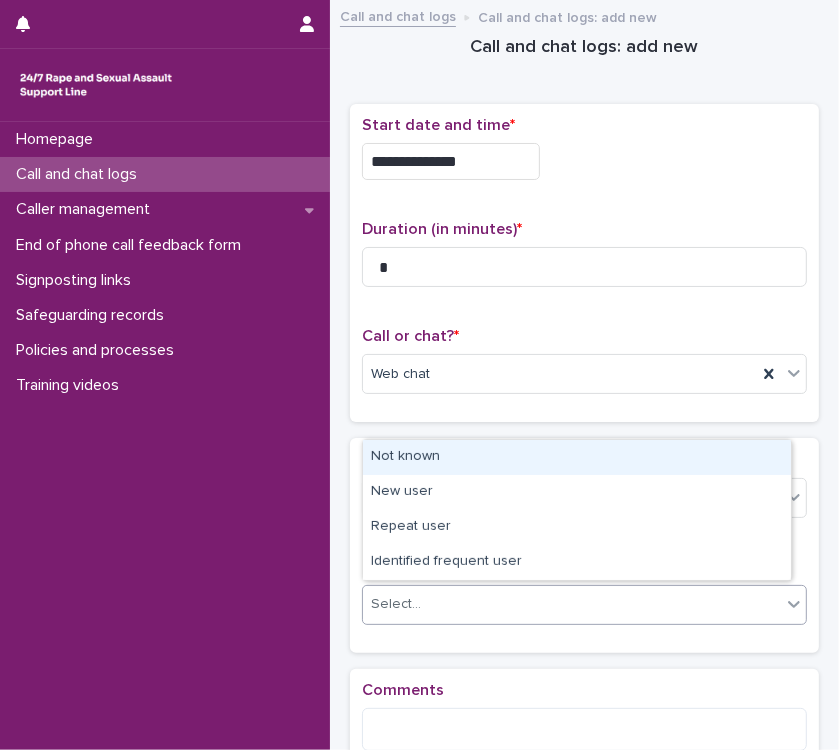 click on "Not known" at bounding box center [577, 457] 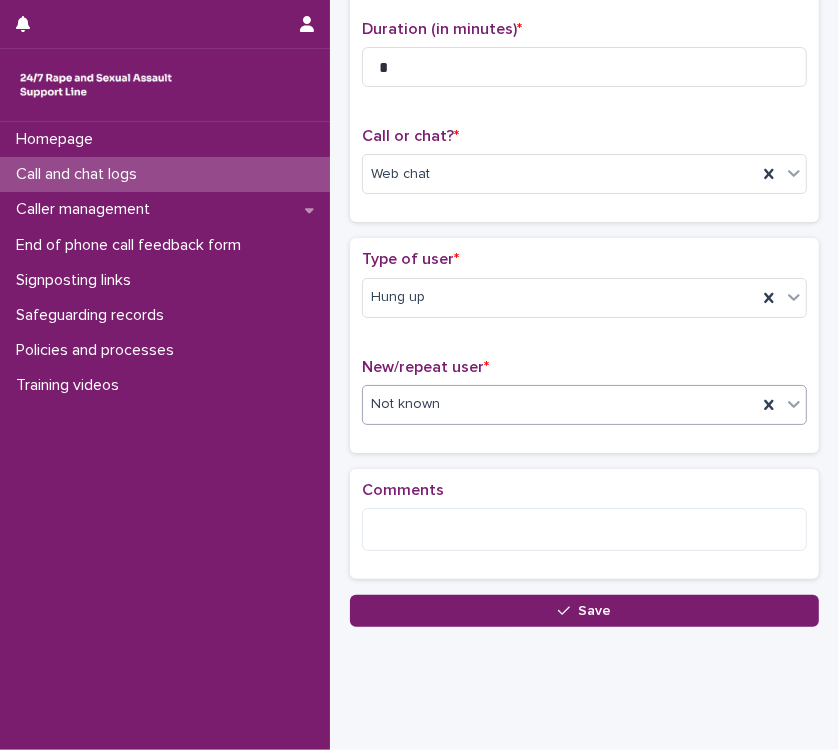 scroll, scrollTop: 228, scrollLeft: 0, axis: vertical 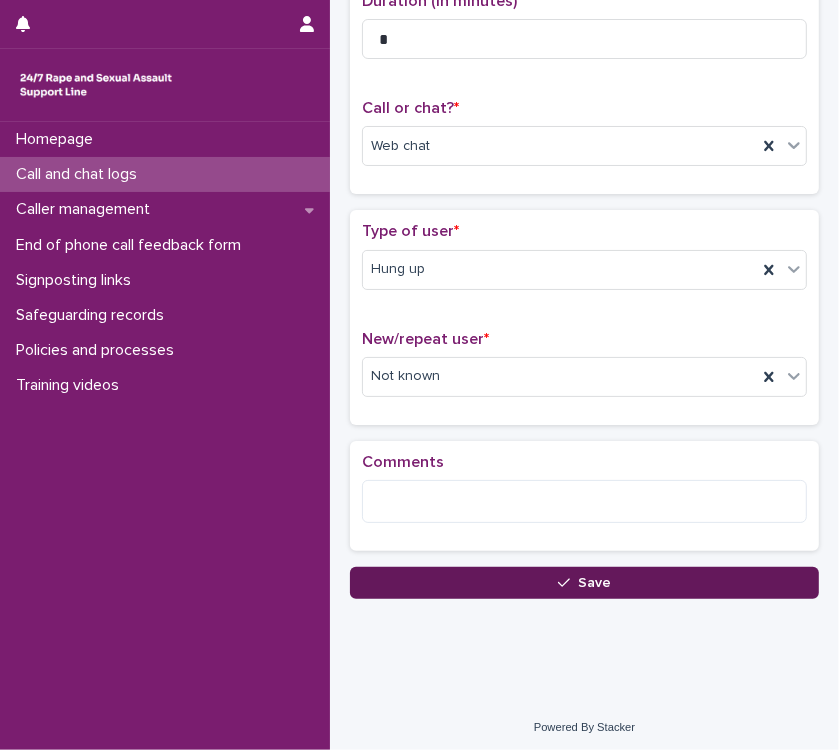 click on "Save" at bounding box center [584, 583] 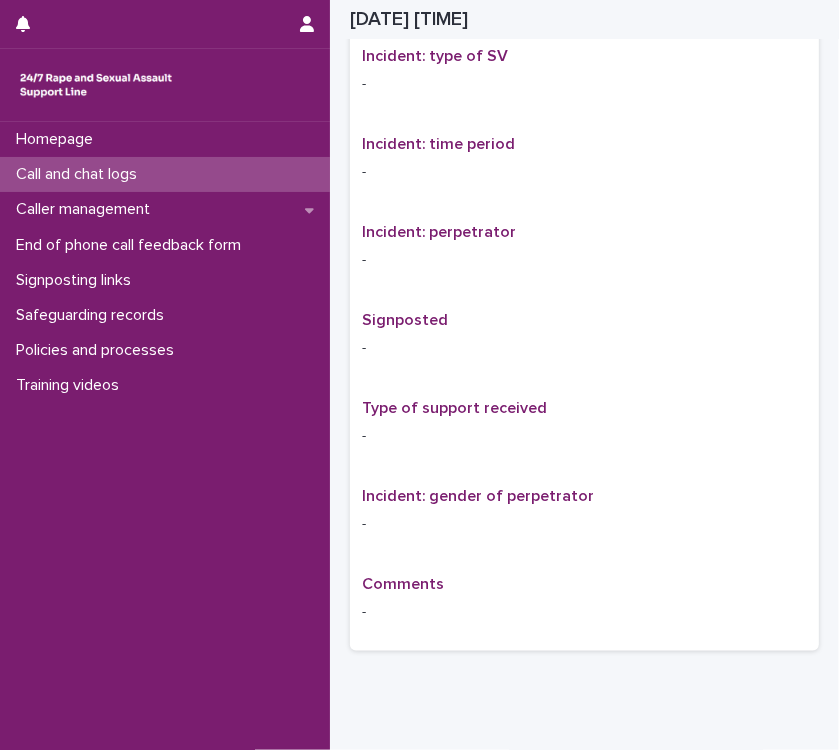 scroll, scrollTop: 1070, scrollLeft: 0, axis: vertical 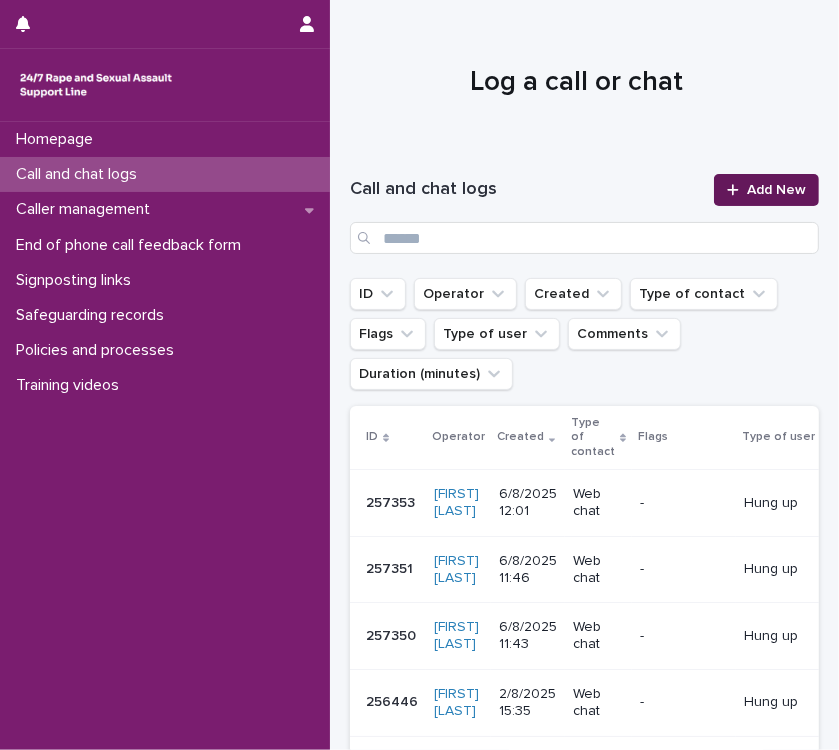 click on "Add New" at bounding box center (776, 190) 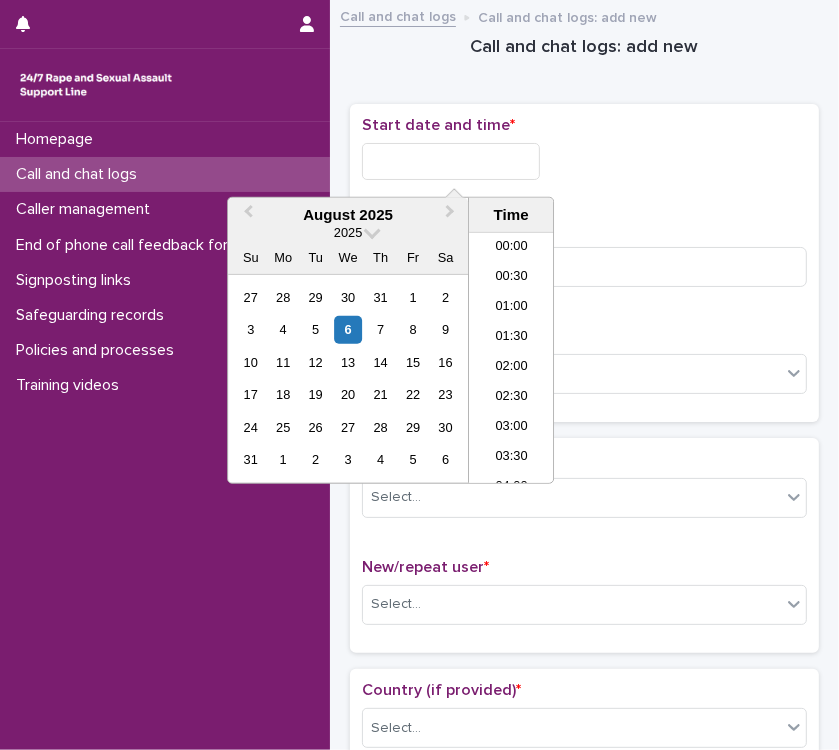 click at bounding box center (451, 161) 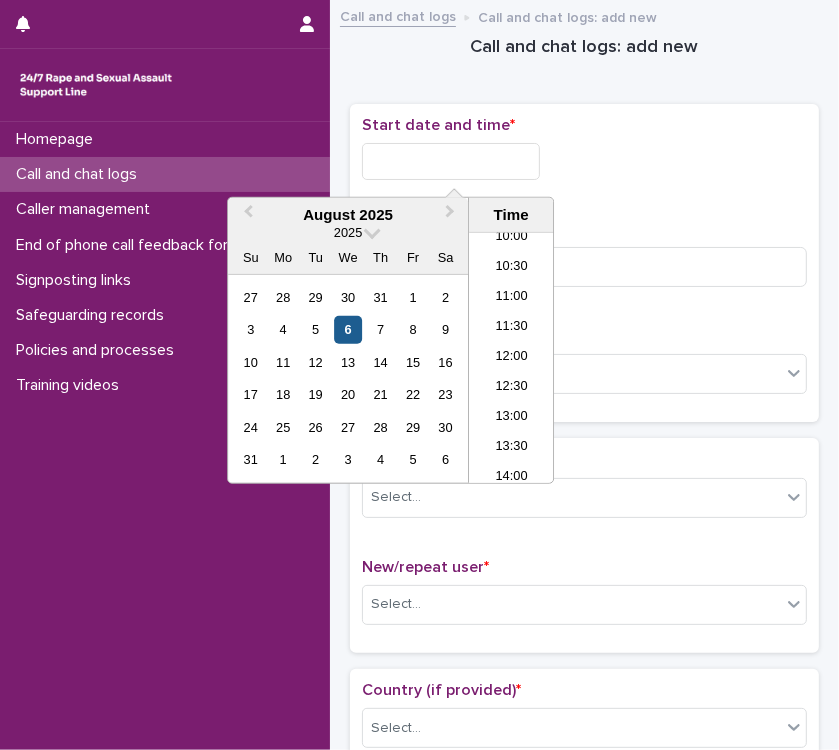click on "6" at bounding box center [348, 329] 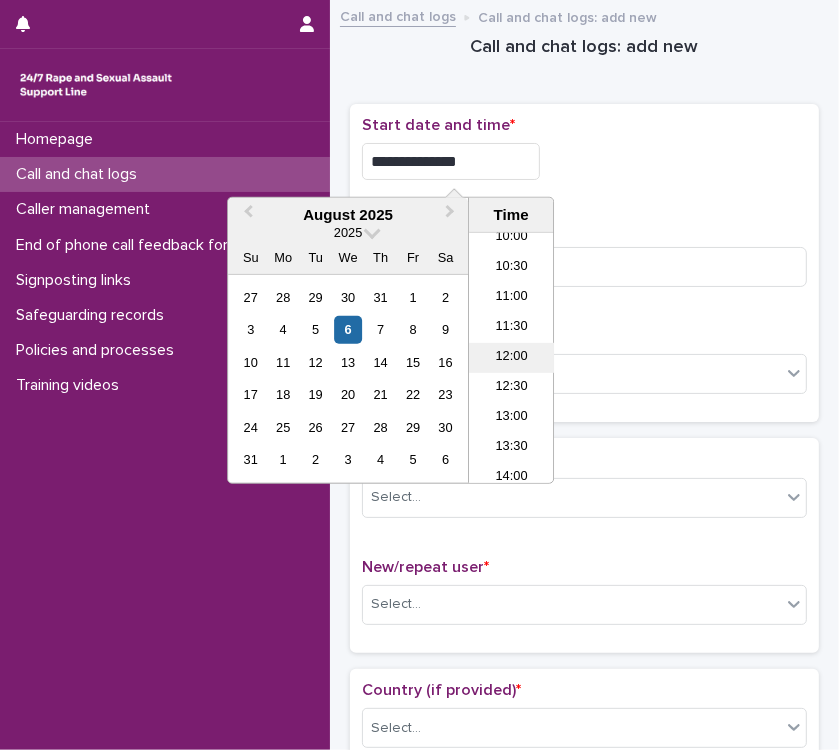 click on "12:00" at bounding box center [511, 358] 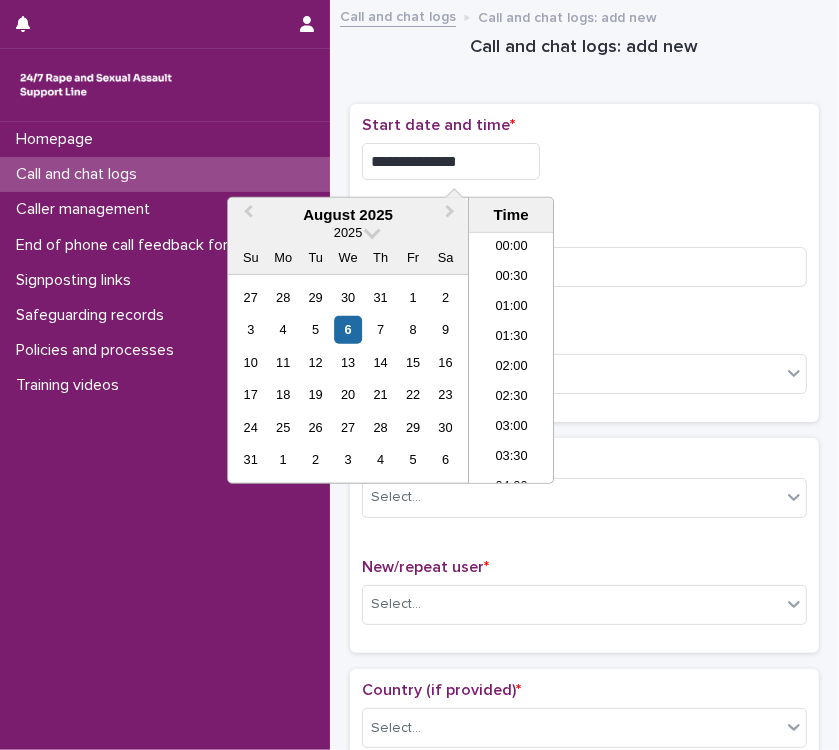 click on "**********" at bounding box center [451, 161] 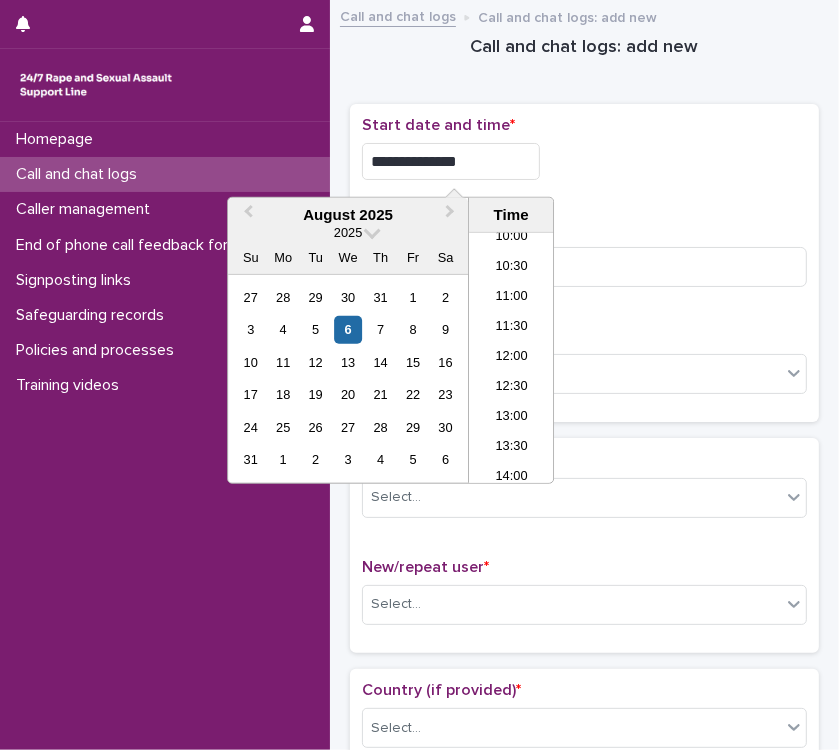 type on "**********" 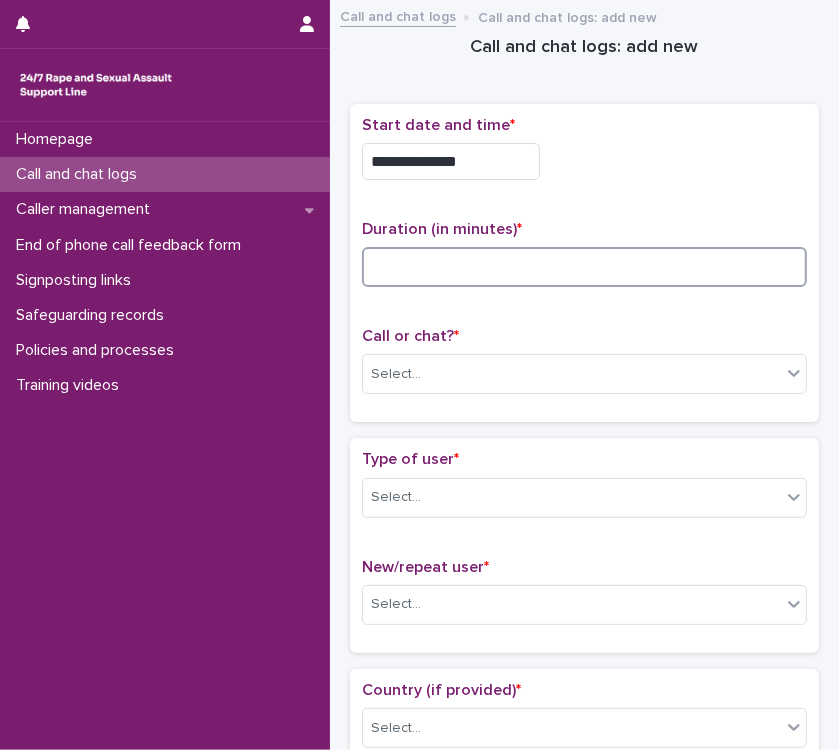 click at bounding box center (584, 267) 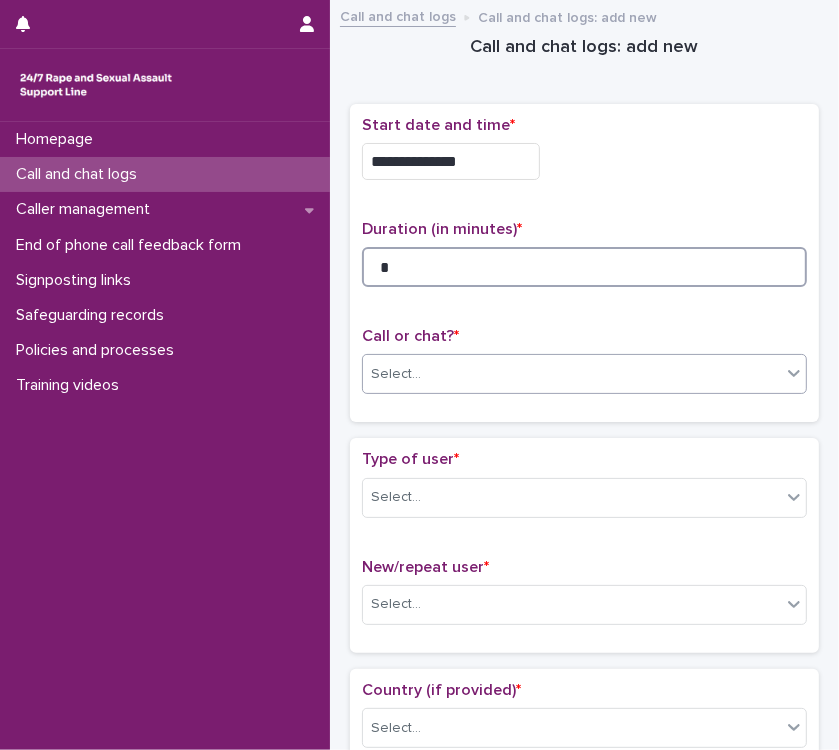 type on "*" 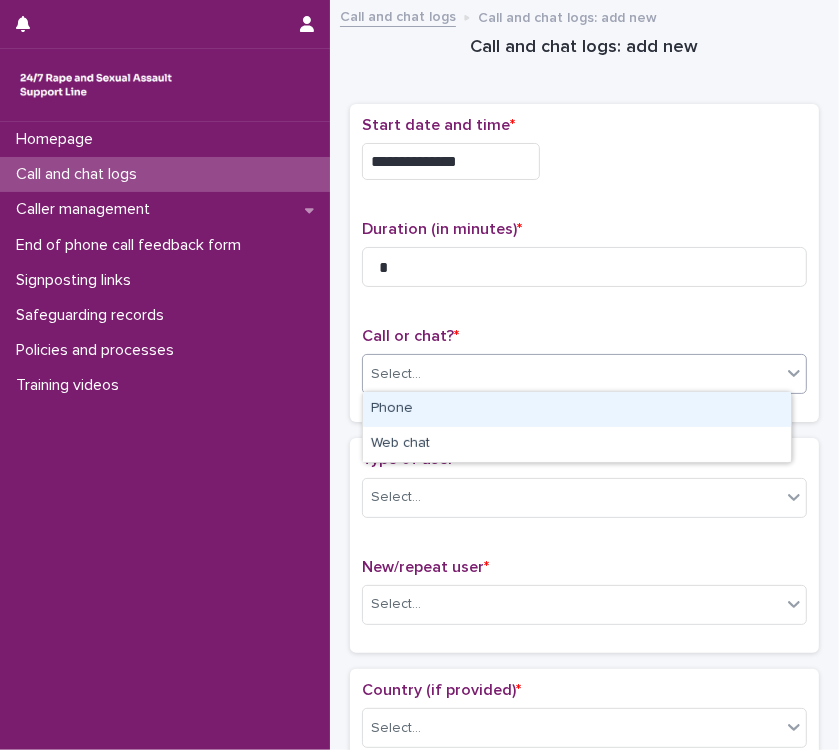 click on "Select..." at bounding box center [572, 374] 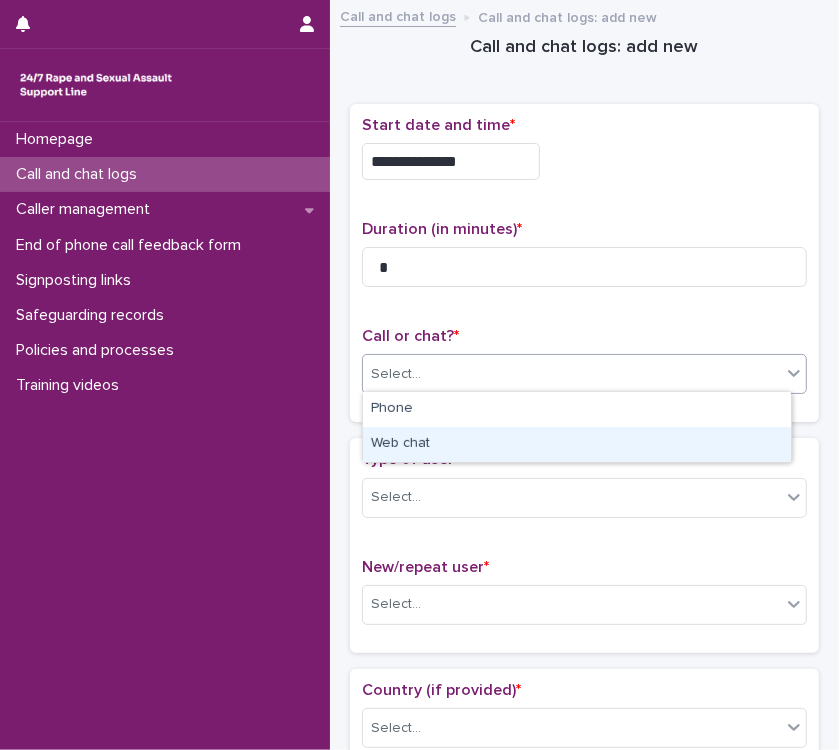 click on "Web chat" at bounding box center [577, 444] 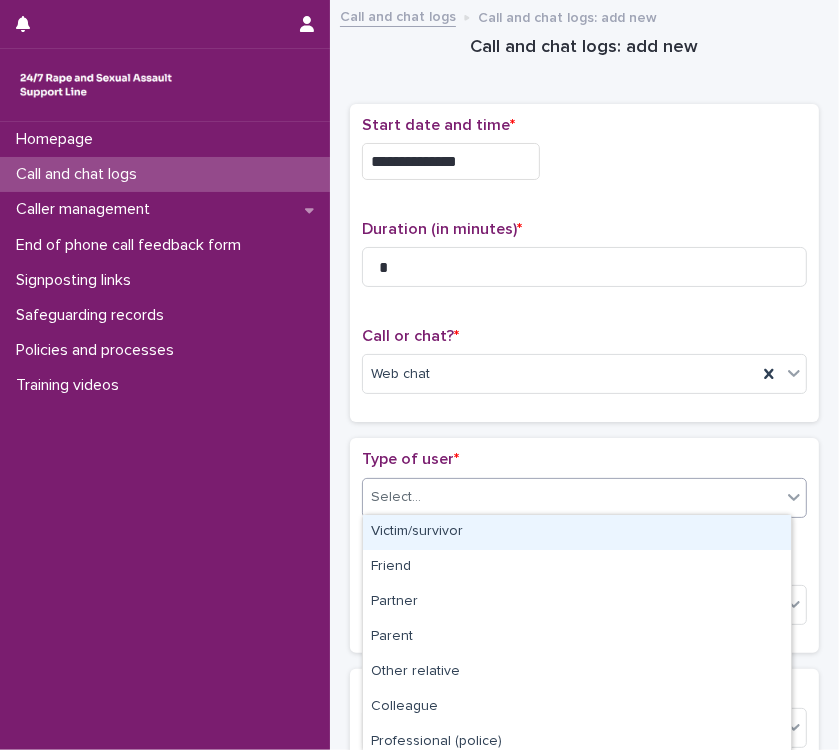click on "Select..." at bounding box center [572, 497] 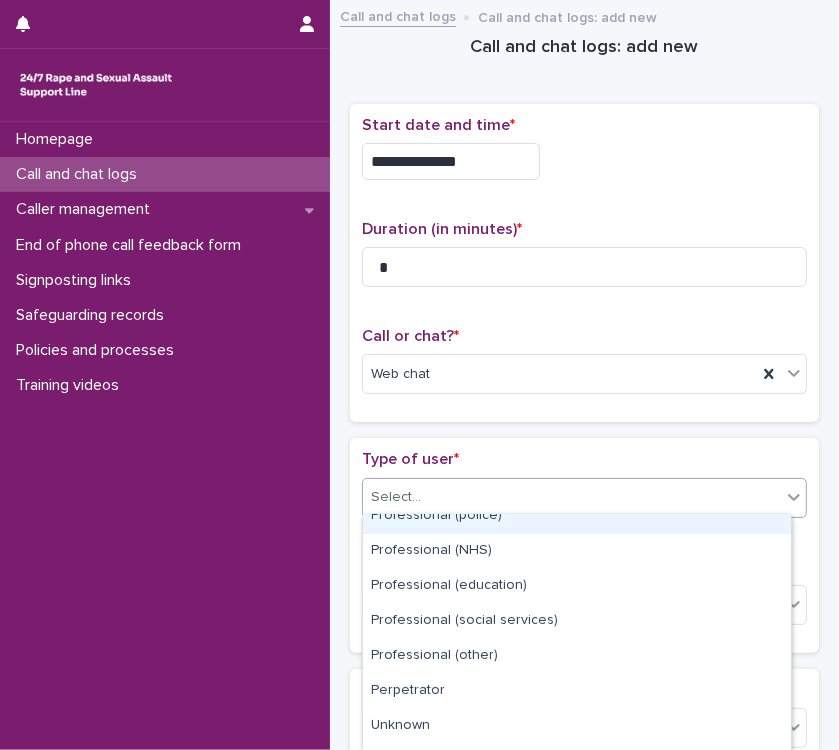 scroll, scrollTop: 288, scrollLeft: 0, axis: vertical 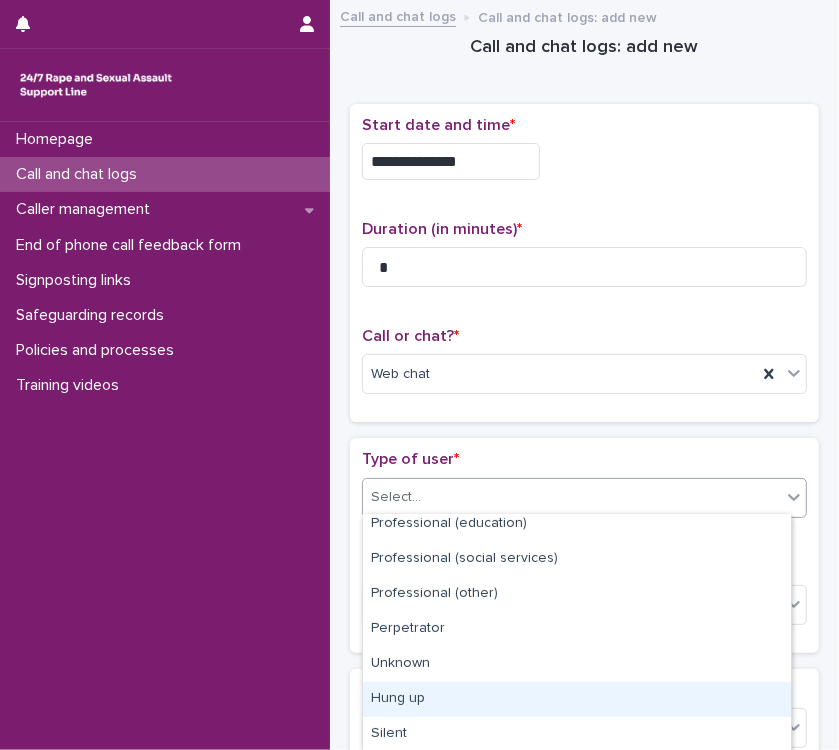 click on "Hung up" at bounding box center [577, 699] 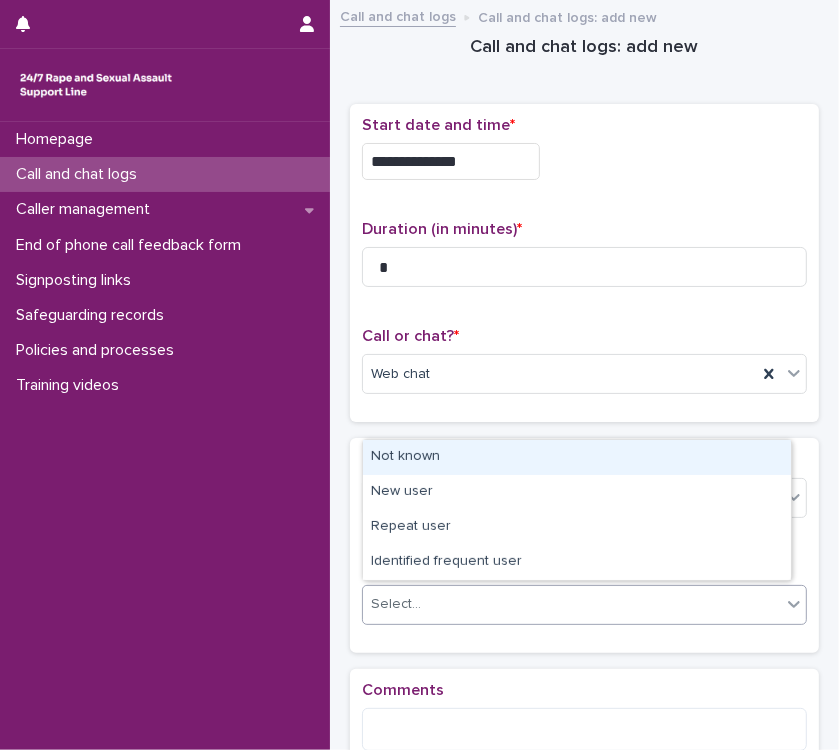 click on "Select..." at bounding box center (572, 604) 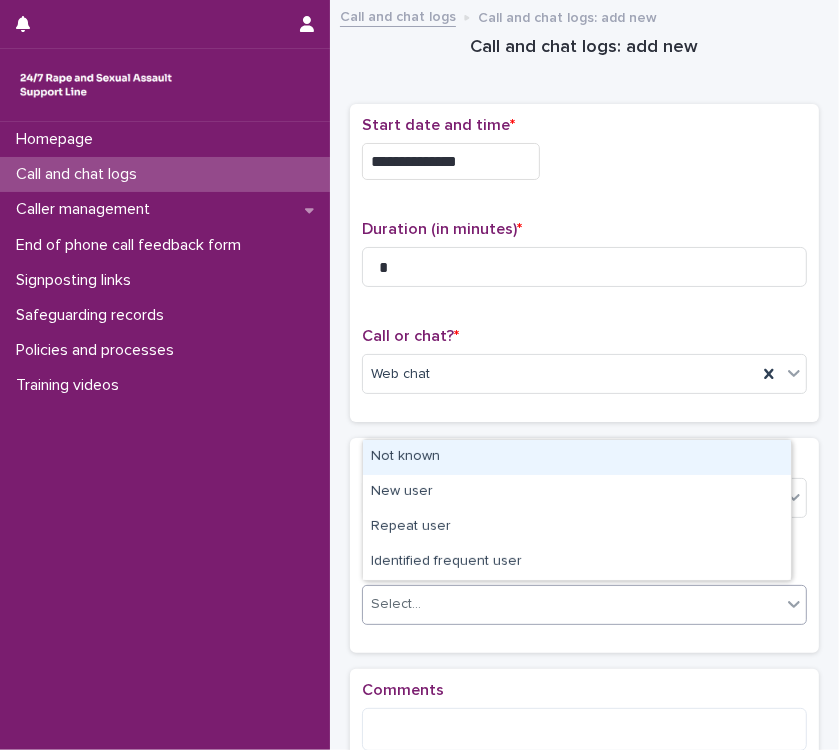 click on "Not known" at bounding box center (577, 457) 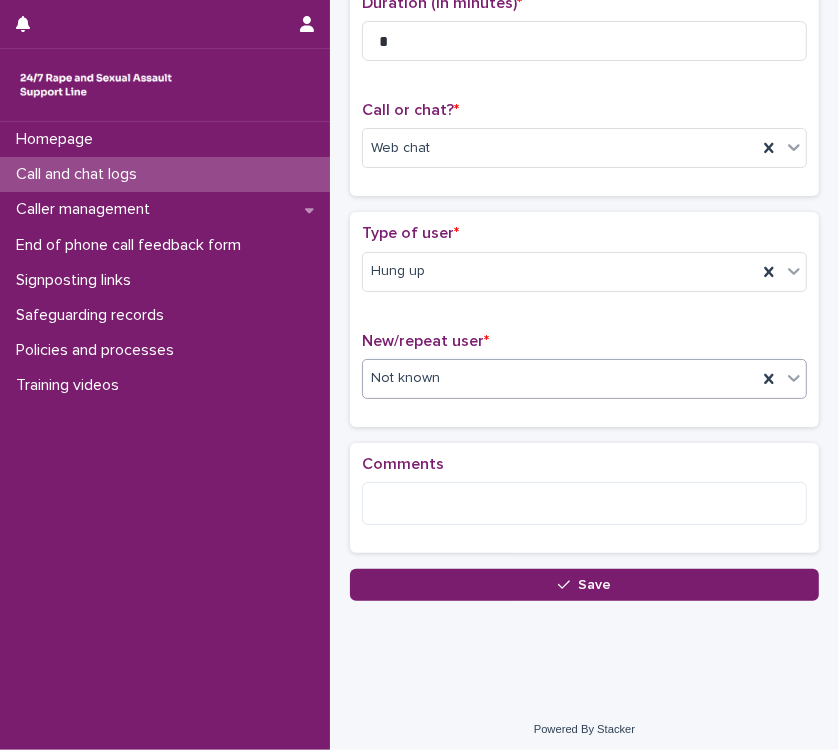 scroll, scrollTop: 228, scrollLeft: 0, axis: vertical 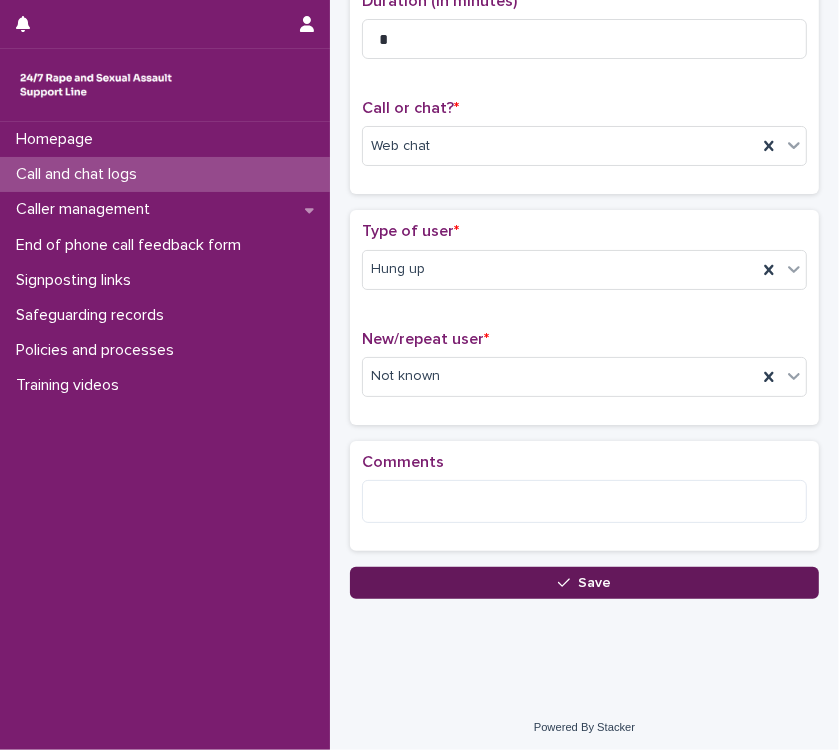 click on "Save" at bounding box center (584, 583) 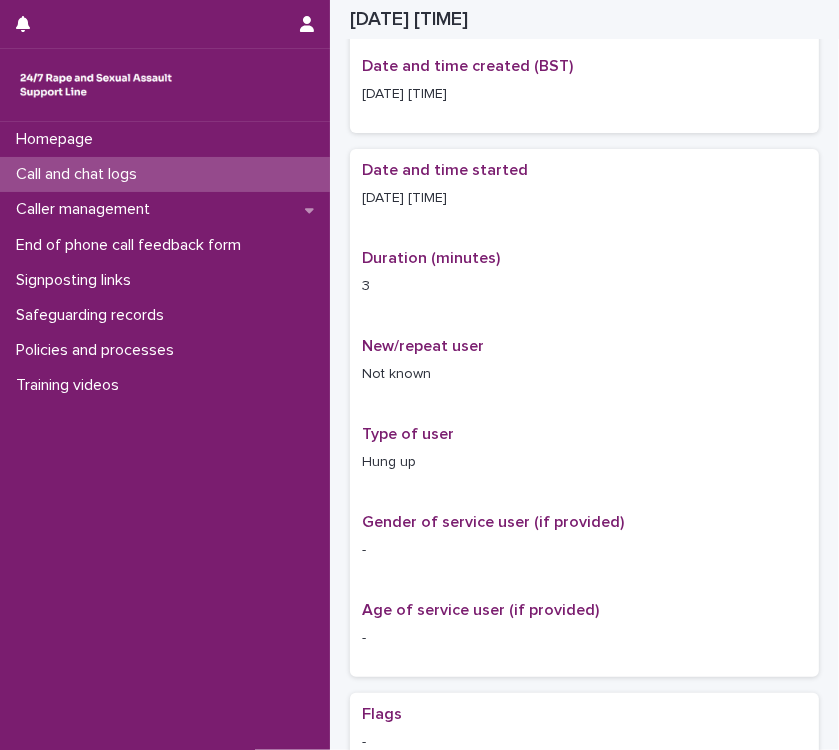 scroll, scrollTop: 251, scrollLeft: 0, axis: vertical 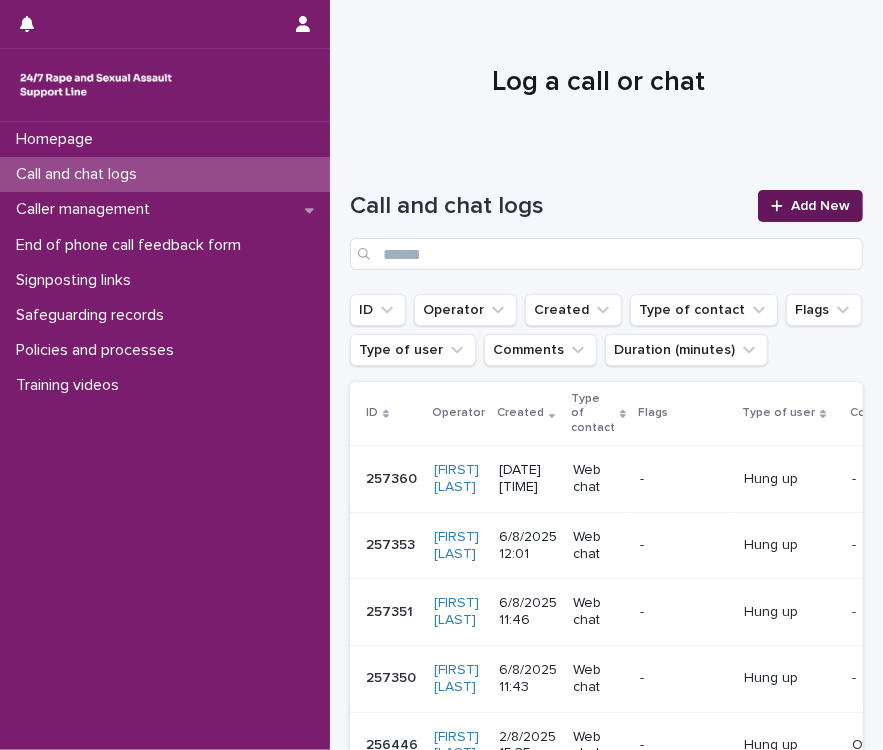 click on "Add New" at bounding box center [810, 206] 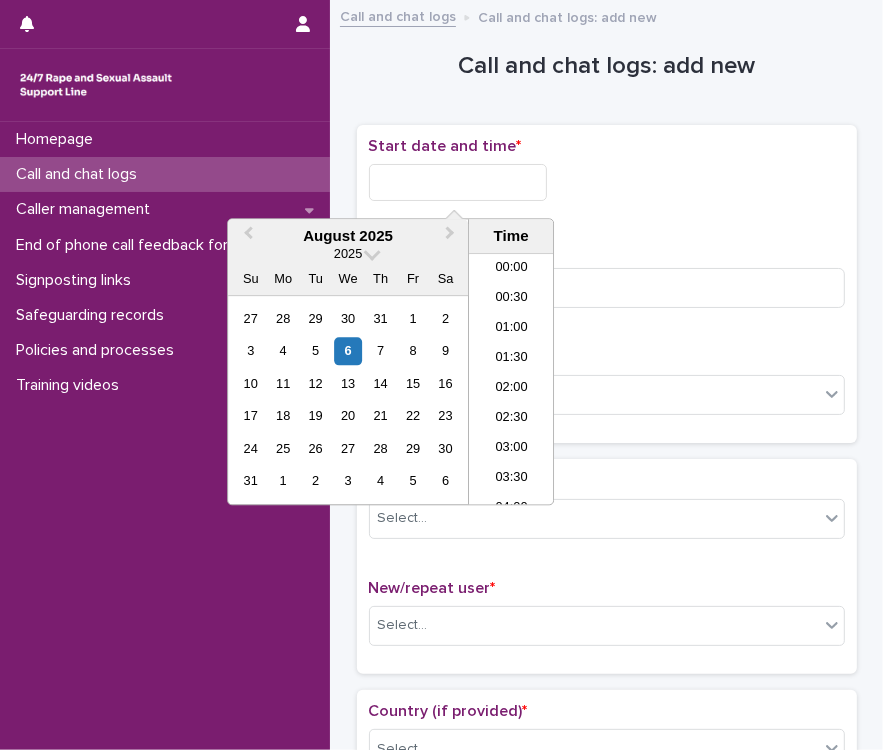 scroll, scrollTop: 640, scrollLeft: 0, axis: vertical 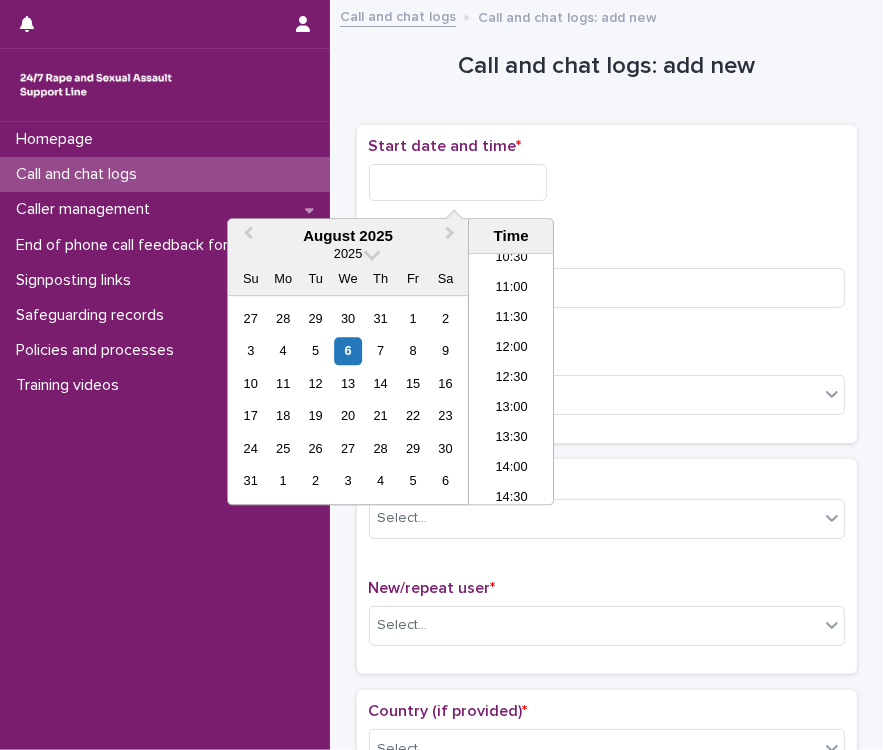 click at bounding box center (458, 182) 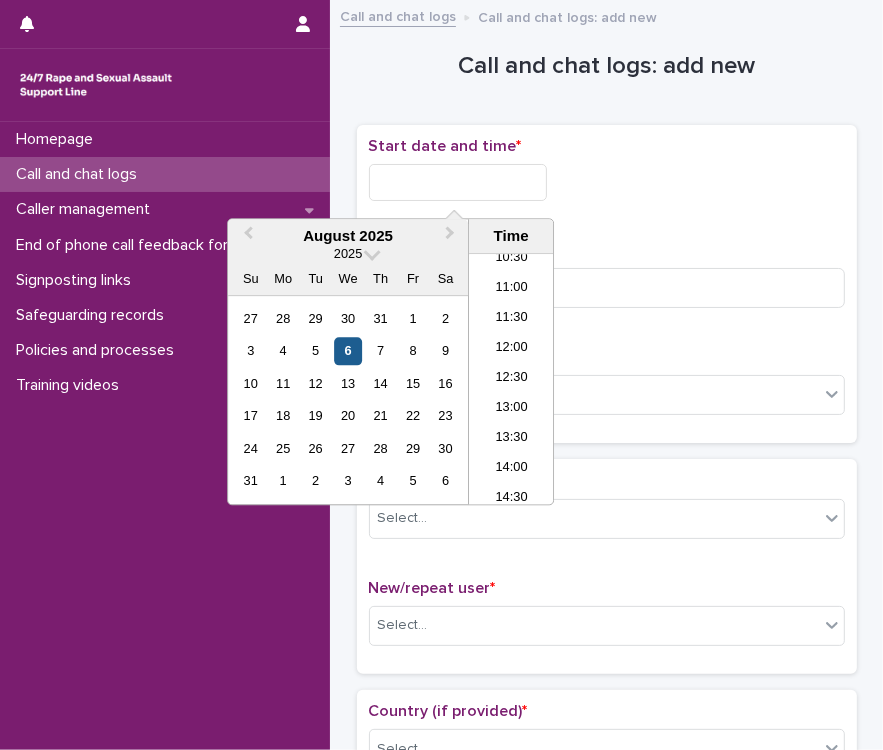 click on "6" at bounding box center [348, 351] 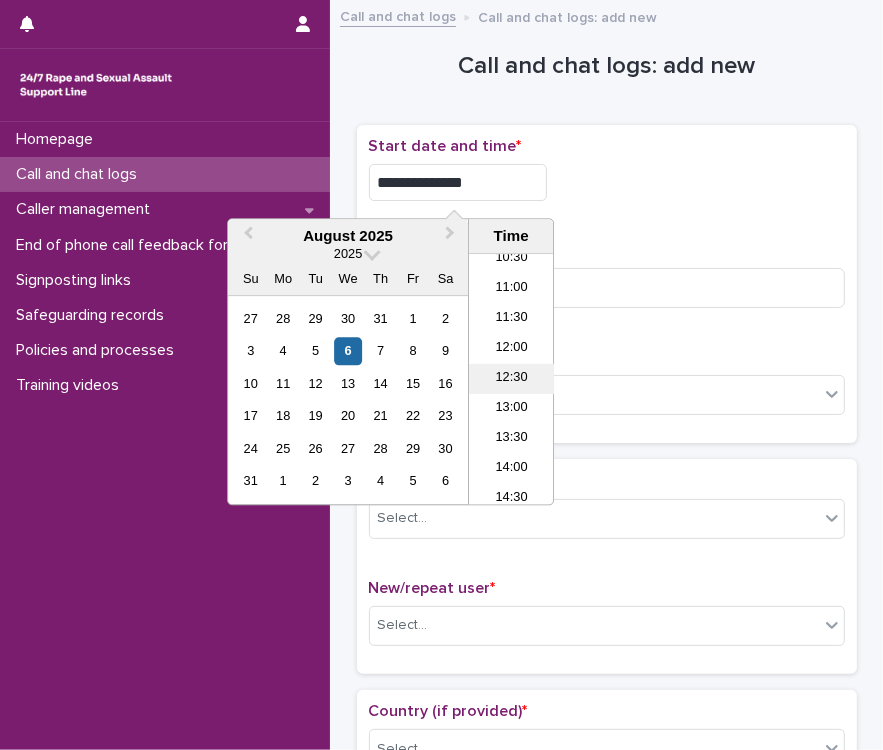 click on "12:30" at bounding box center [511, 380] 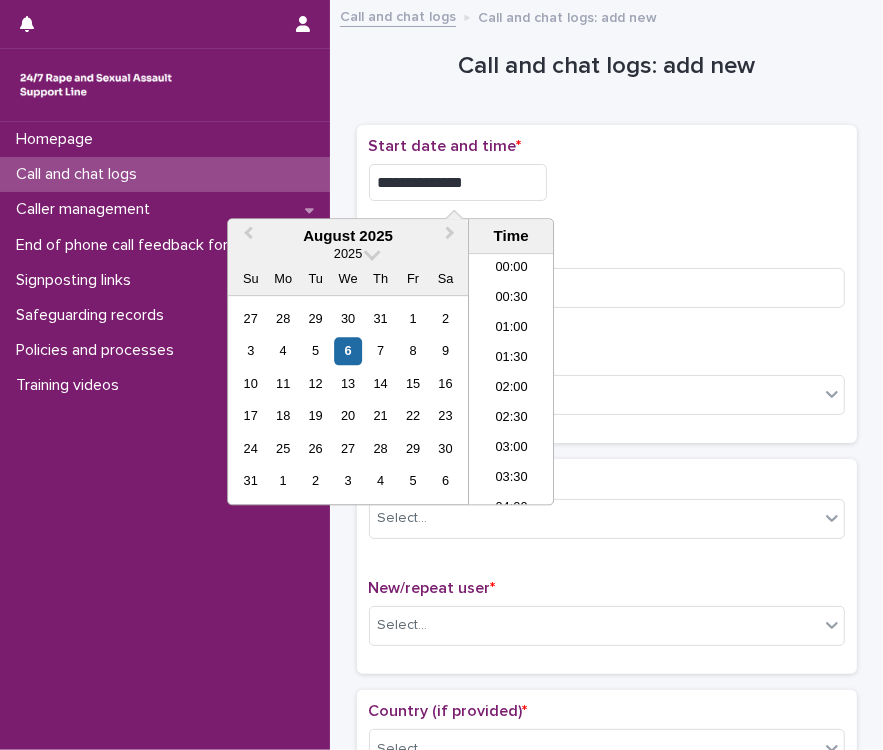 click on "**********" at bounding box center [458, 182] 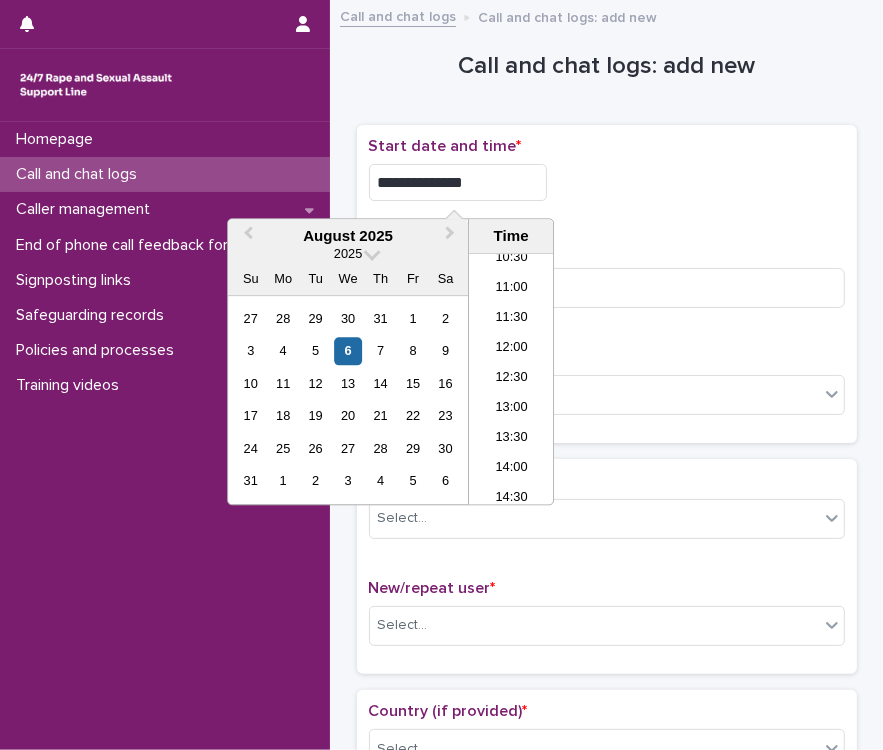 click on "**********" at bounding box center [458, 182] 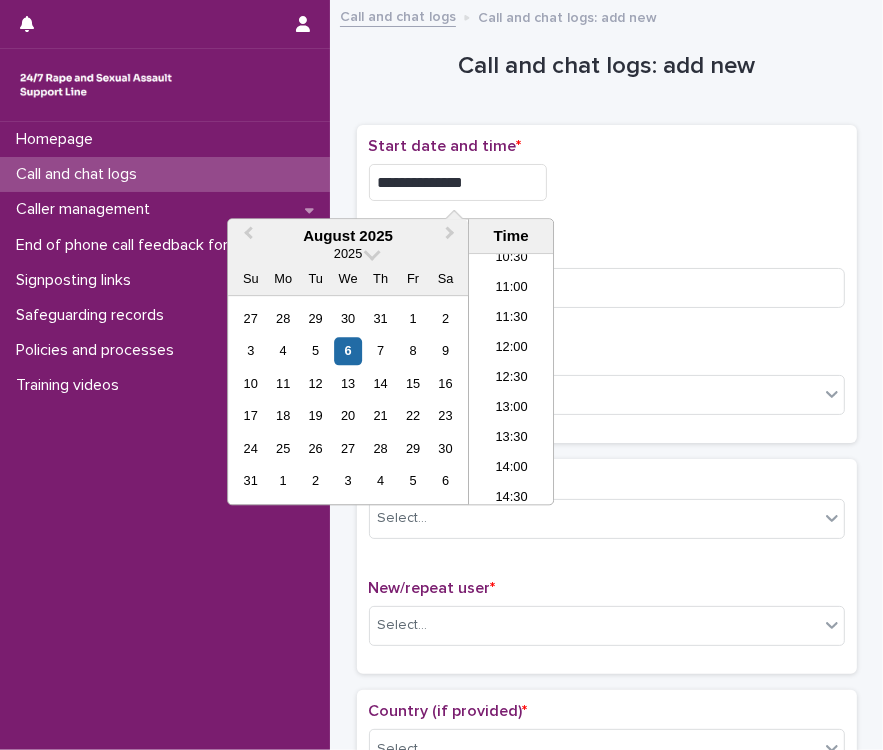 type on "**********" 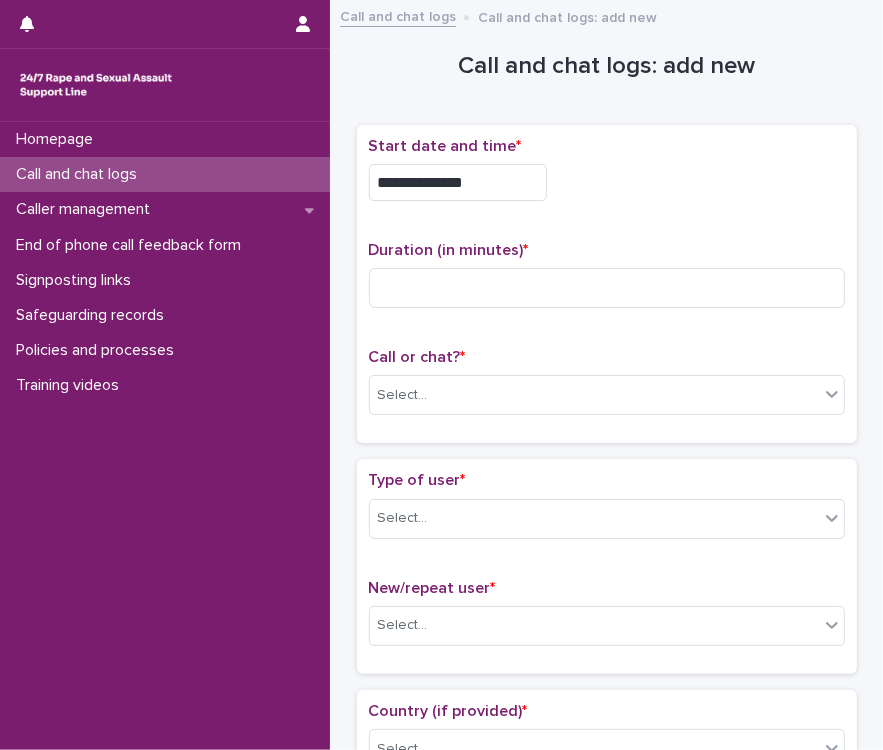 click on "**********" at bounding box center [607, 177] 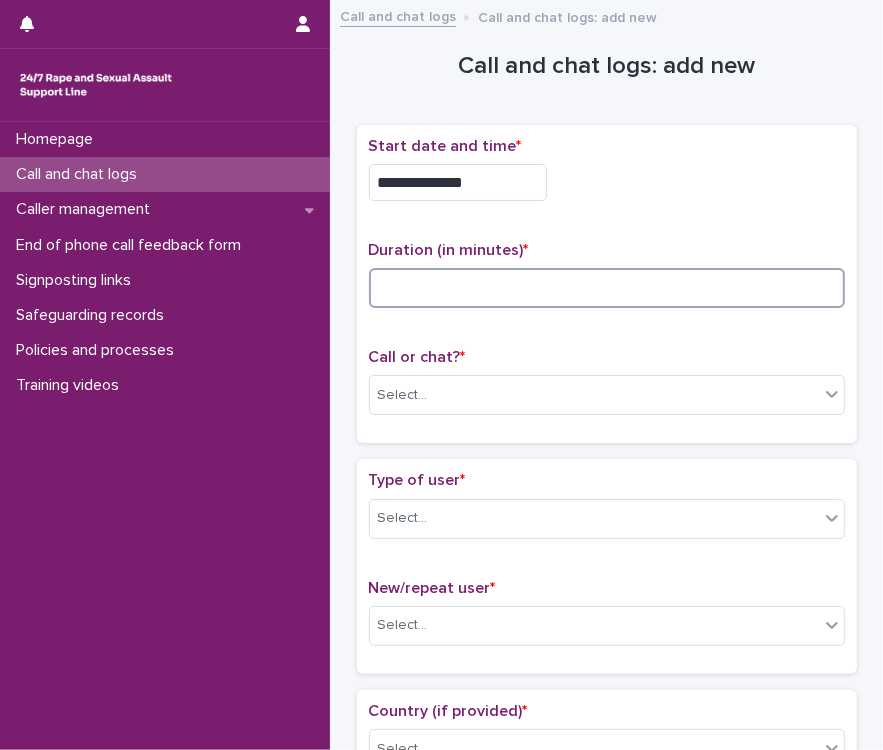 click at bounding box center (607, 288) 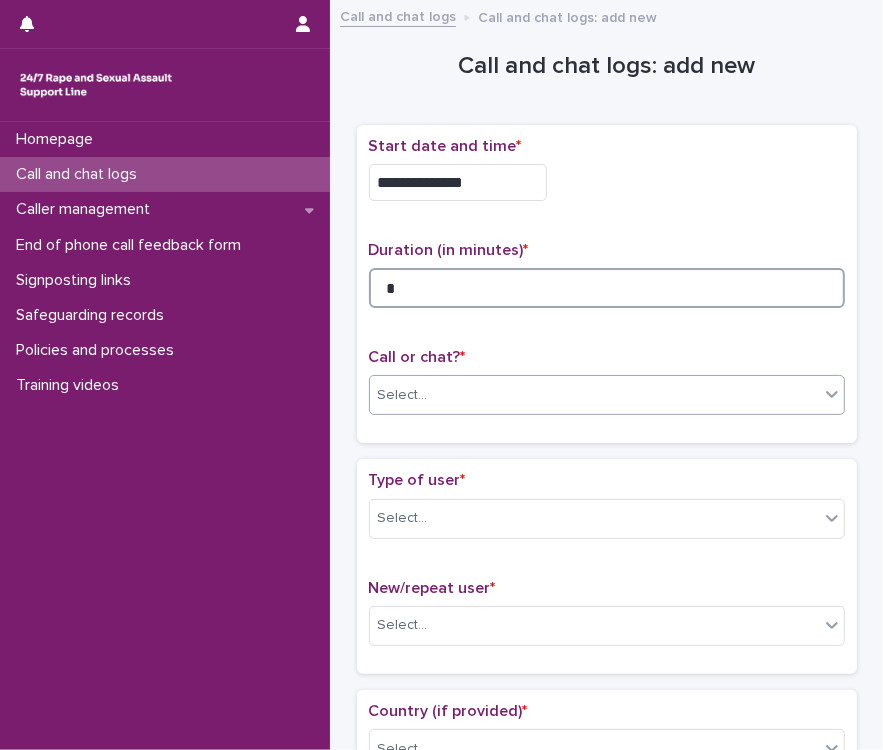 type on "*" 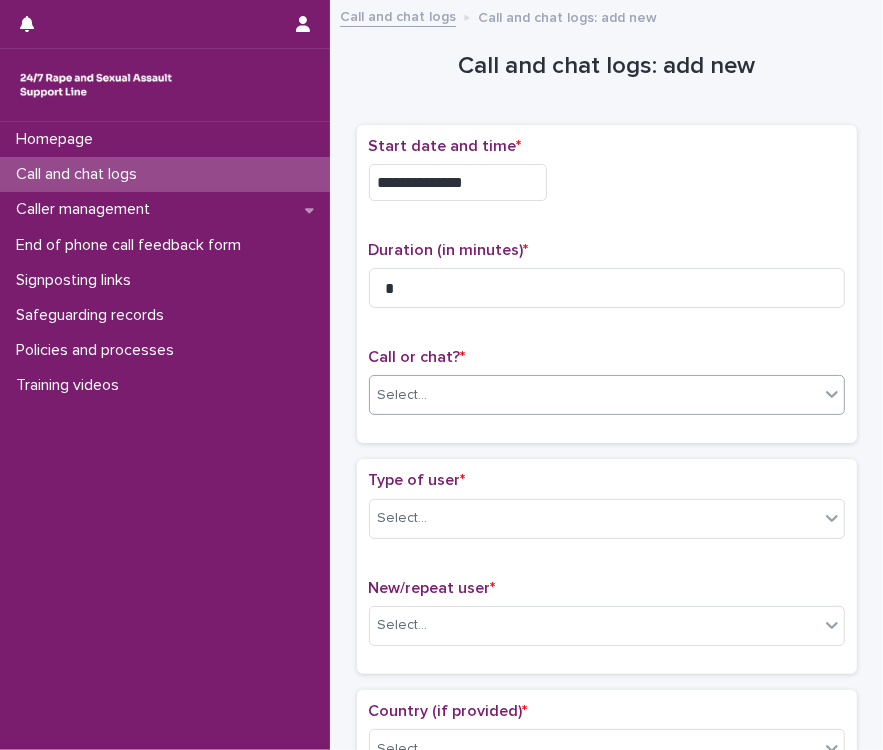 click on "Select..." at bounding box center [607, 395] 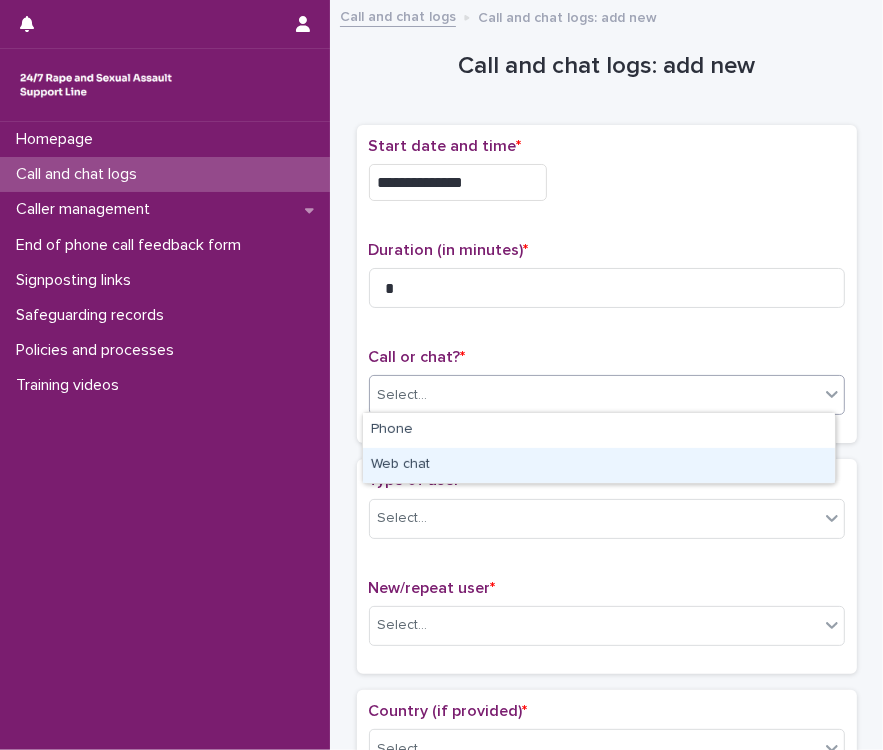 click on "Web chat" at bounding box center (599, 465) 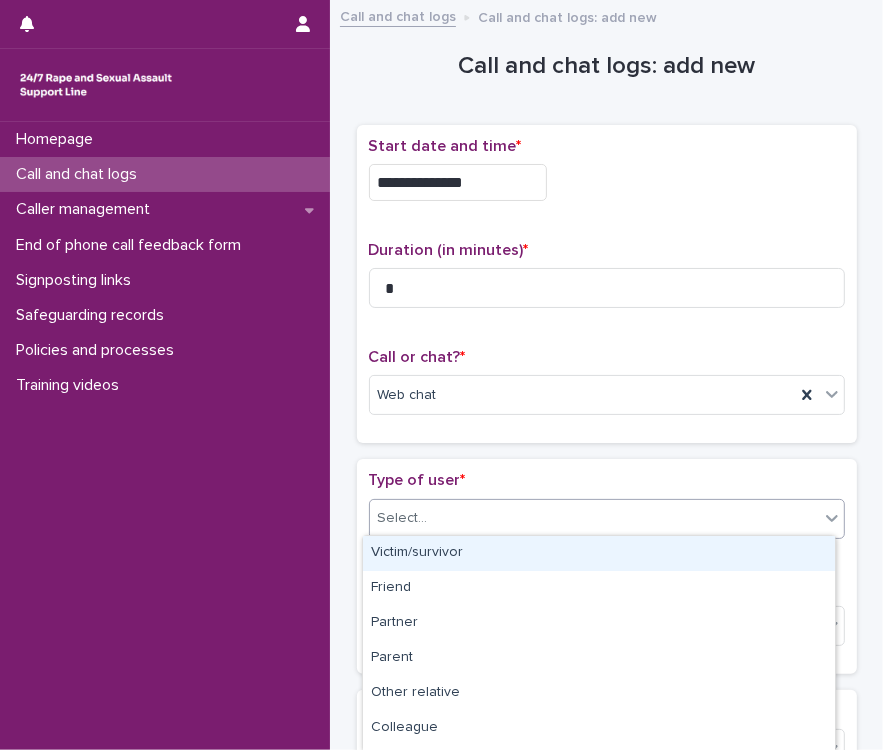 click on "Select..." at bounding box center [594, 518] 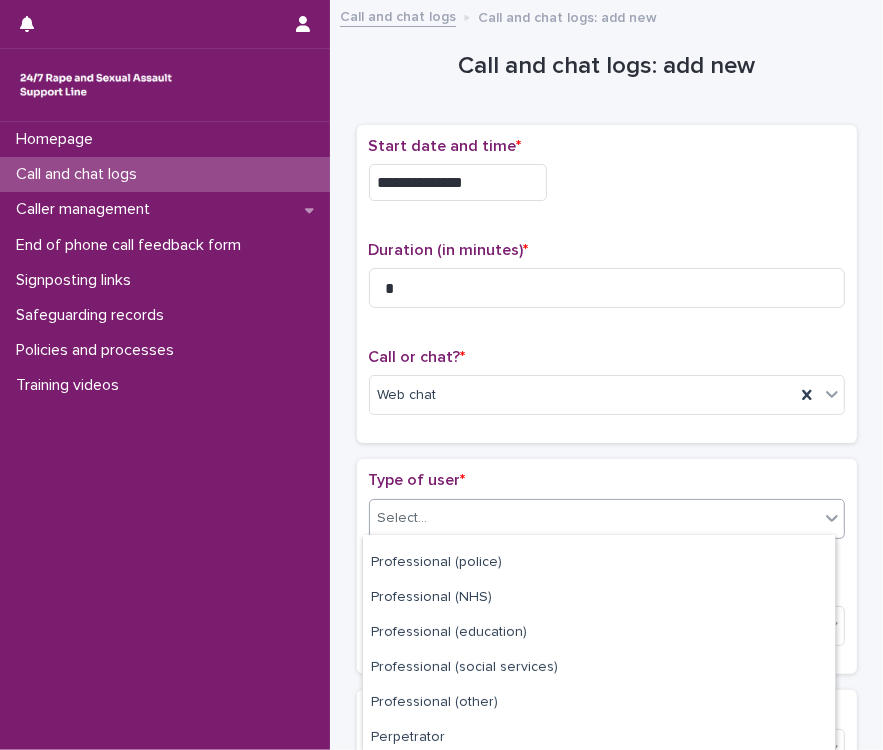 scroll, scrollTop: 308, scrollLeft: 0, axis: vertical 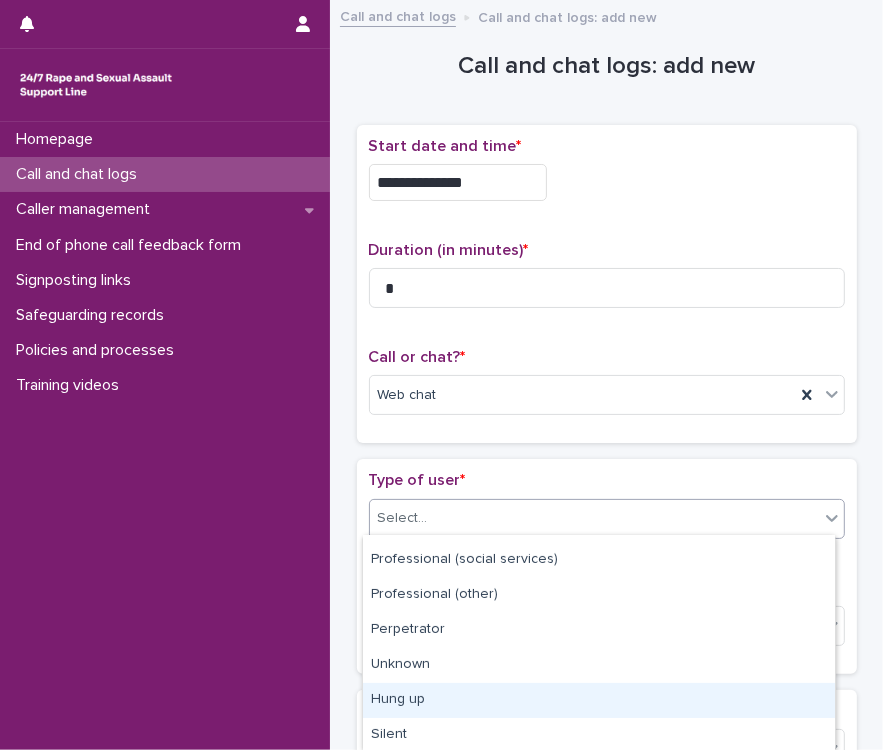 click on "Hung up" at bounding box center (599, 700) 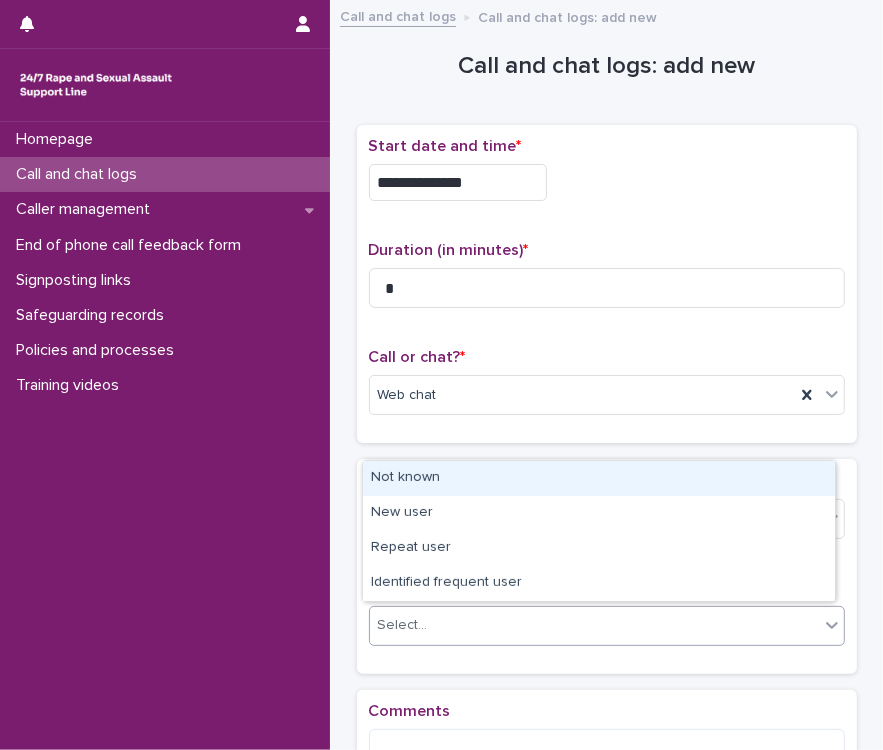 click on "Select..." at bounding box center (594, 625) 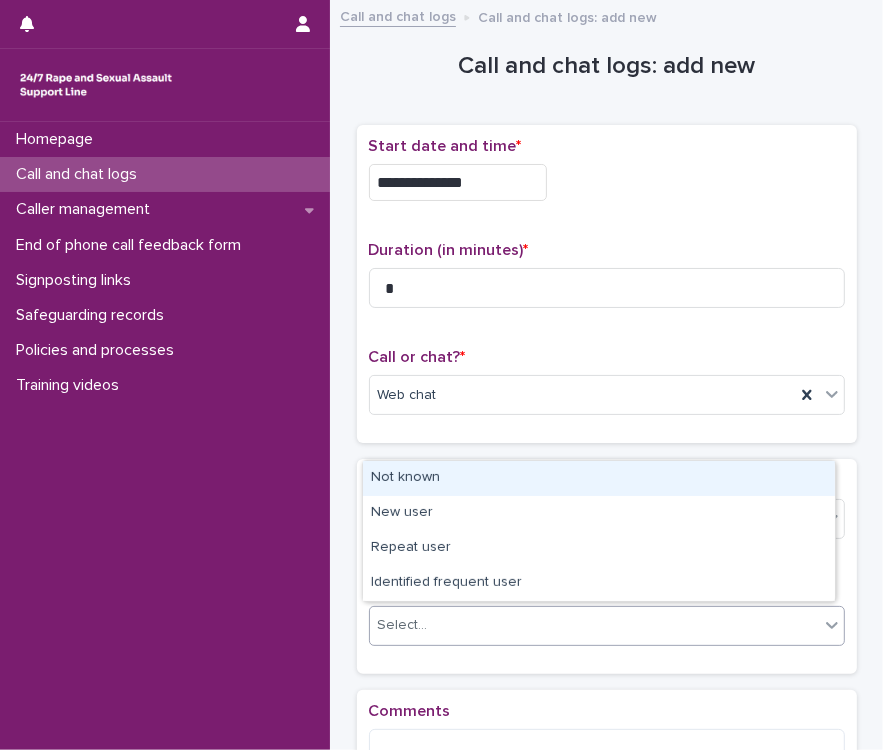 click on "Not known" at bounding box center (599, 478) 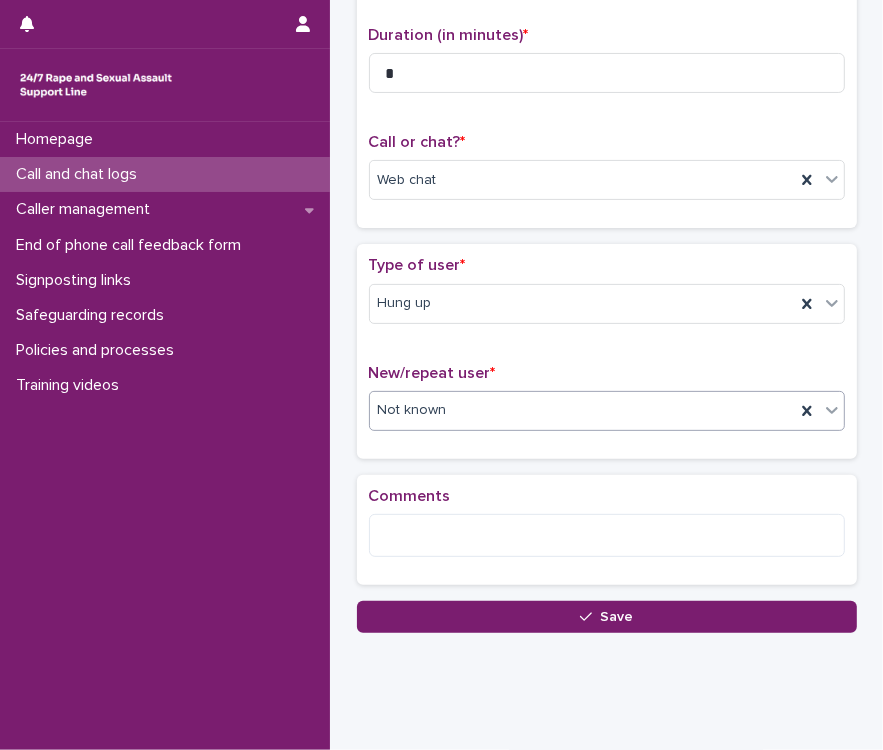 scroll, scrollTop: 218, scrollLeft: 0, axis: vertical 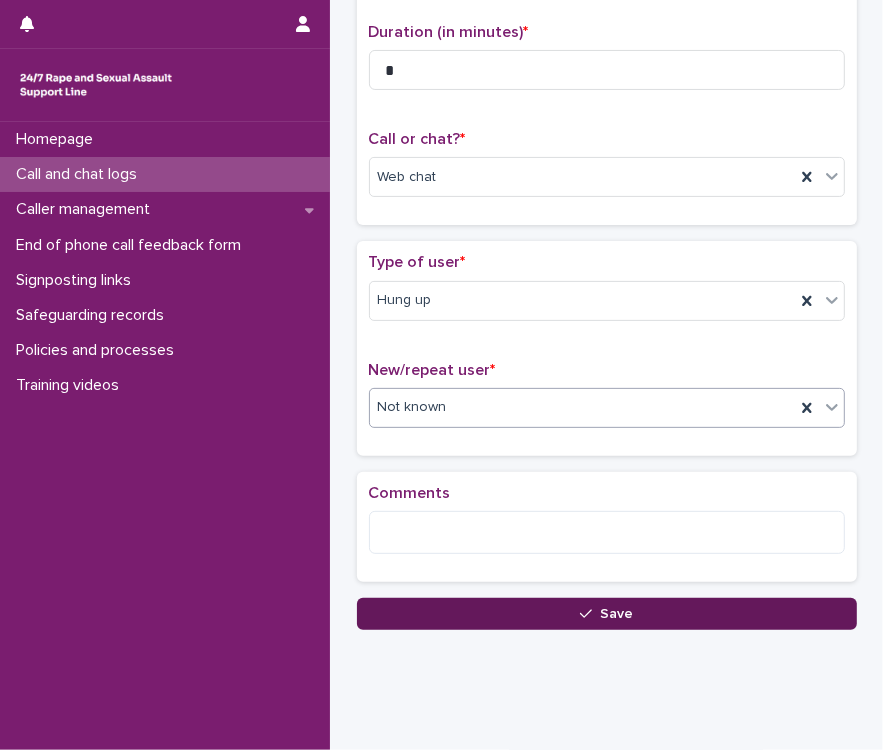 click on "Save" at bounding box center [607, 614] 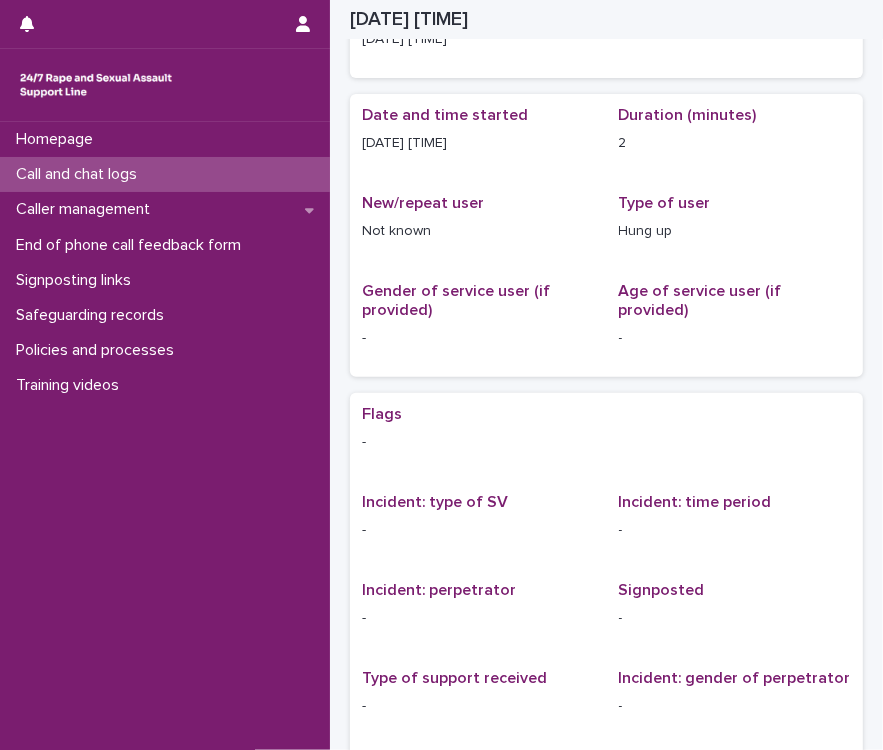 scroll, scrollTop: 0, scrollLeft: 0, axis: both 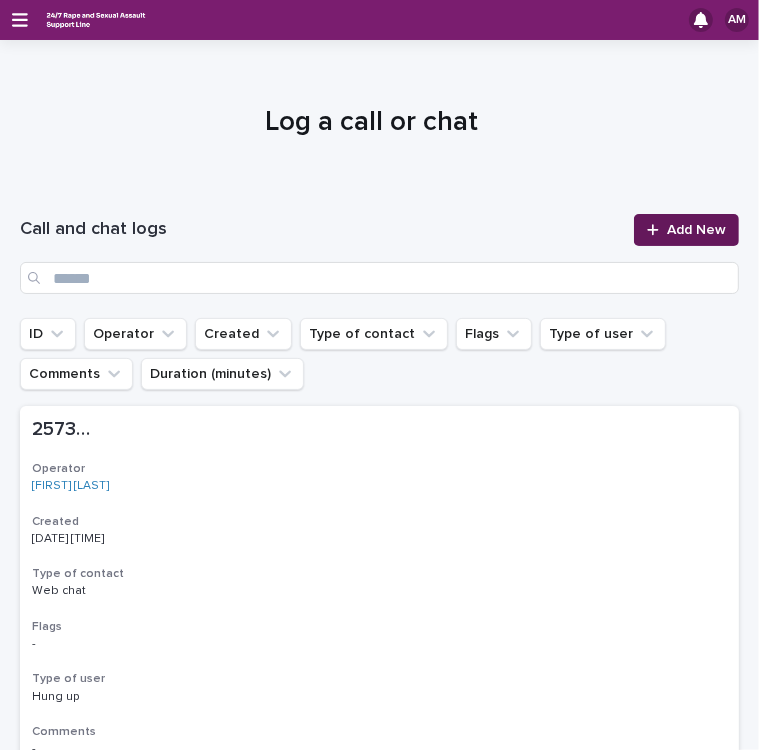 click 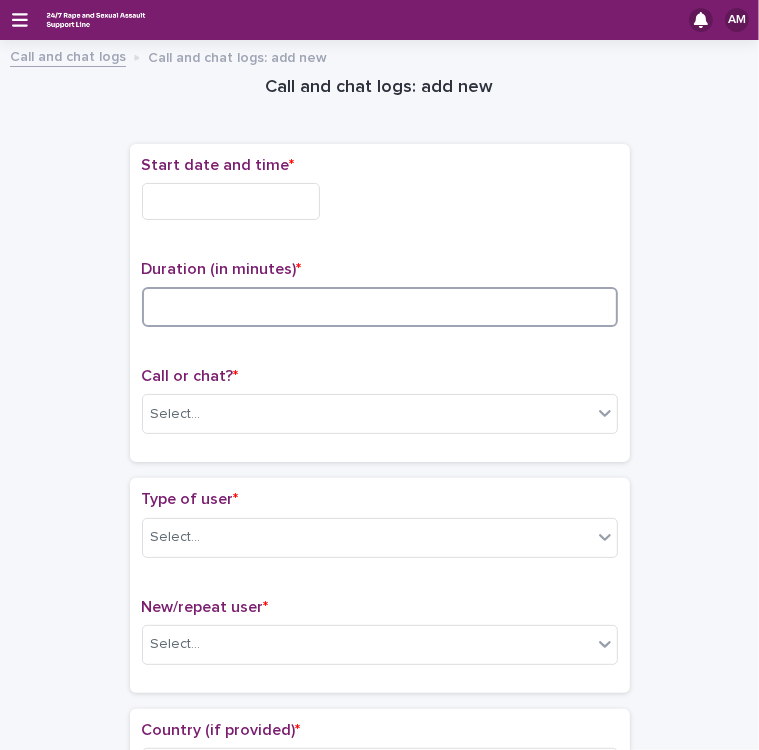 click at bounding box center (380, 307) 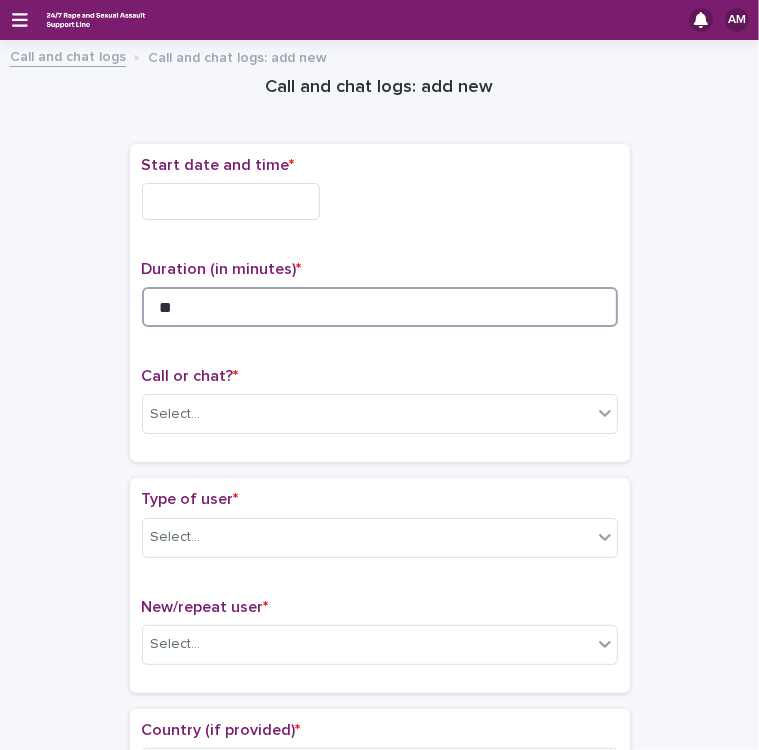type on "**" 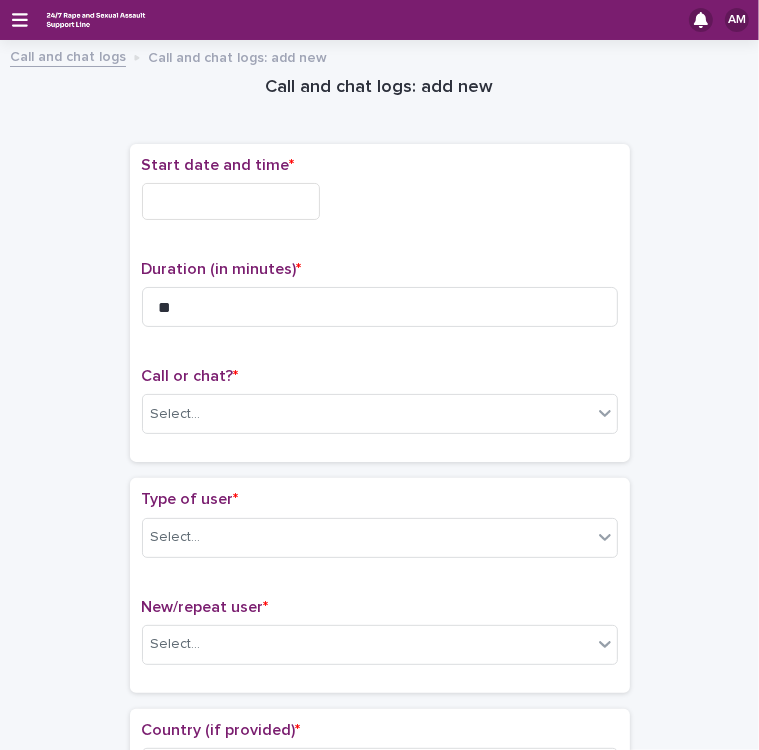 click on "Call and chat logs: add new Loading... Saving… Loading... Saving… Loading... Saving… Start date and time * Duration (in minutes) * ** Call or chat? * Select... Loading... Saving… Type of user * Select... New/repeat user * Select... Loading... Saving… Loading... Saving… Country (if provided) * Select... Region (if provided) * Select... Loading... Saving… Loading... Saving… Gender of victim/survivor (if provided) * Select... Age of victim/survivor (if provided) * Select... Loading... Saving… Type of support received (select all that apply) Select... Signposted (select all that apply) Select... Incident: time period (select all that apply) * Select... Incident: type of SV (select all that apply) * Select... Incident: perpetrator (select all that apply) * Select... Incident: gender of perpetrator (select all that apply) * Select... Flags Select... Comments Loading... Saving… Loading... Saving… Loading... Saving… Loading... Saving… Please fill out the required fields above. Save" at bounding box center (379, 1065) 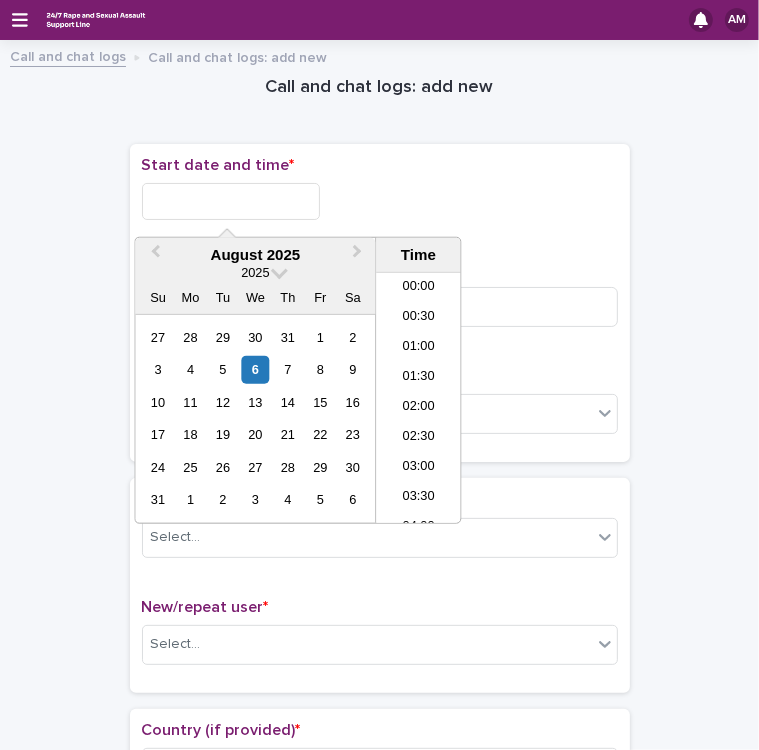 scroll, scrollTop: 670, scrollLeft: 0, axis: vertical 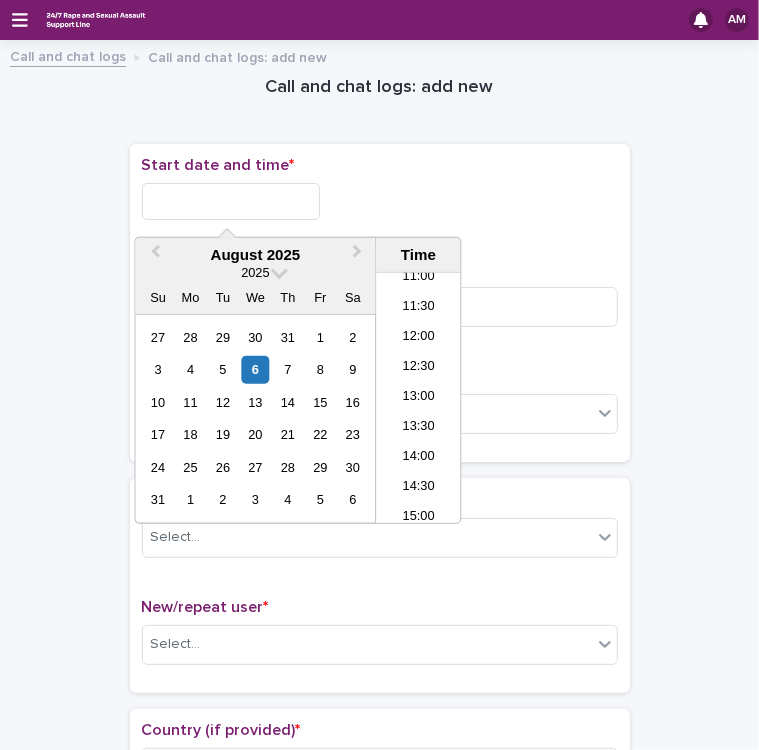 click at bounding box center (231, 201) 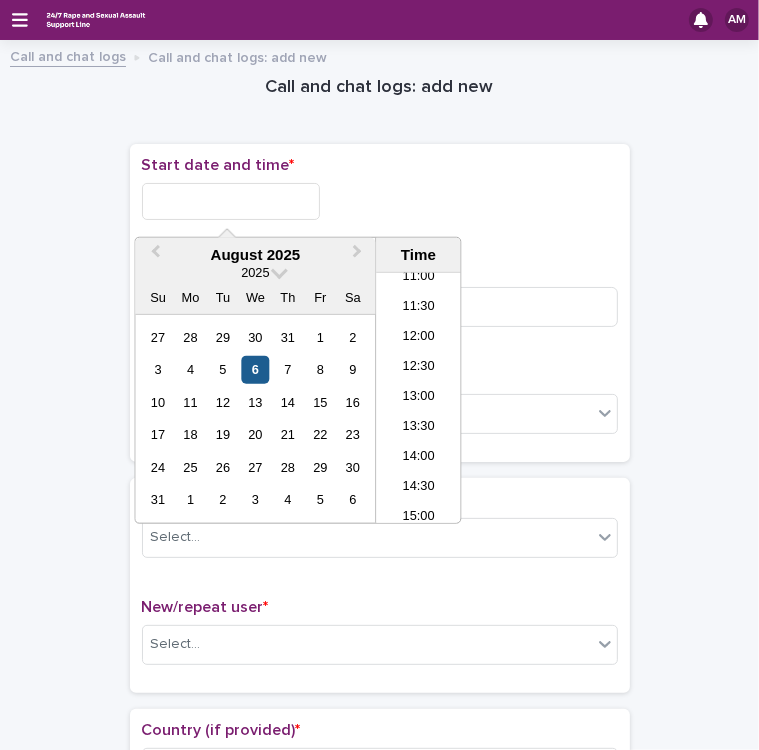 click on "6" at bounding box center (255, 369) 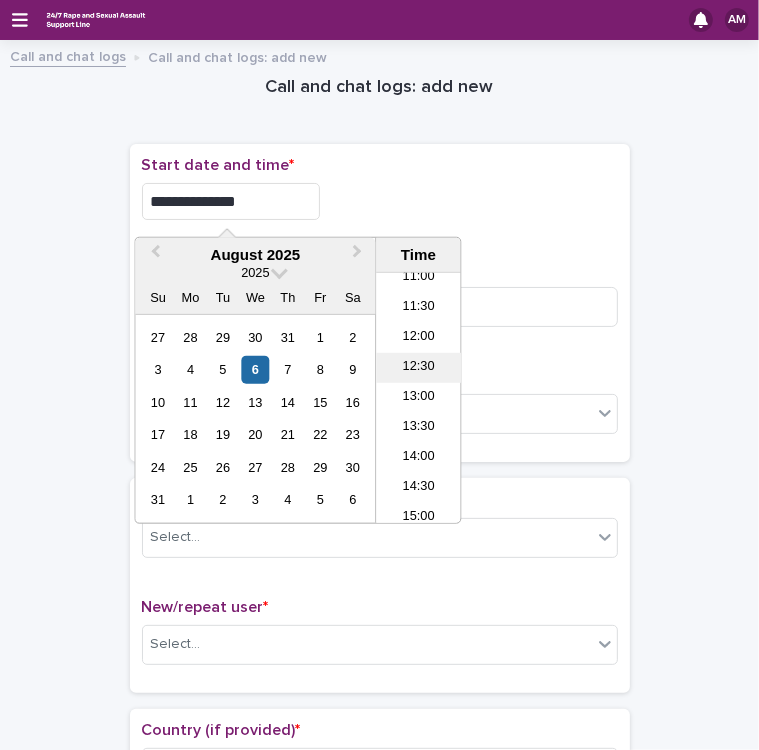 click on "12:30" at bounding box center [418, 368] 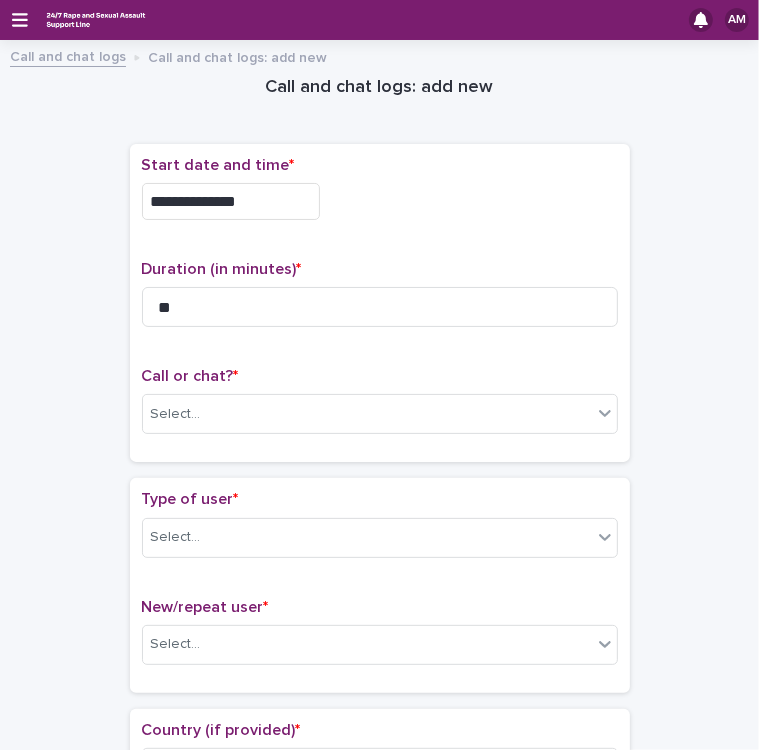 click on "**********" at bounding box center [231, 201] 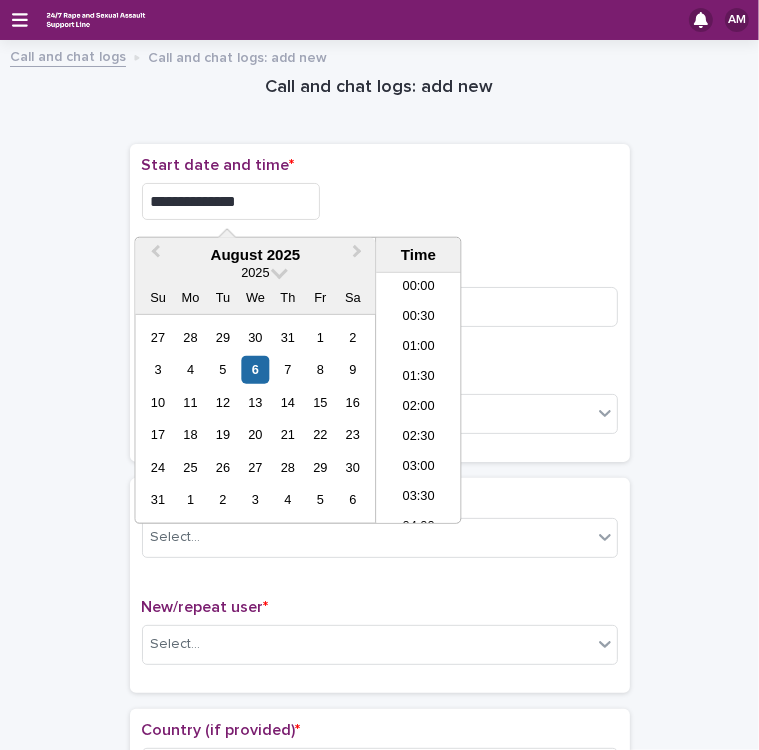 scroll, scrollTop: 640, scrollLeft: 0, axis: vertical 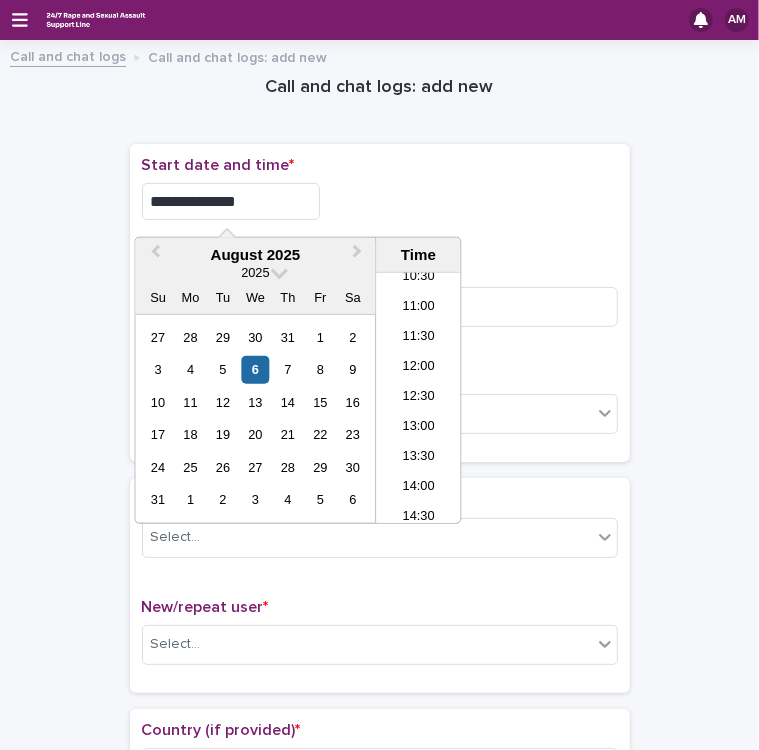 type on "**********" 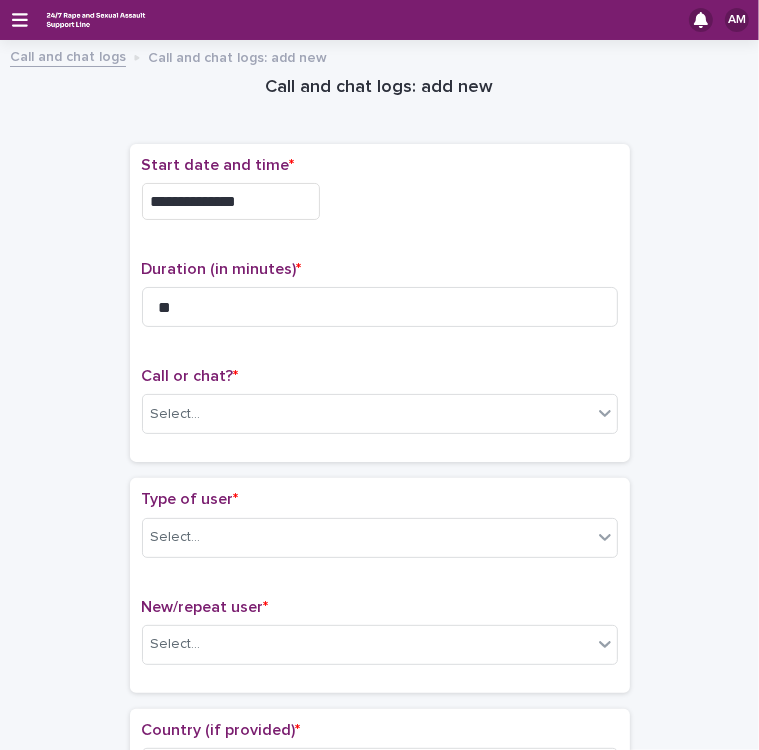 click on "**********" at bounding box center [380, 196] 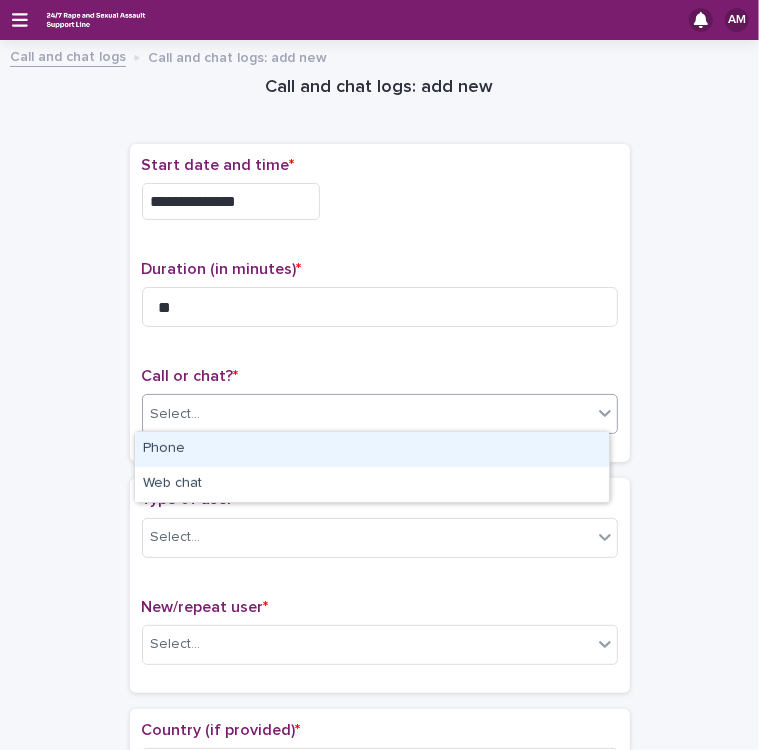click on "Select..." at bounding box center [367, 414] 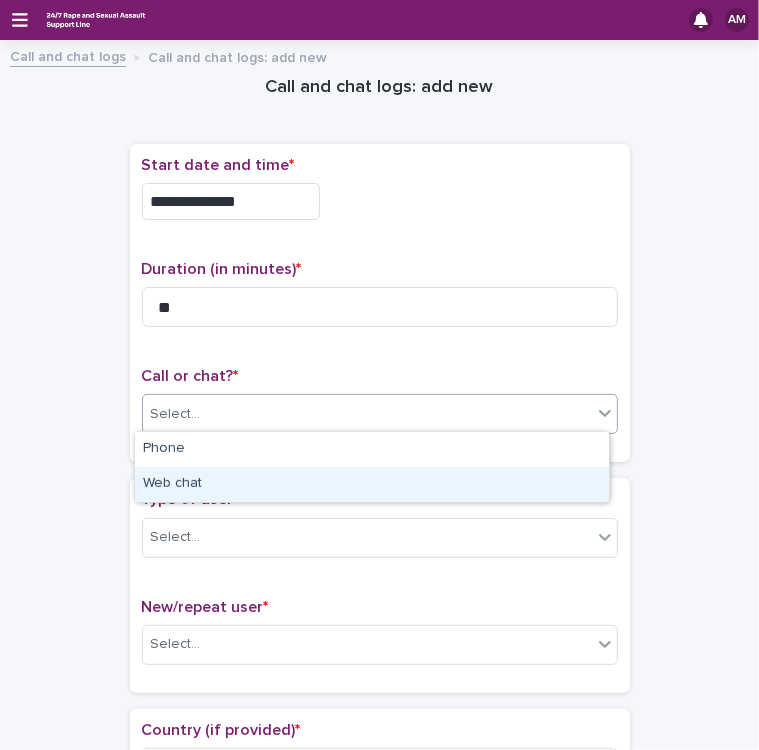 click on "Web chat" at bounding box center [372, 484] 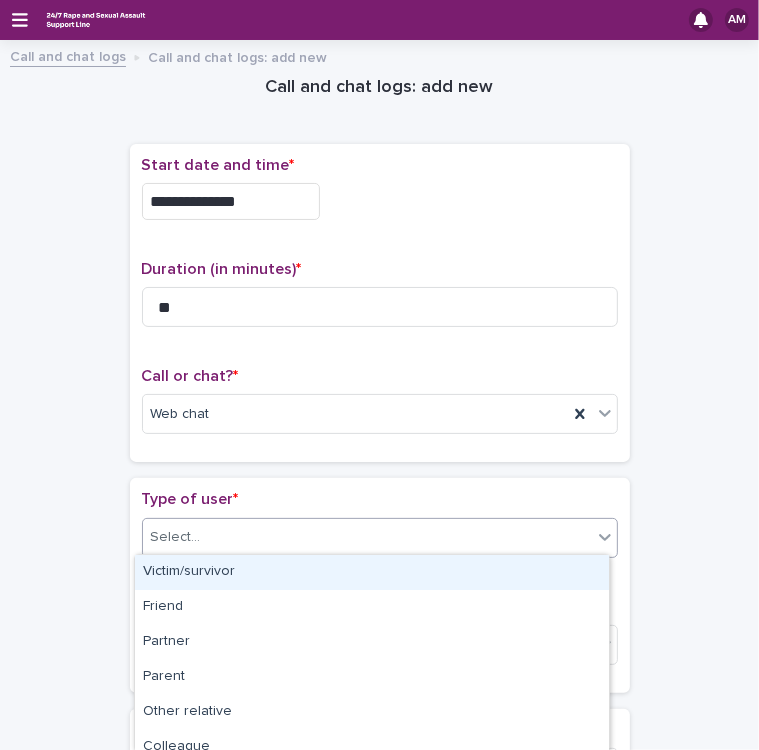 click on "Select..." at bounding box center (367, 537) 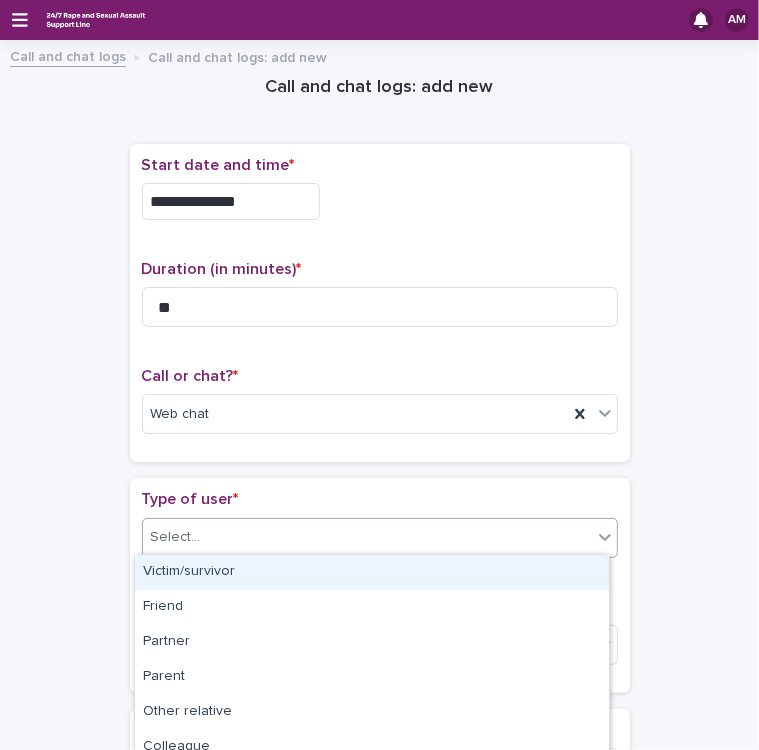 click on "Victim/survivor" at bounding box center (372, 572) 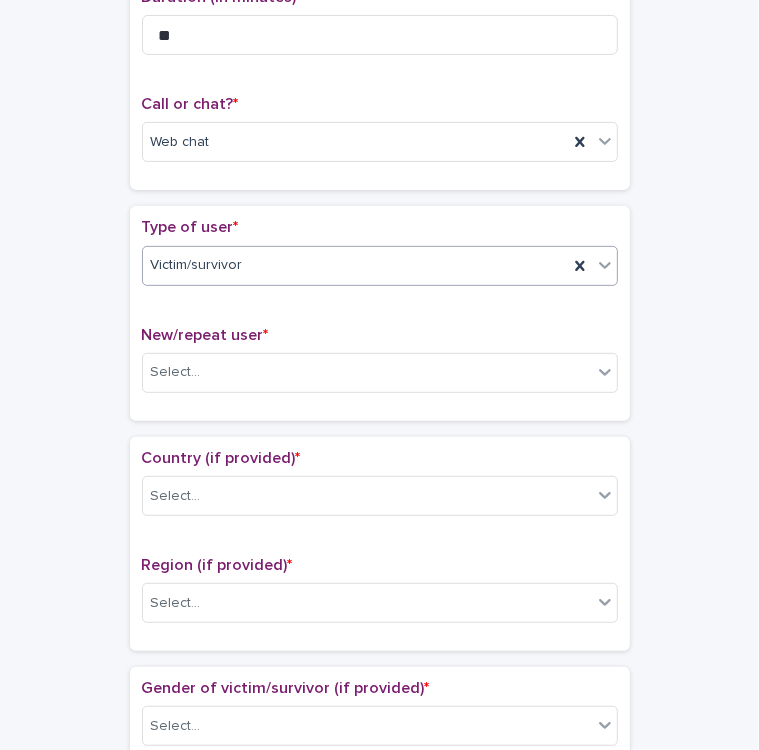 scroll, scrollTop: 303, scrollLeft: 0, axis: vertical 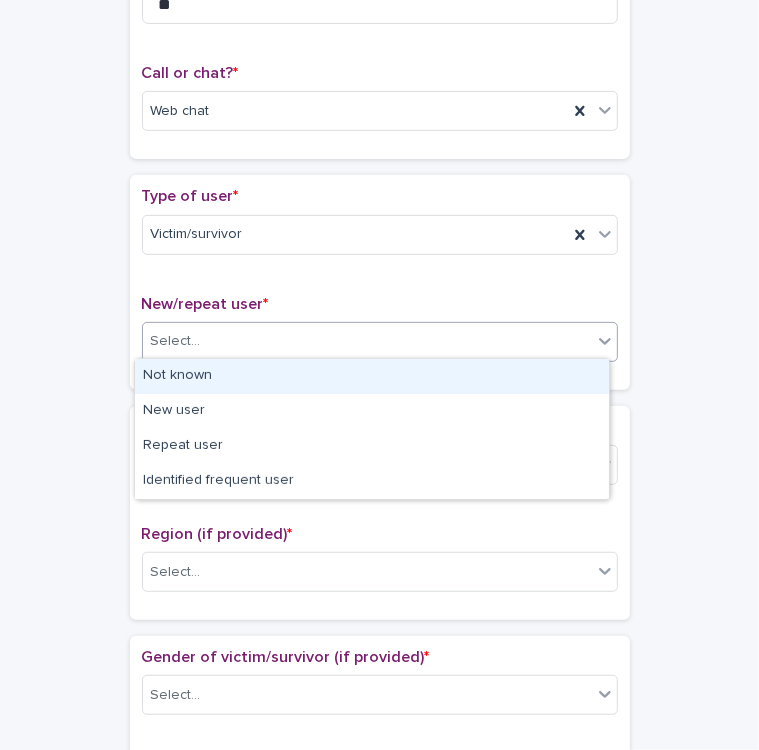 click on "Select..." at bounding box center [367, 341] 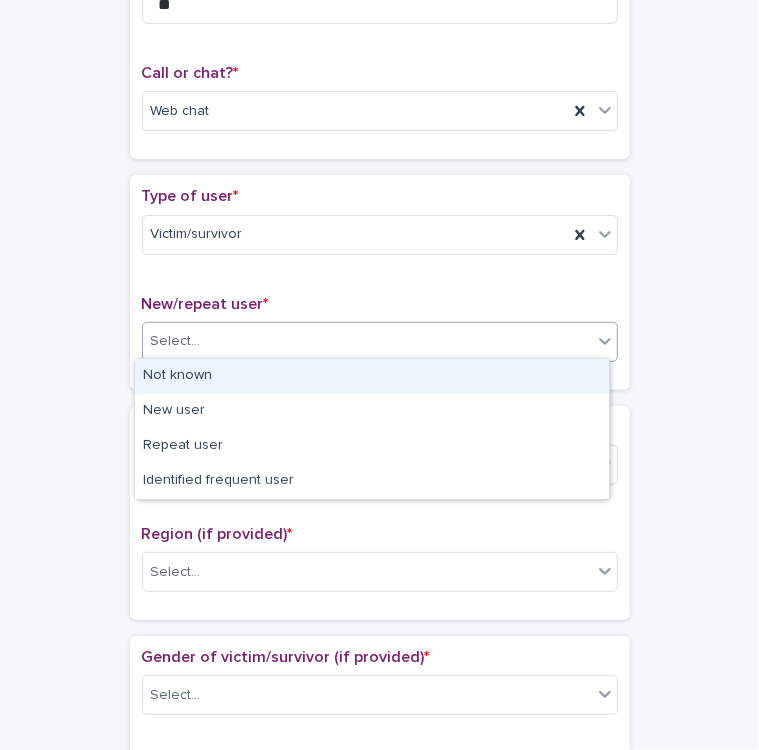 click on "Not known" at bounding box center (372, 376) 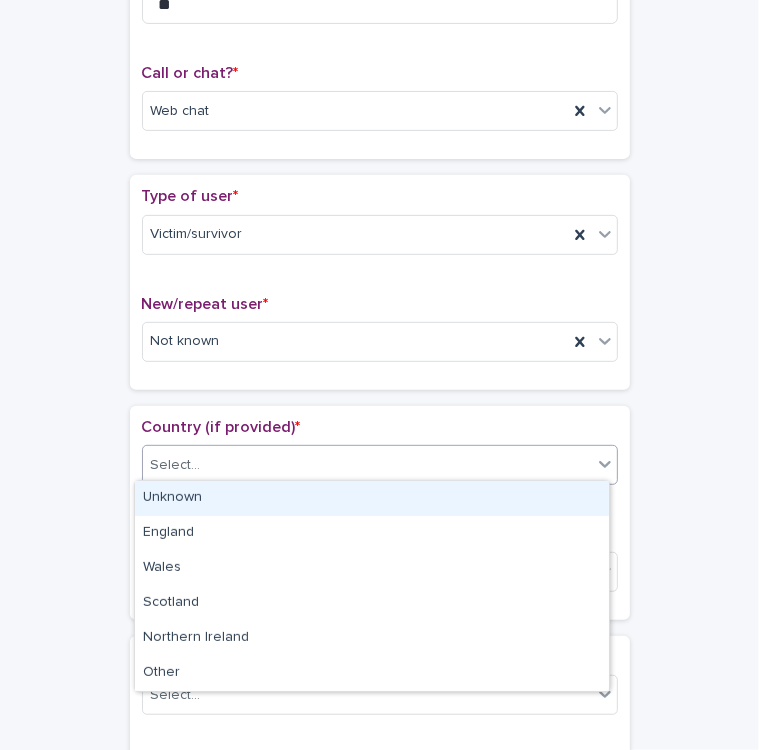click on "Select..." at bounding box center [367, 465] 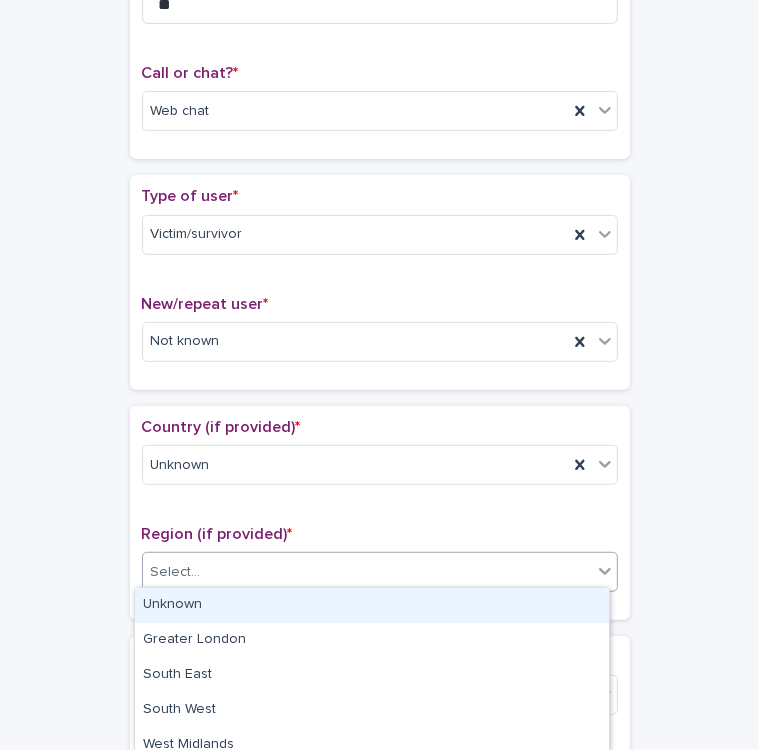 click on "Select..." at bounding box center [367, 572] 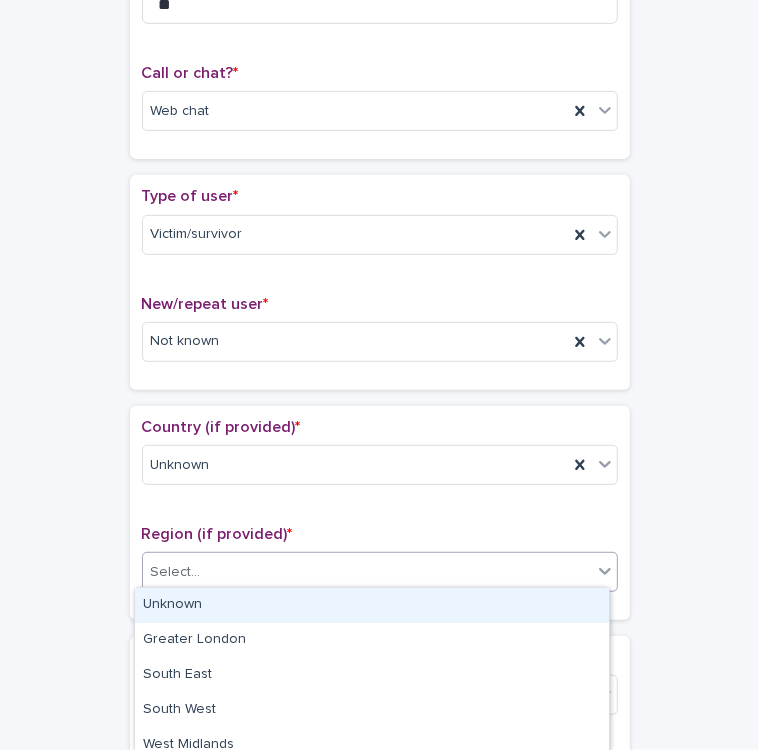 click on "Unknown" at bounding box center [372, 605] 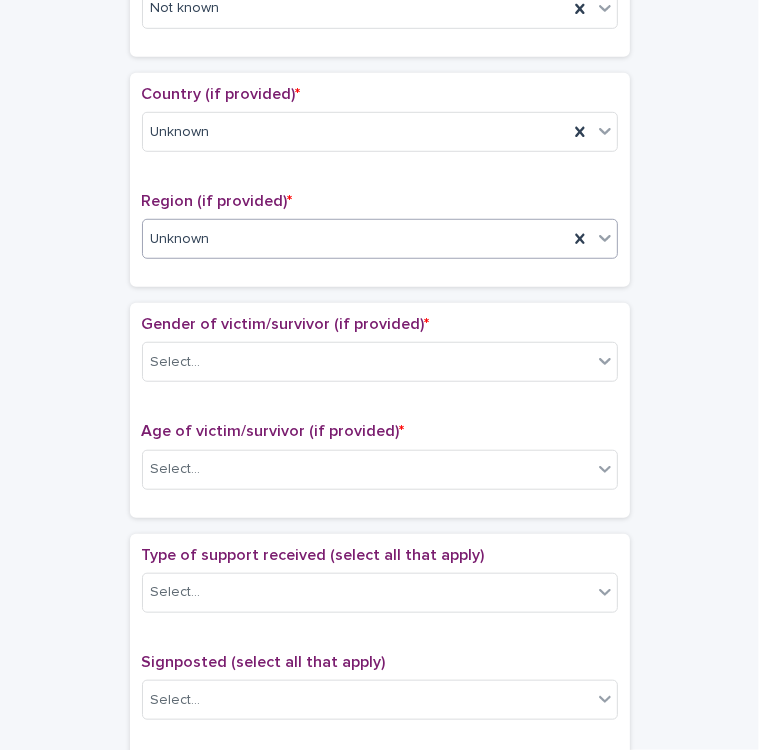 scroll, scrollTop: 664, scrollLeft: 0, axis: vertical 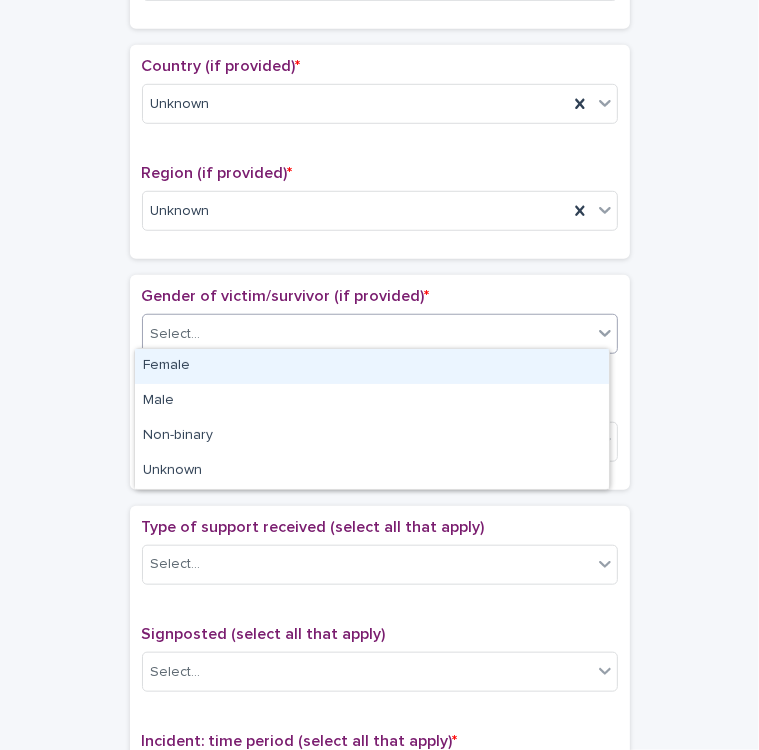 click on "Select..." at bounding box center (367, 334) 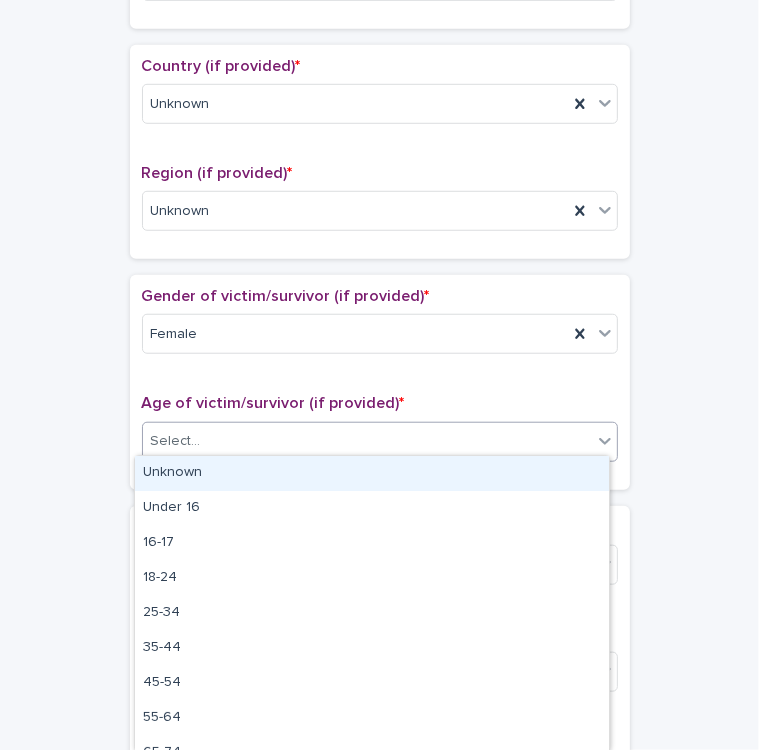 click on "Select..." at bounding box center (367, 441) 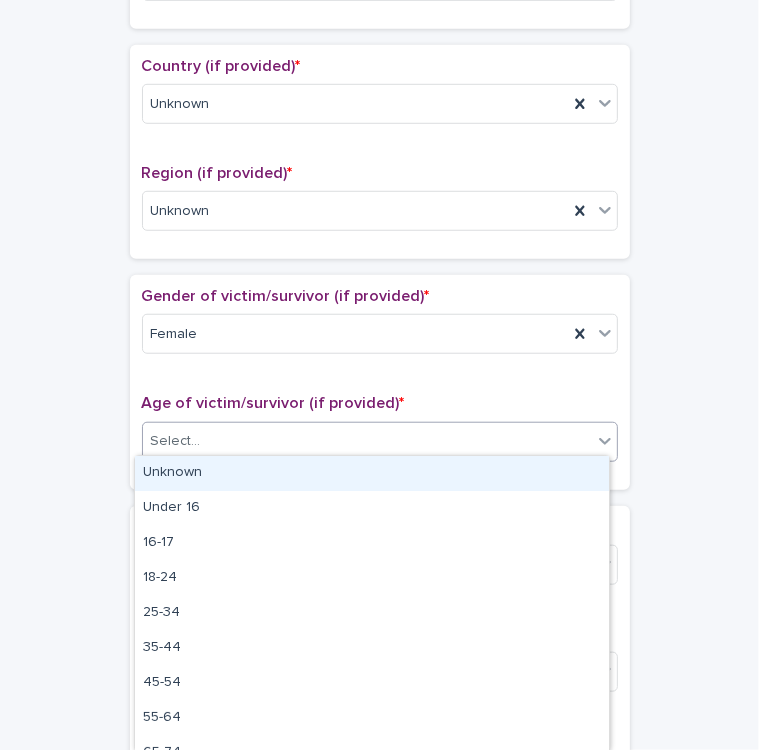 click on "Unknown" at bounding box center [372, 473] 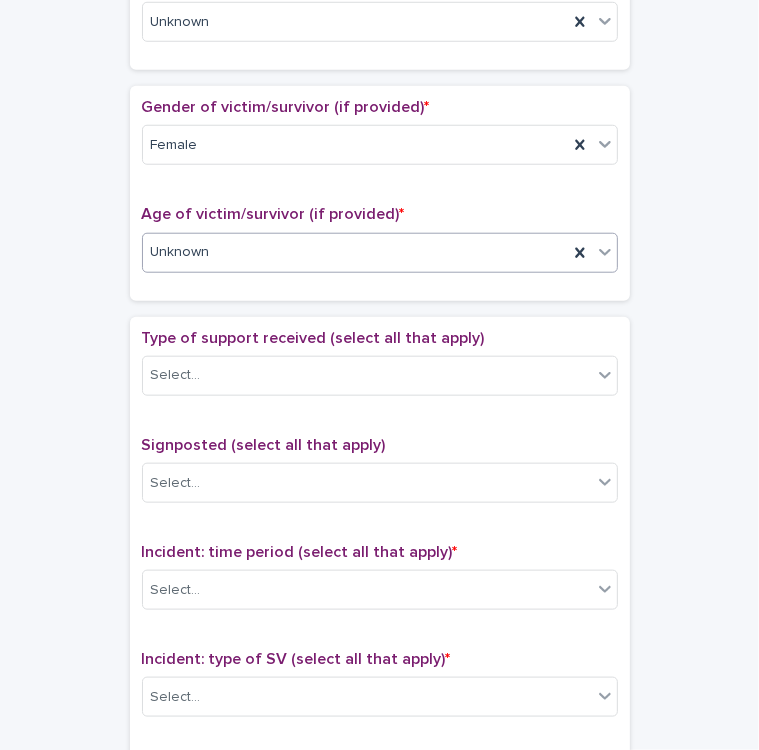 scroll, scrollTop: 859, scrollLeft: 0, axis: vertical 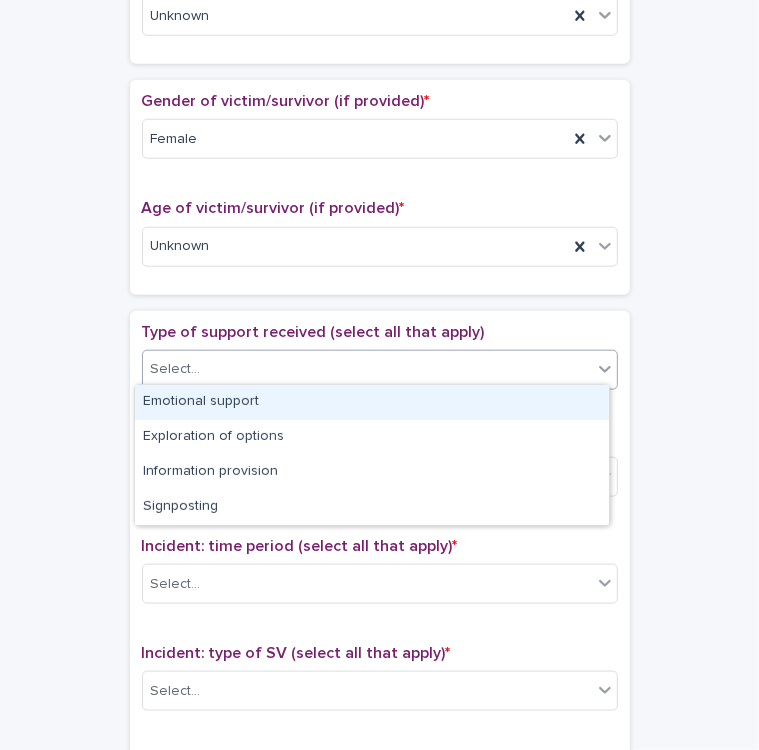 click on "Select..." at bounding box center (367, 369) 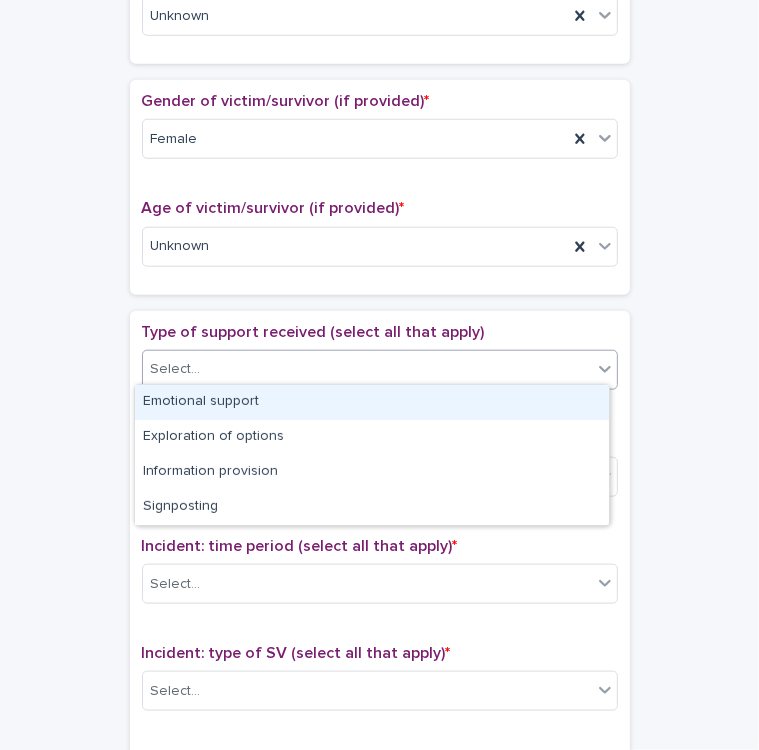 click on "Emotional support" at bounding box center [372, 402] 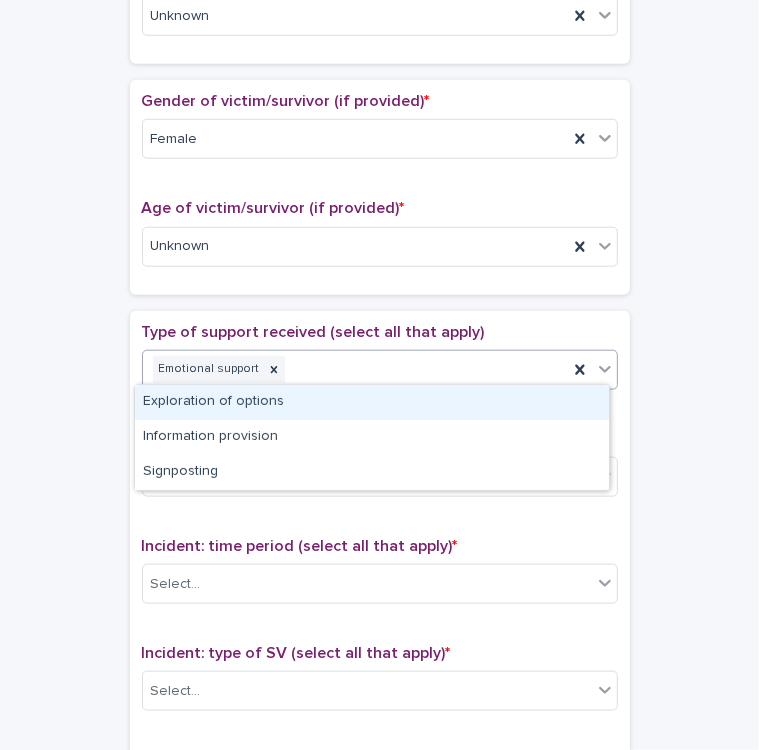 click on "Emotional support" at bounding box center [355, 369] 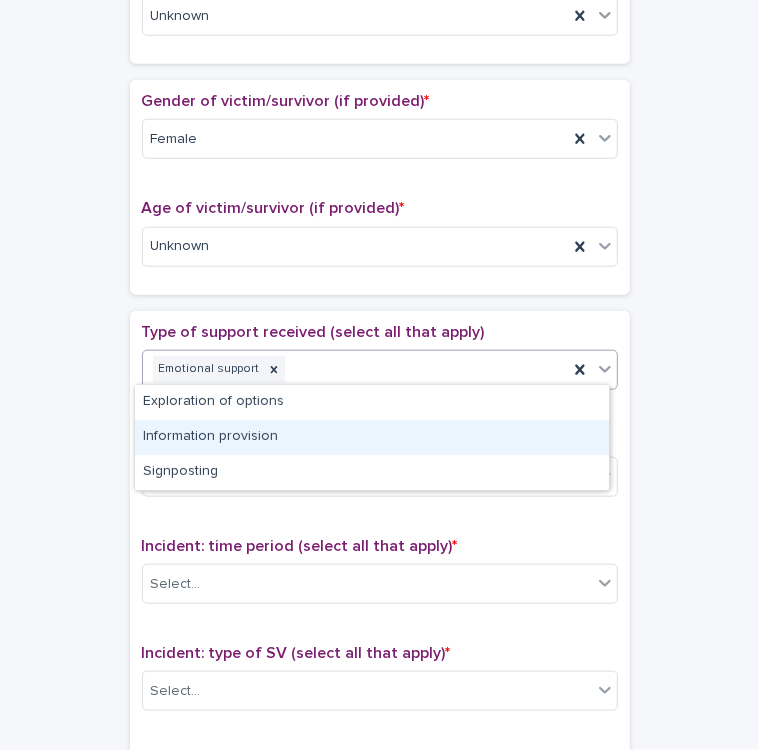 click on "Information provision" at bounding box center (372, 437) 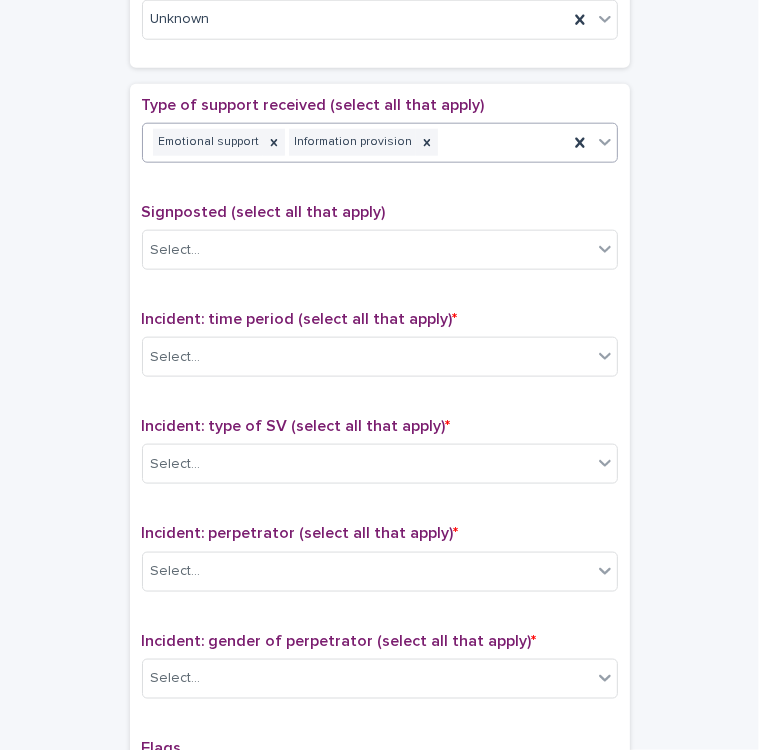 scroll, scrollTop: 1091, scrollLeft: 0, axis: vertical 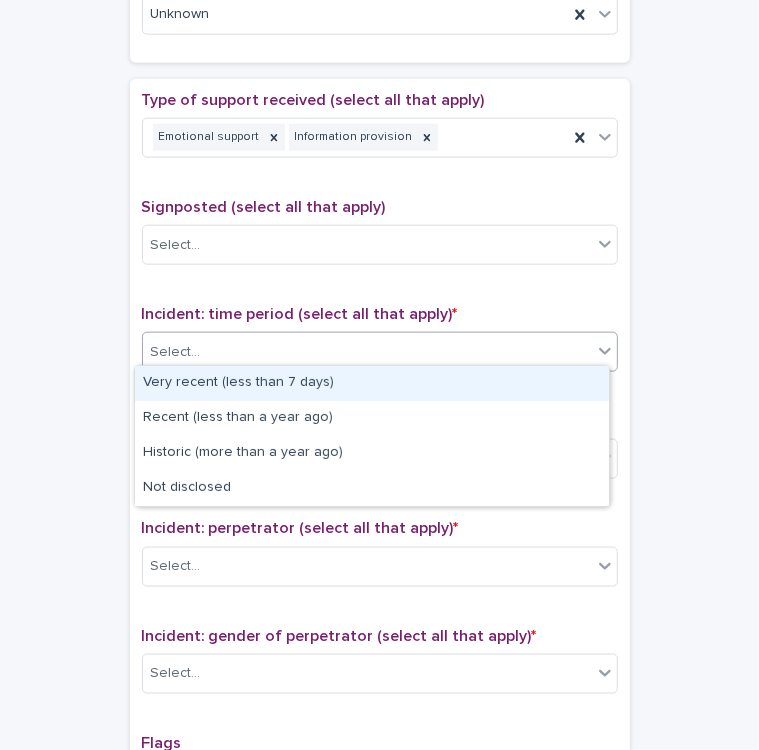 click on "Select..." at bounding box center (367, 352) 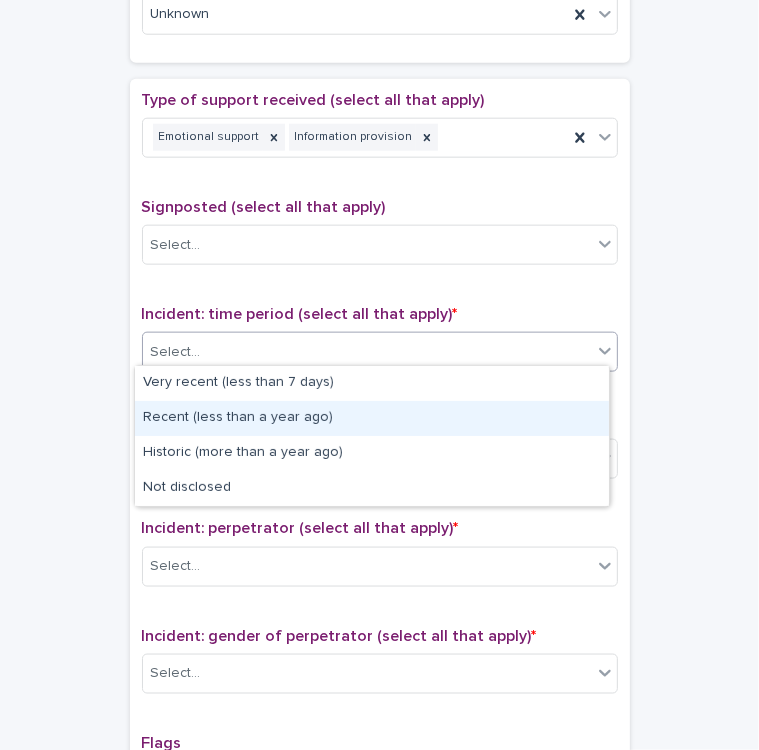 click on "Recent (less than a year ago)" at bounding box center [372, 418] 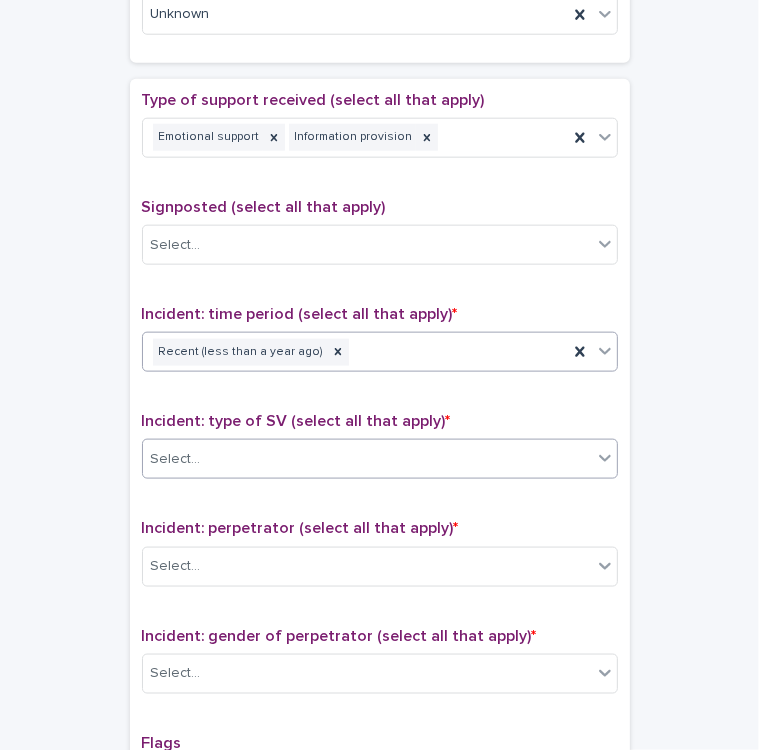 click on "Select..." at bounding box center (367, 459) 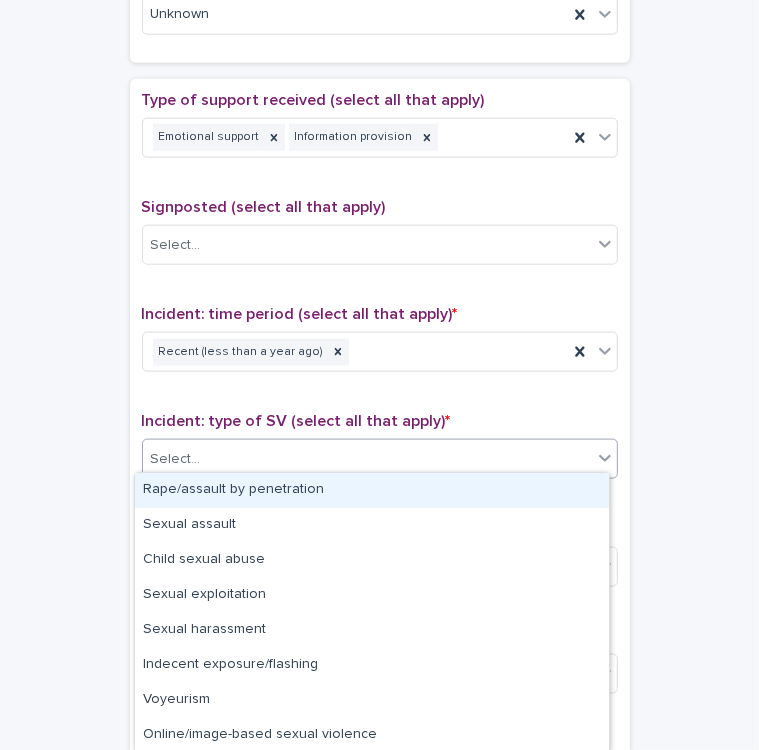 click on "Rape/assault by penetration" at bounding box center (372, 490) 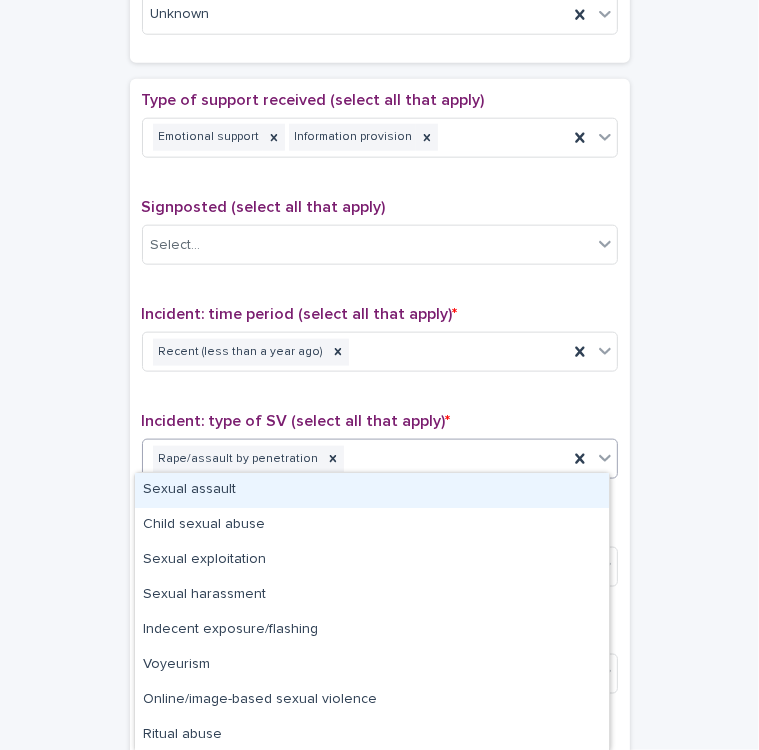 click on "Rape/assault by penetration" at bounding box center (355, 459) 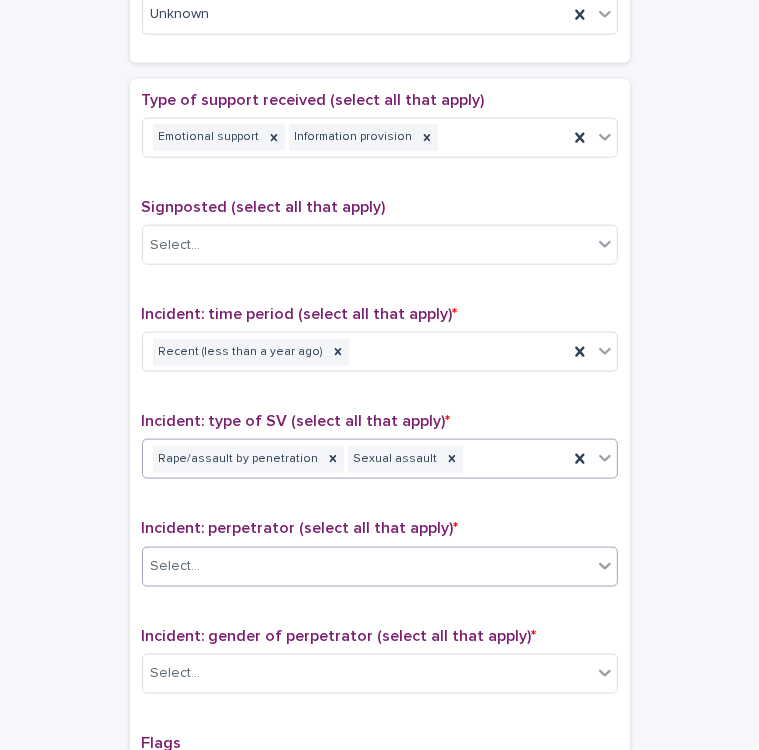 click on "Select..." at bounding box center (367, 566) 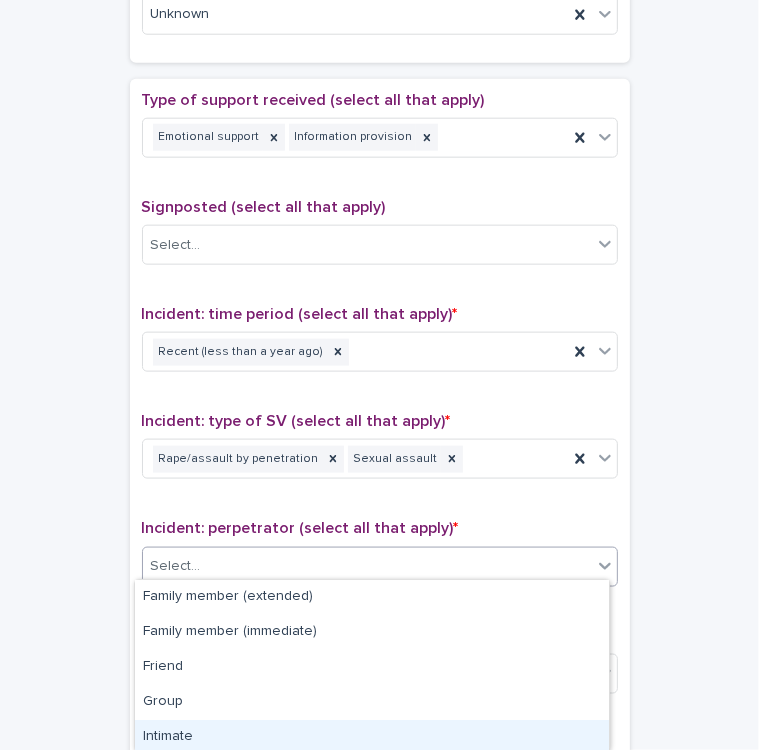 click on "Intimate" at bounding box center (372, 737) 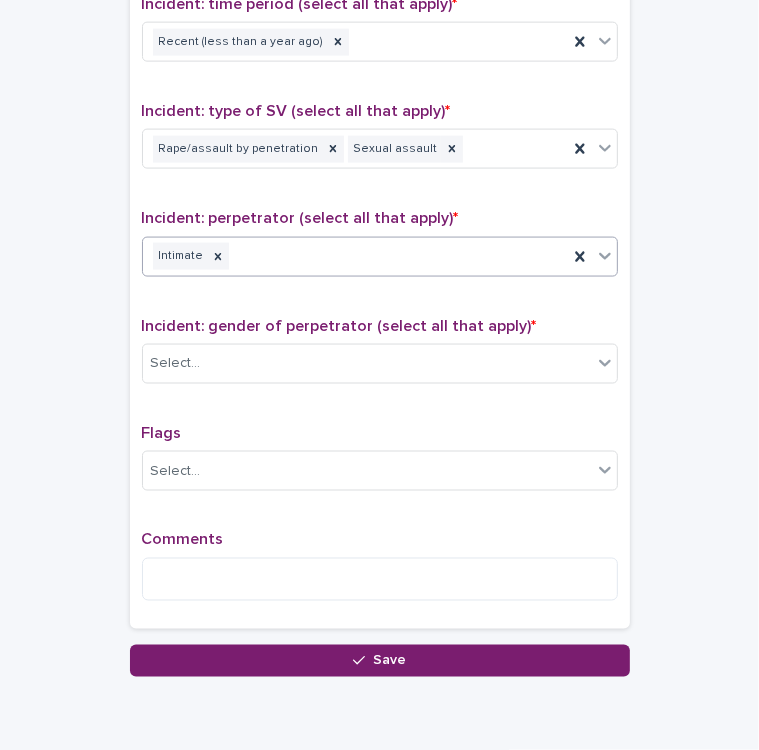 scroll, scrollTop: 1429, scrollLeft: 0, axis: vertical 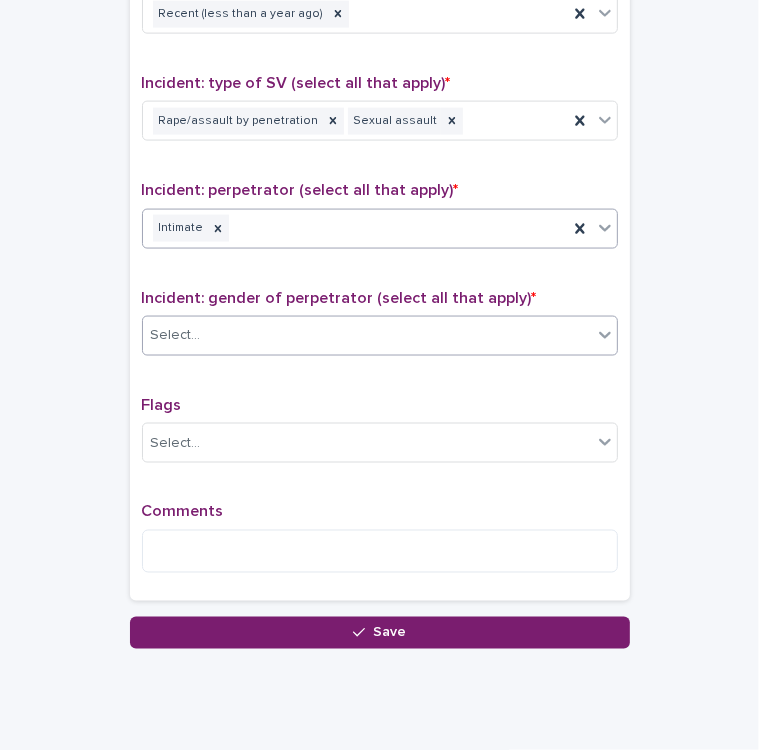 click on "Select..." at bounding box center (367, 335) 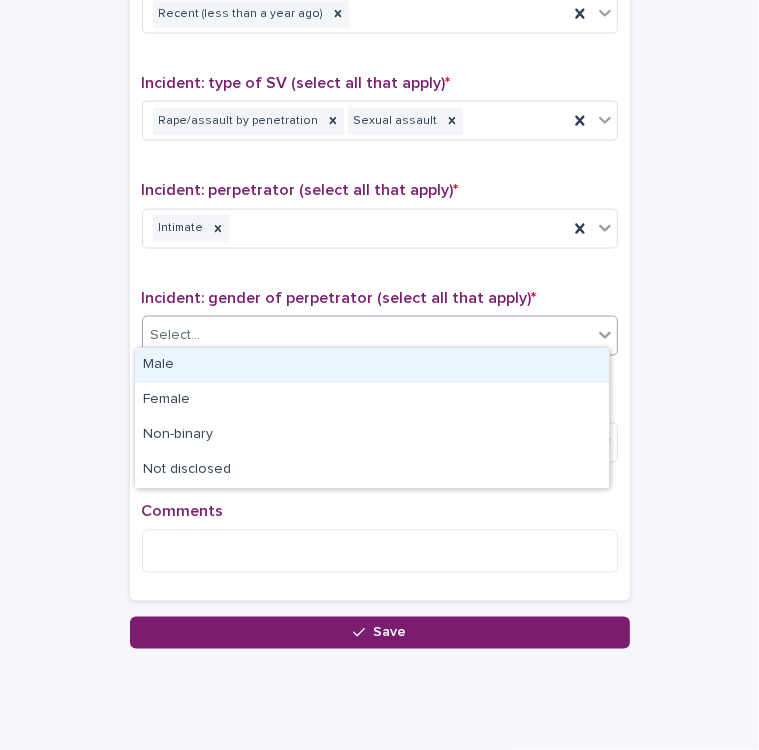 click on "Male" at bounding box center [372, 365] 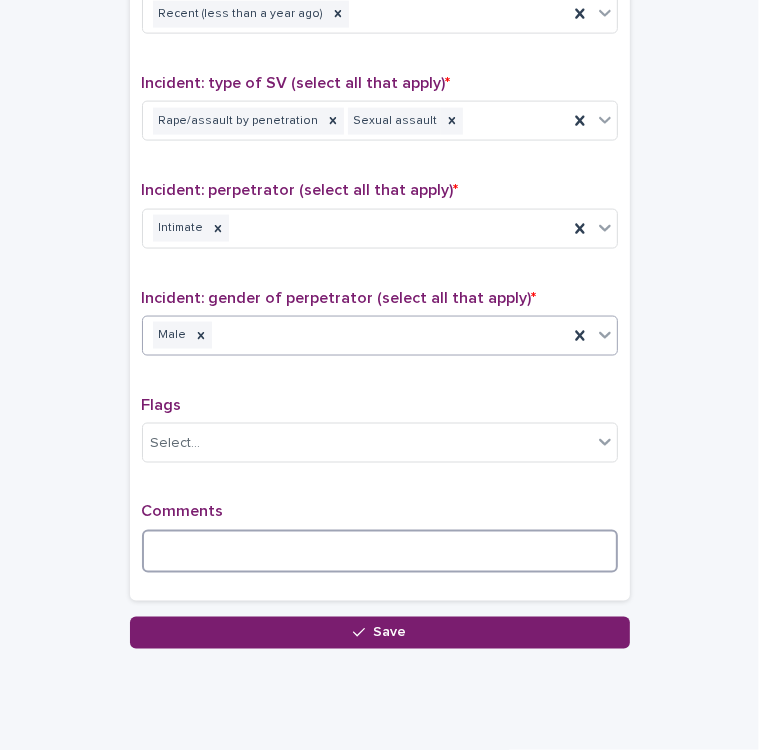 click at bounding box center [380, 551] 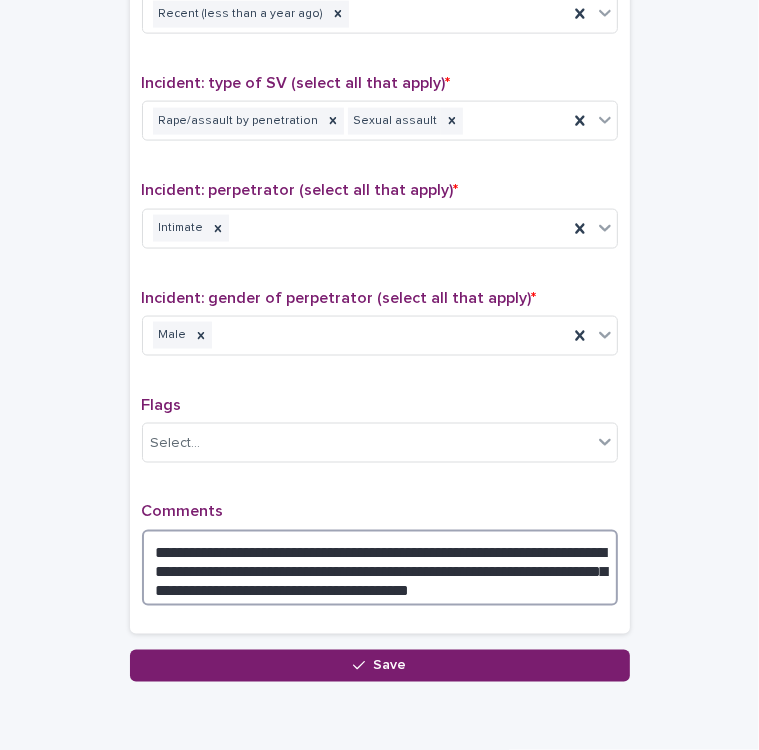 click on "**********" at bounding box center [380, 568] 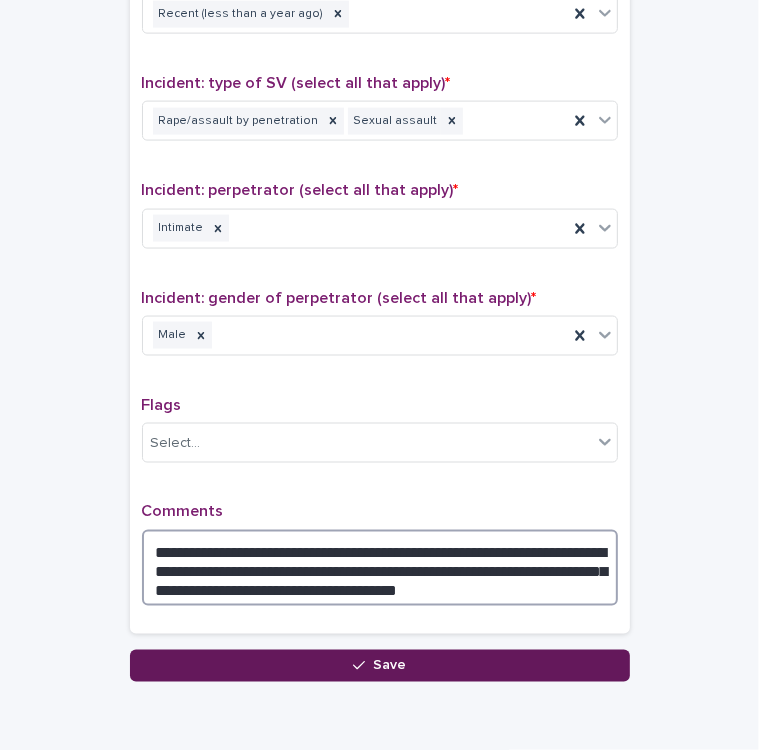 type on "**********" 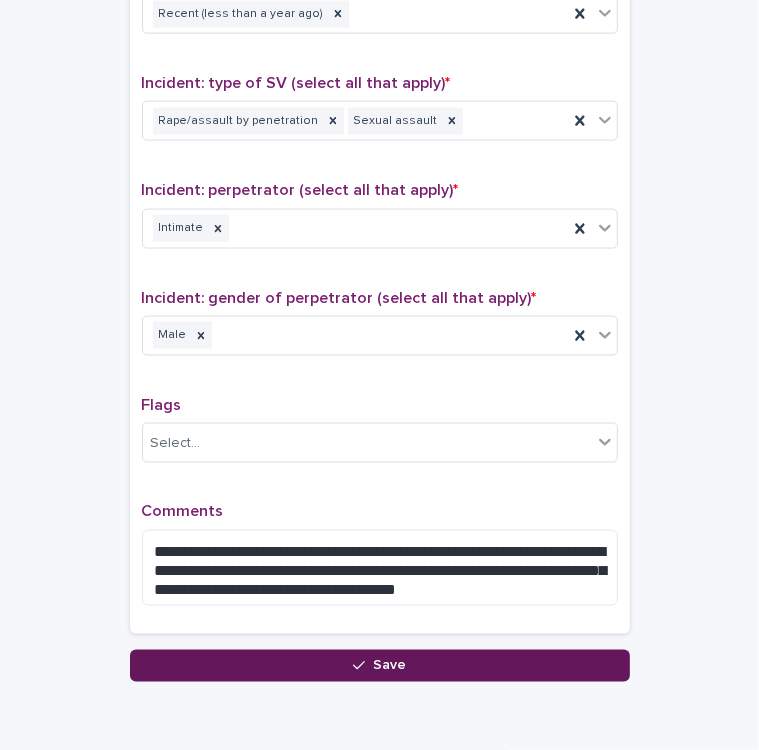 click on "Save" at bounding box center [380, 666] 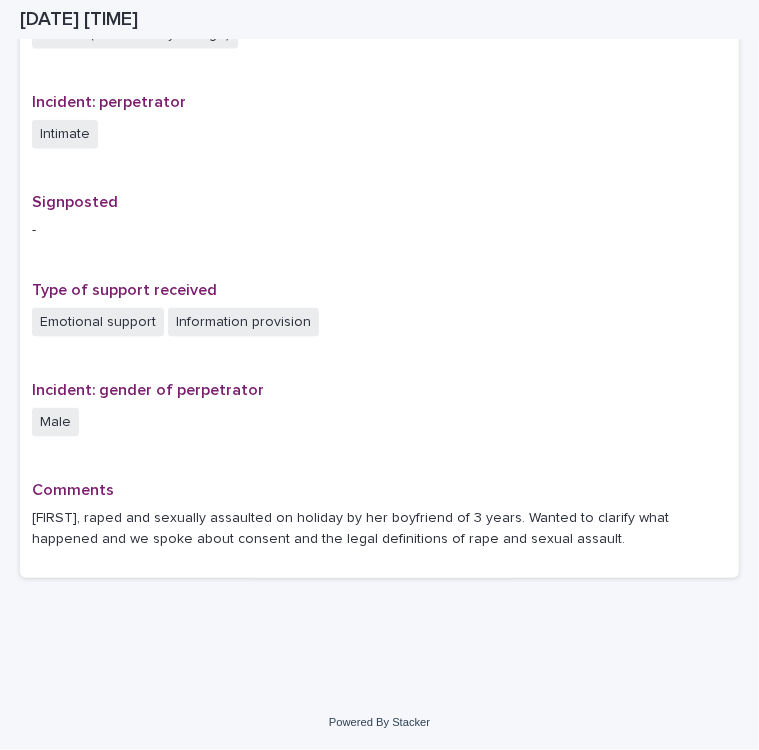 scroll, scrollTop: 1169, scrollLeft: 0, axis: vertical 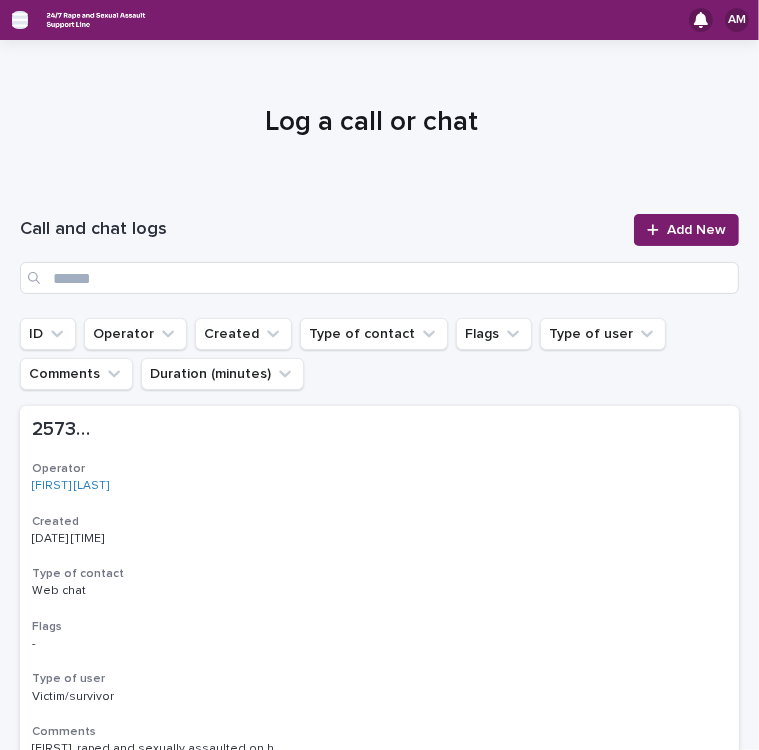 click 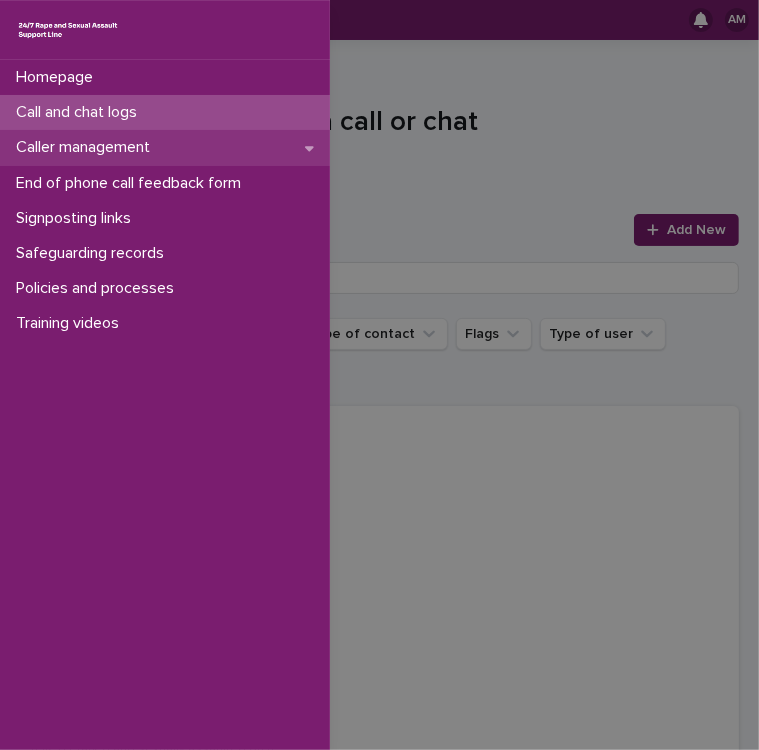 click on "Caller management" at bounding box center (87, 147) 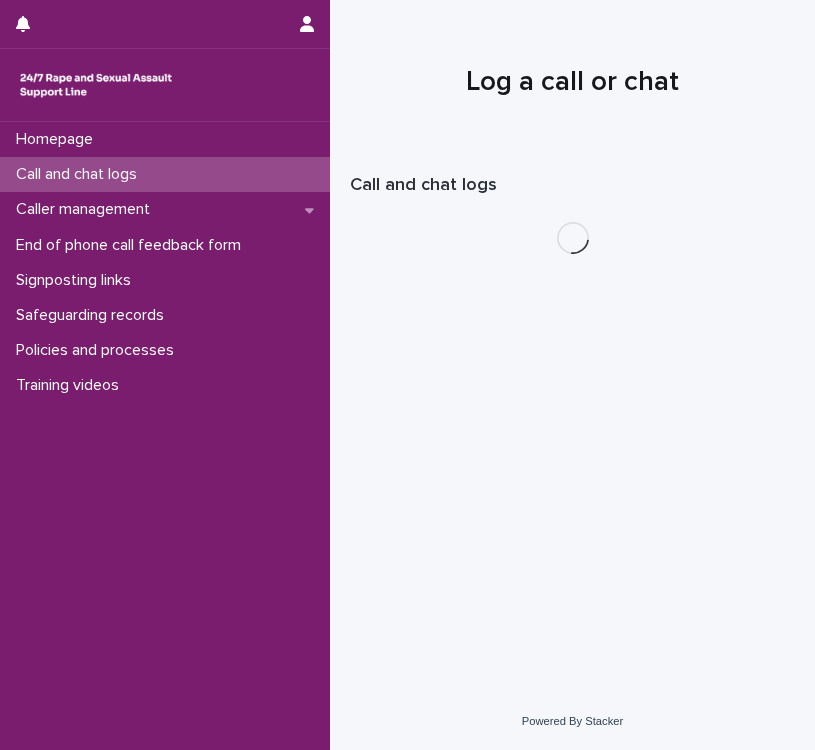 scroll, scrollTop: 0, scrollLeft: 0, axis: both 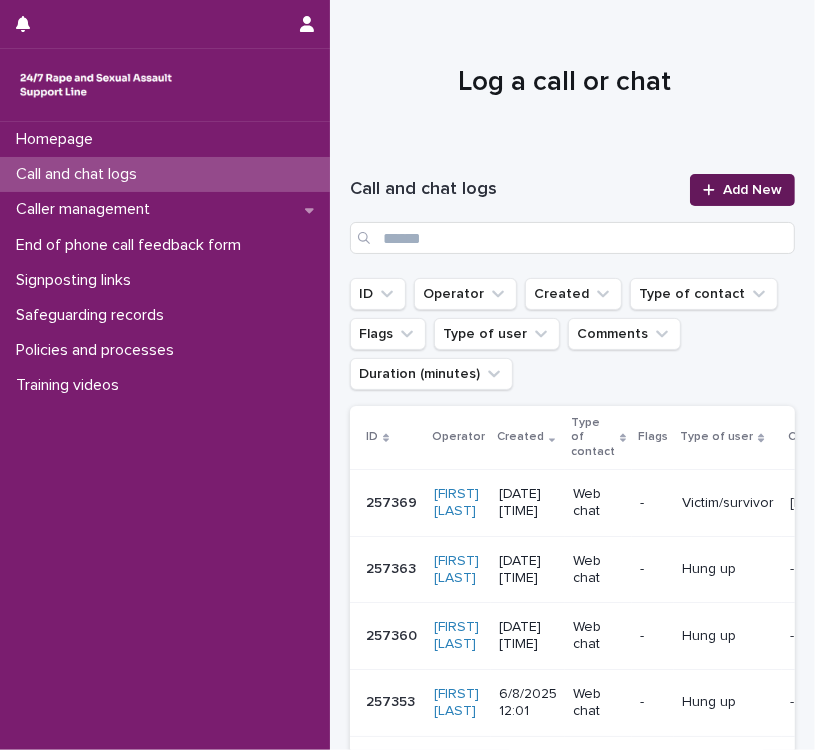 click 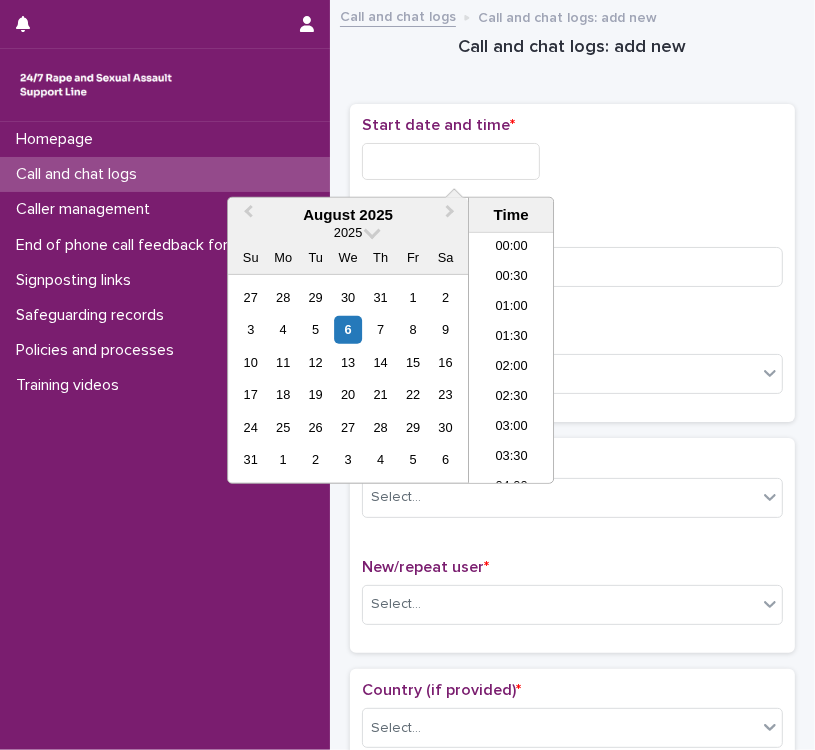 click at bounding box center (451, 161) 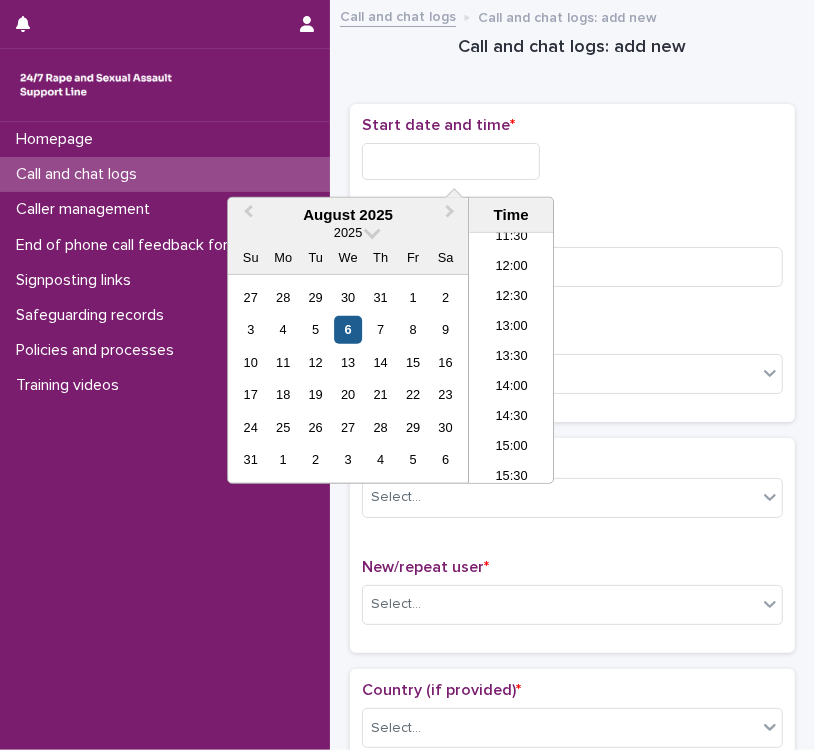 click on "6" at bounding box center (348, 329) 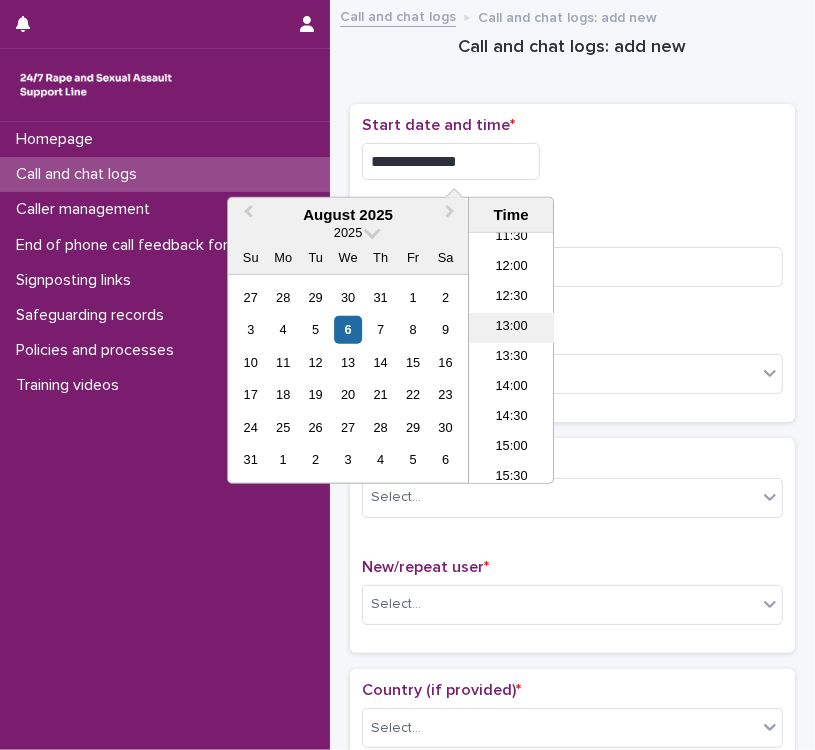 click on "13:00" at bounding box center (511, 328) 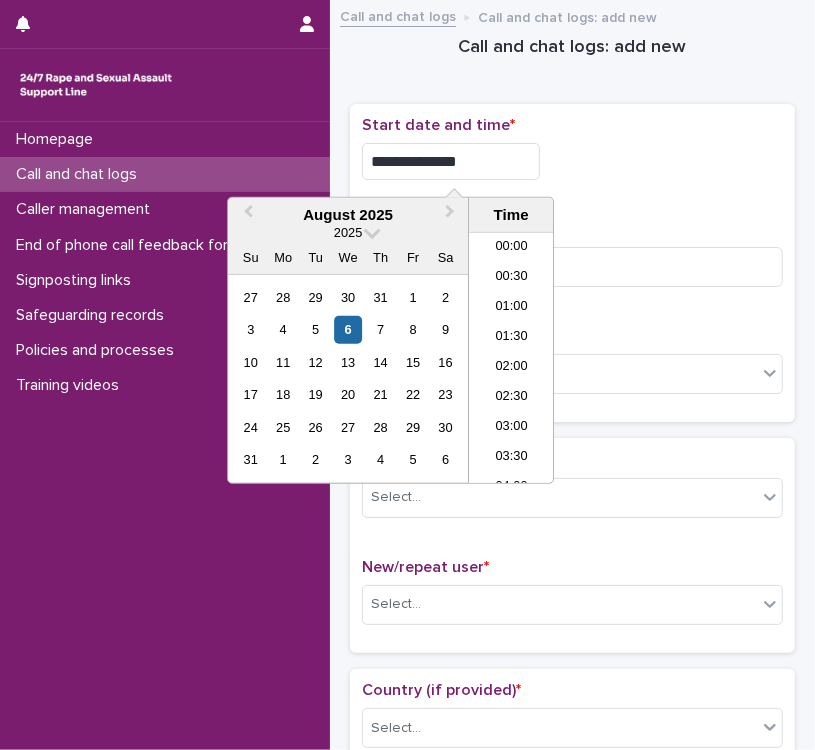 scroll, scrollTop: 670, scrollLeft: 0, axis: vertical 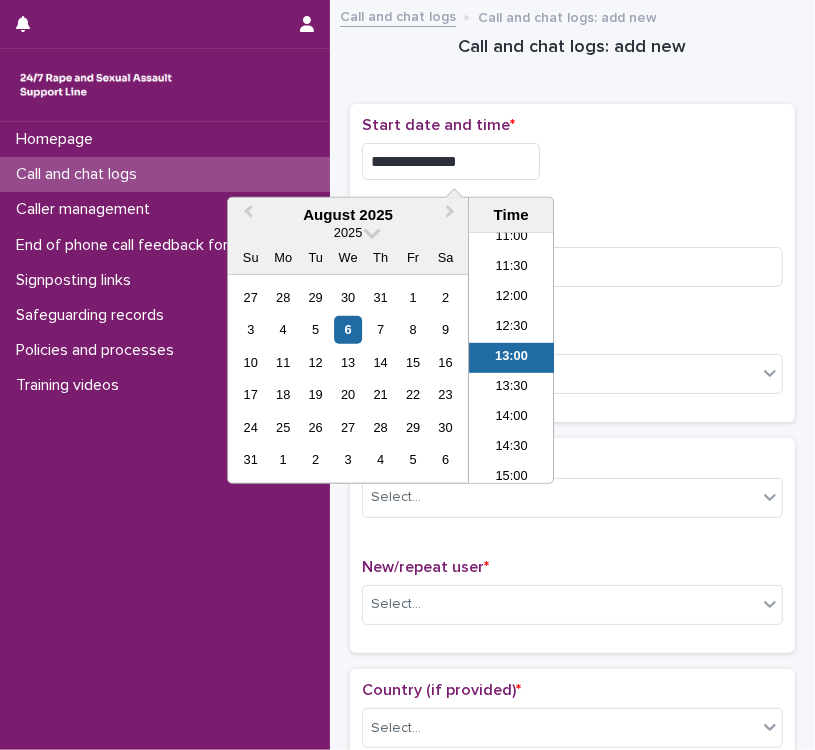 click on "**********" at bounding box center (451, 161) 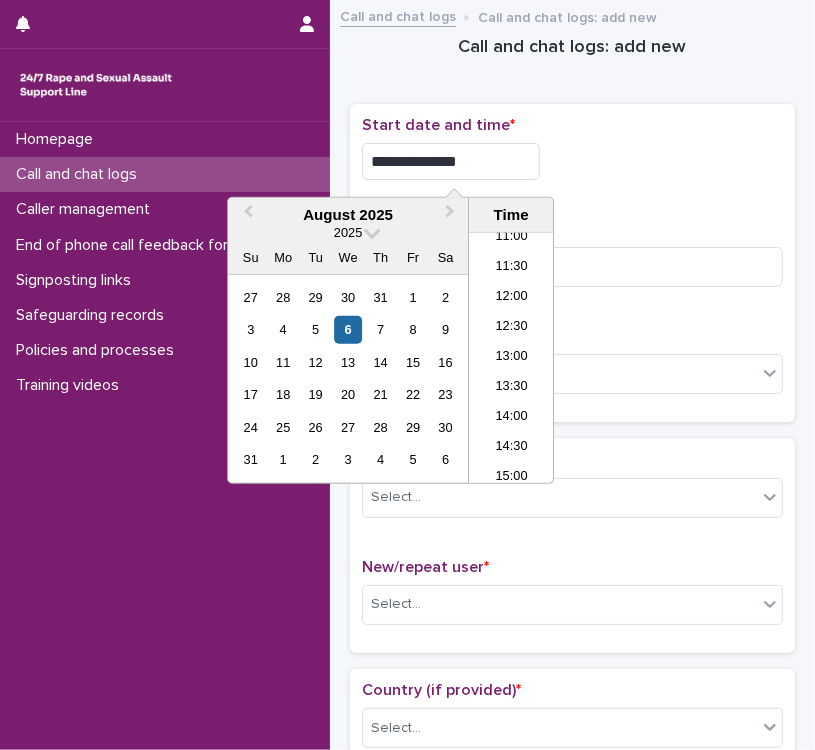 type on "**********" 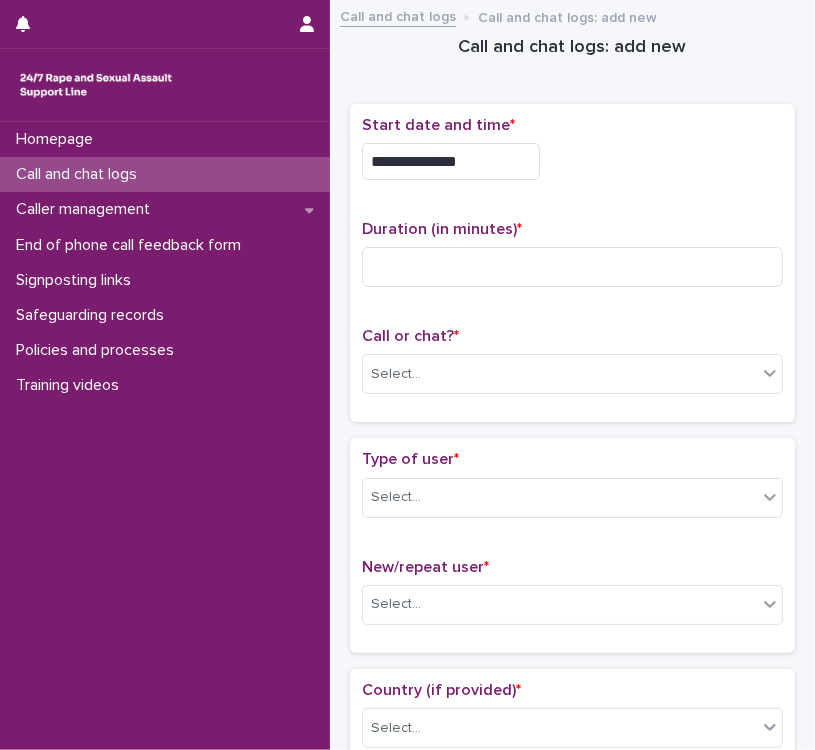 click on "**********" at bounding box center [572, 156] 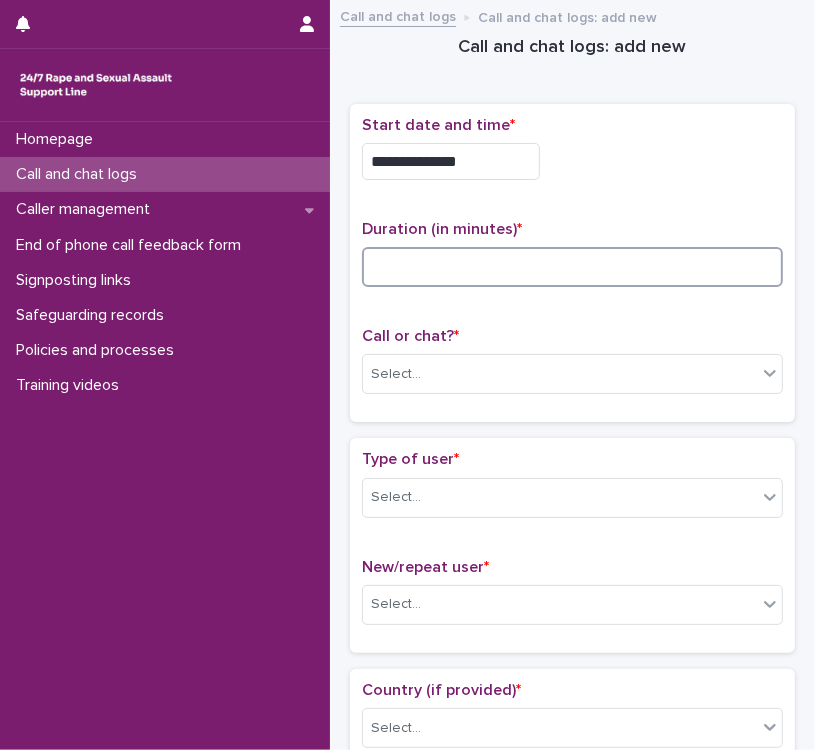 click at bounding box center [572, 267] 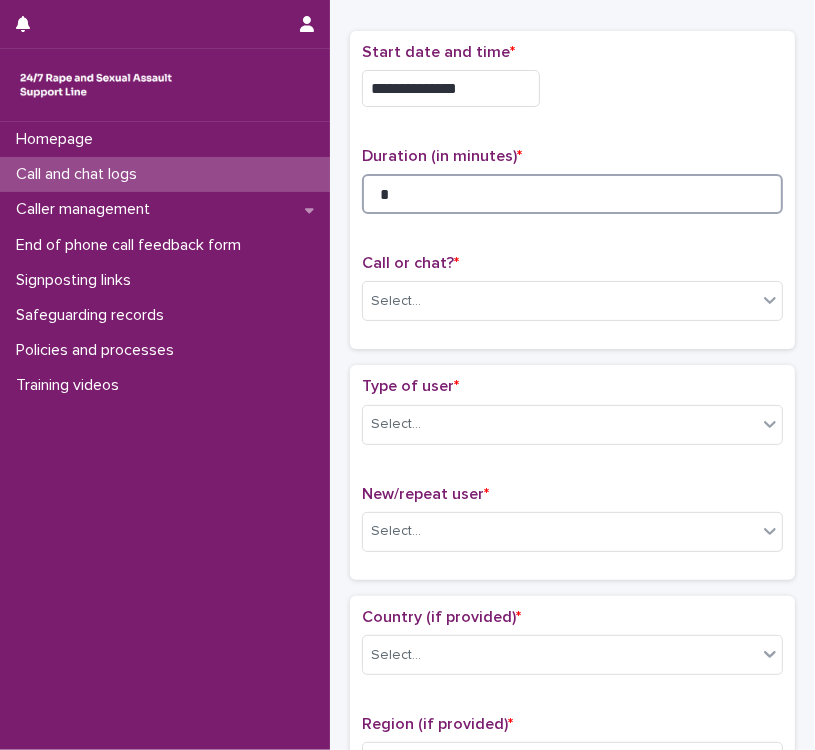 scroll, scrollTop: 138, scrollLeft: 0, axis: vertical 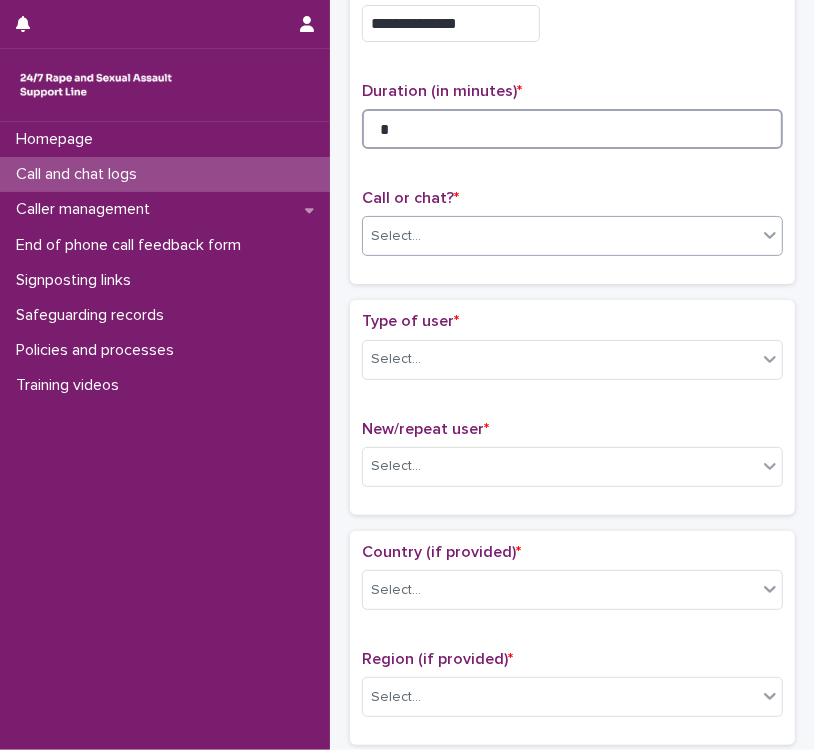 type on "*" 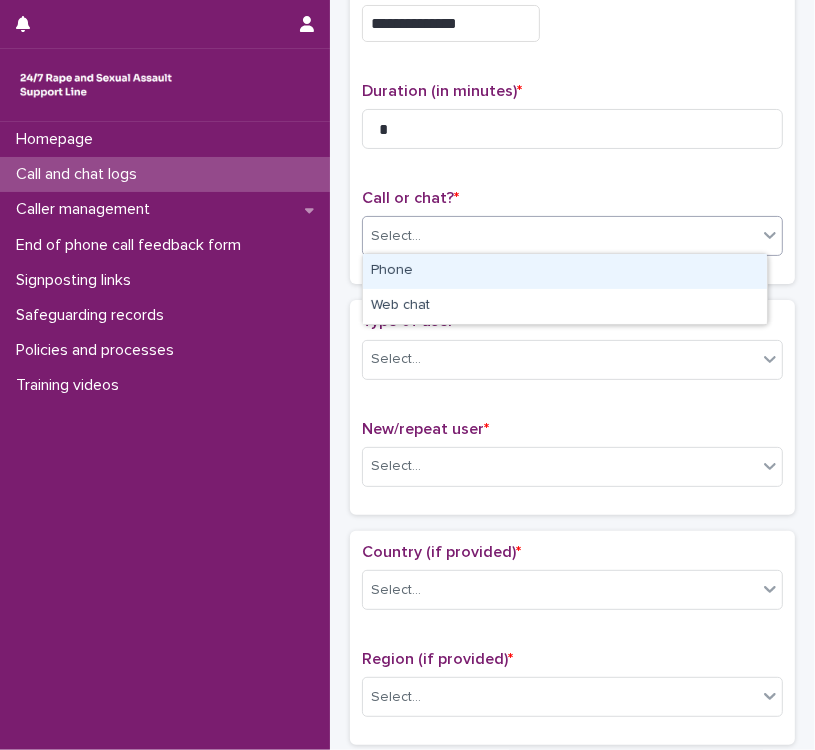click on "Select..." at bounding box center [560, 236] 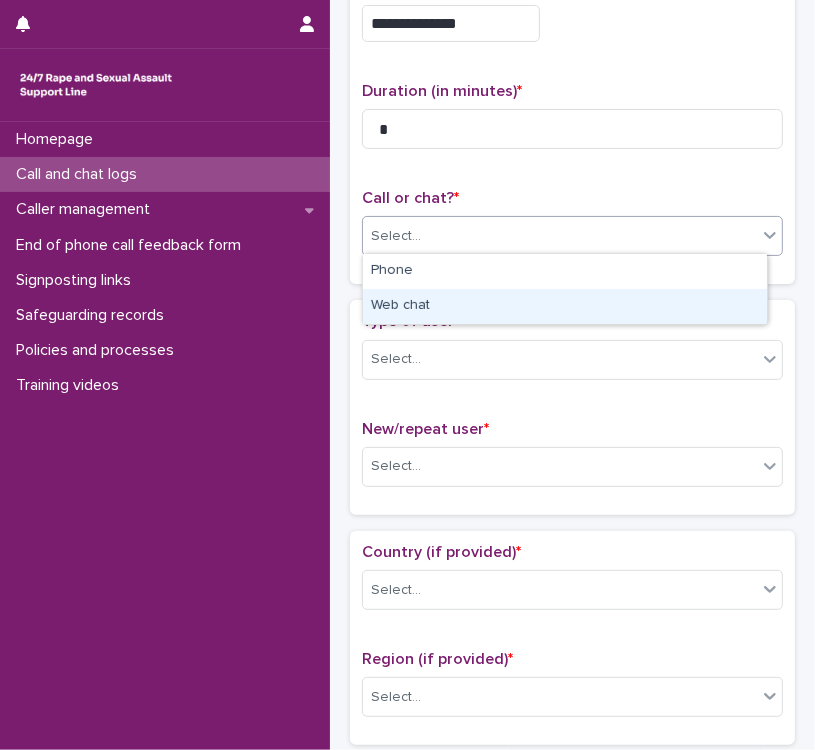 click on "Web chat" at bounding box center [565, 306] 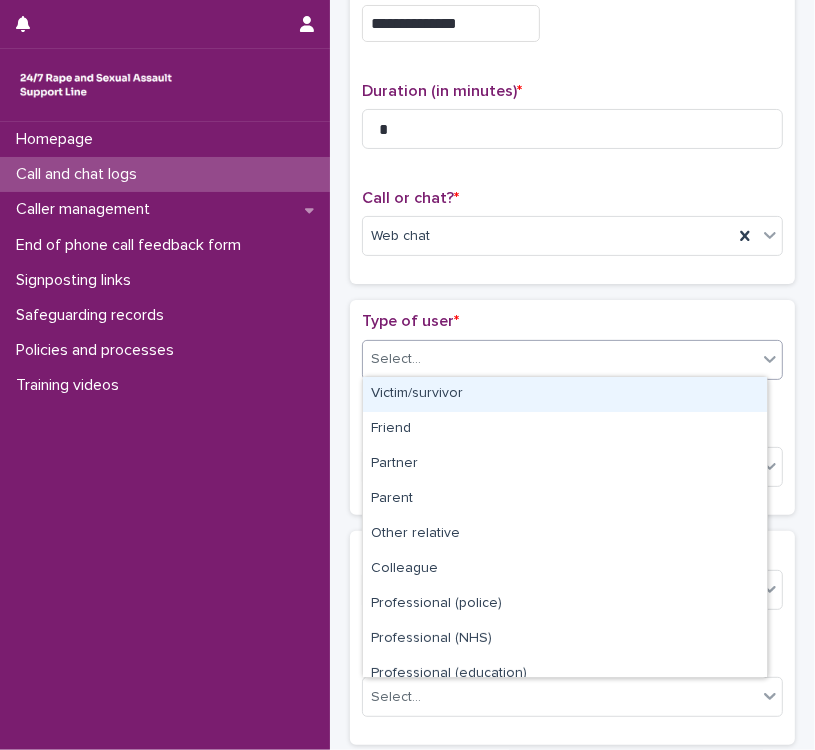click on "Select..." at bounding box center (560, 359) 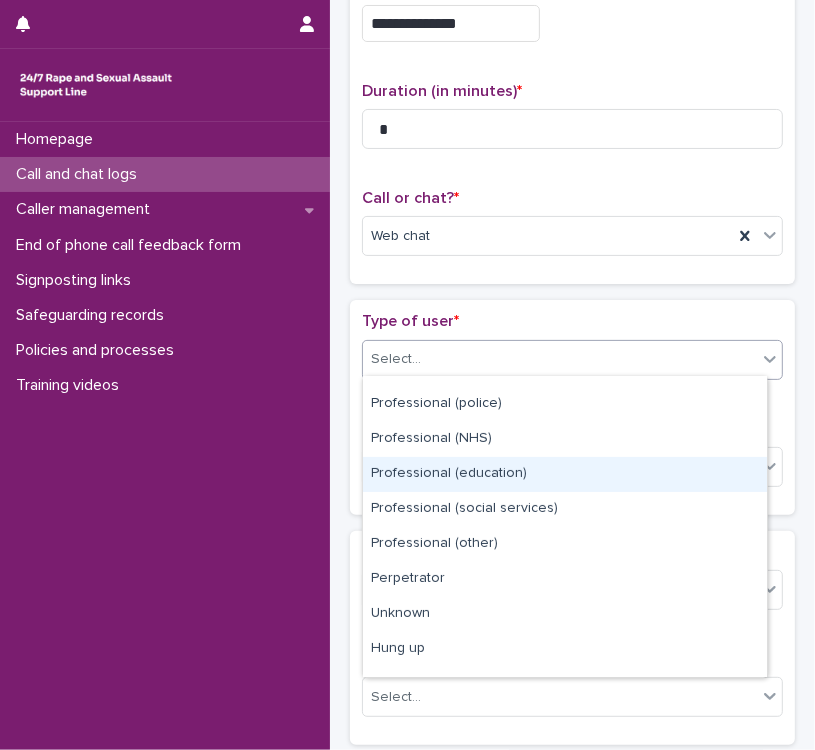 scroll, scrollTop: 224, scrollLeft: 0, axis: vertical 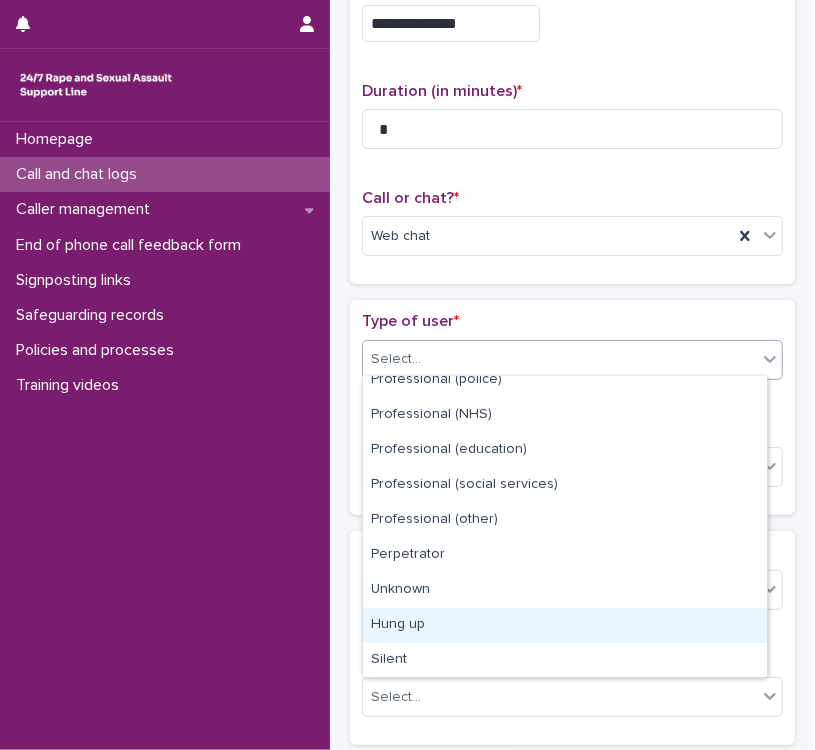 click on "Hung up" at bounding box center (565, 625) 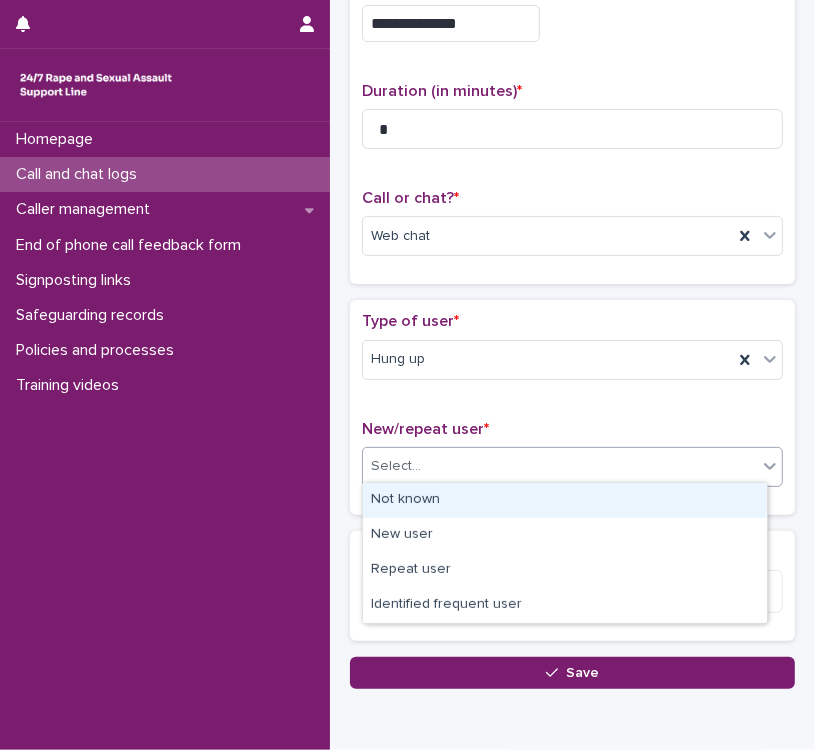 click on "Select..." at bounding box center (560, 466) 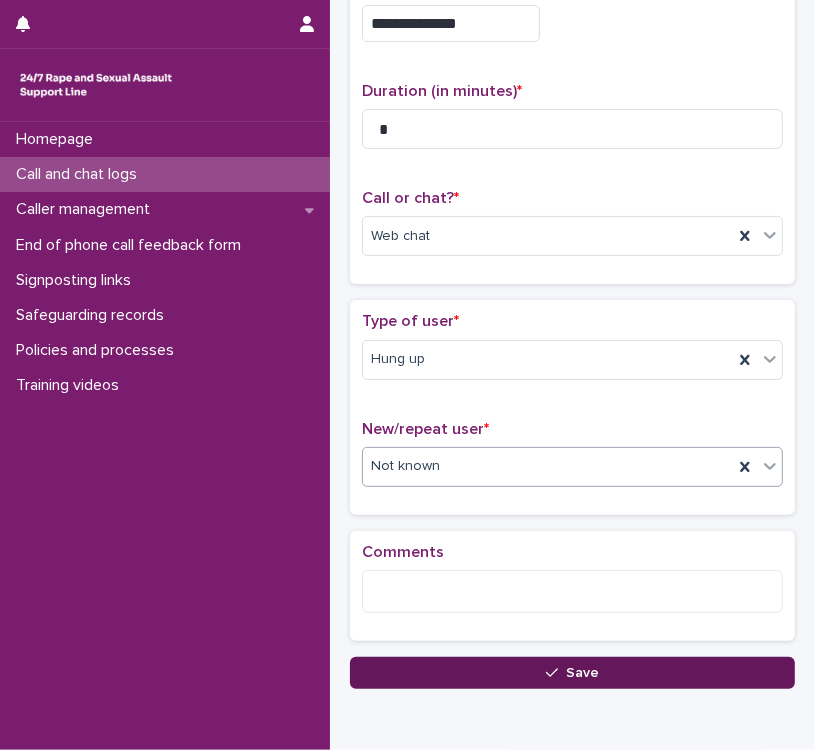 click on "Save" at bounding box center (572, 673) 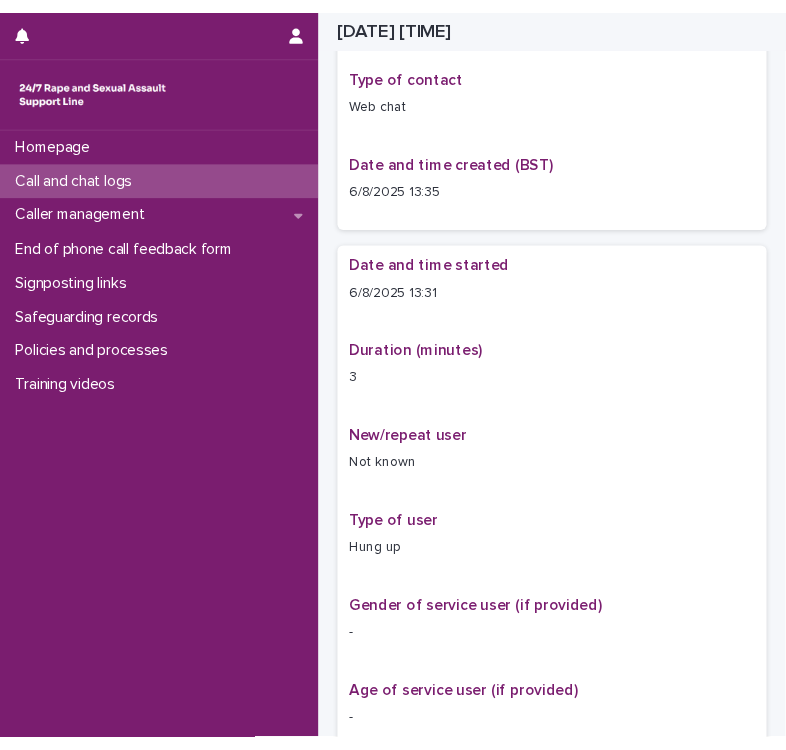 scroll, scrollTop: 160, scrollLeft: 0, axis: vertical 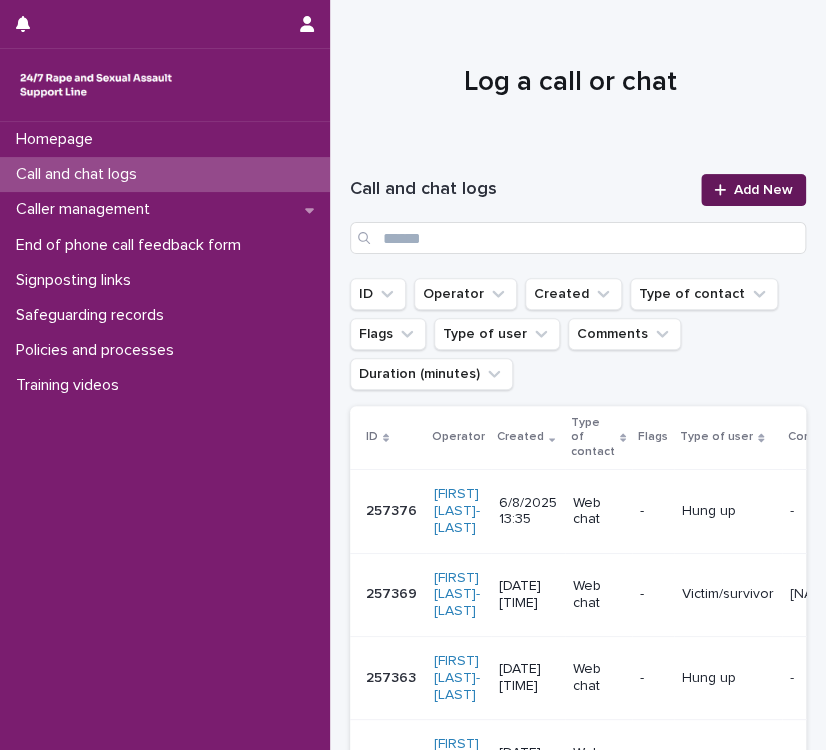click on "Add New" at bounding box center [763, 190] 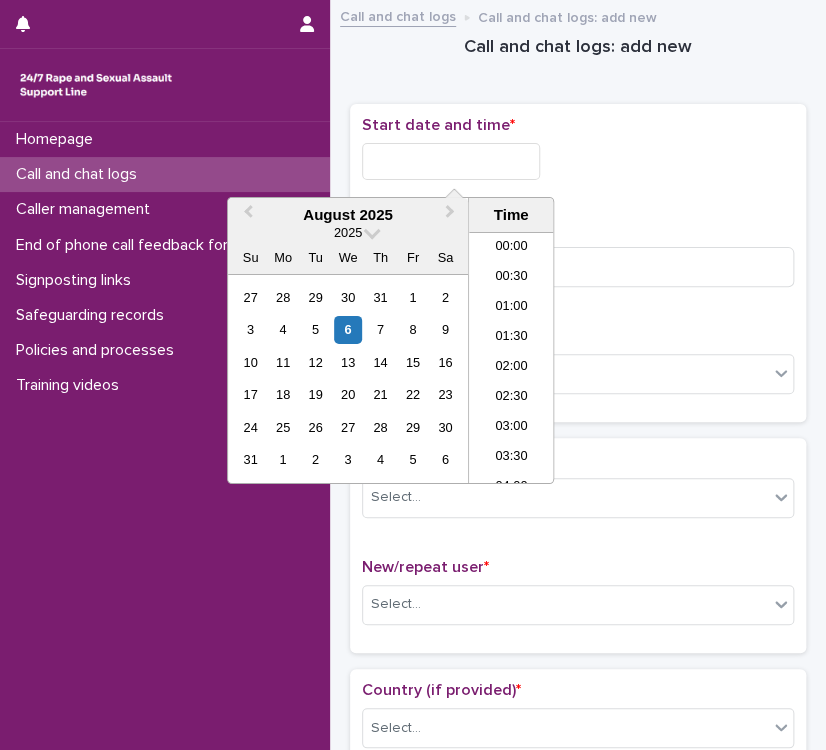 scroll, scrollTop: 730, scrollLeft: 0, axis: vertical 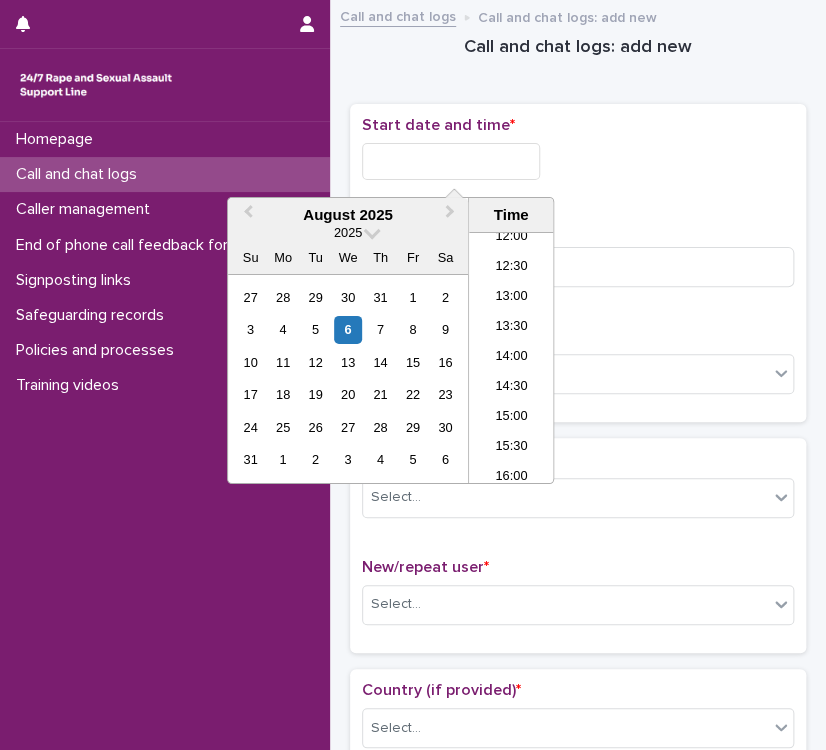click at bounding box center [451, 161] 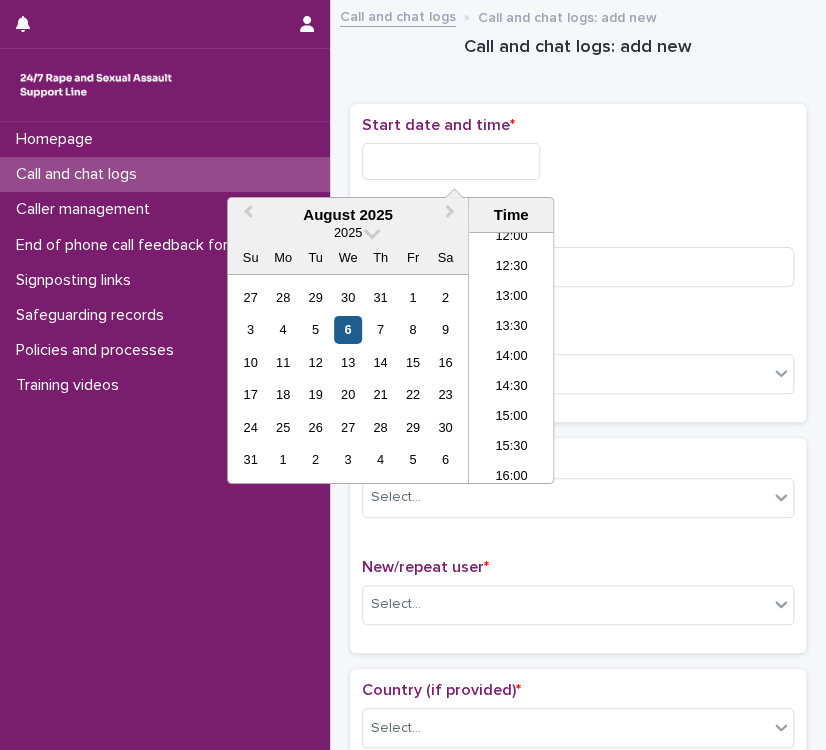 click on "6" at bounding box center [347, 329] 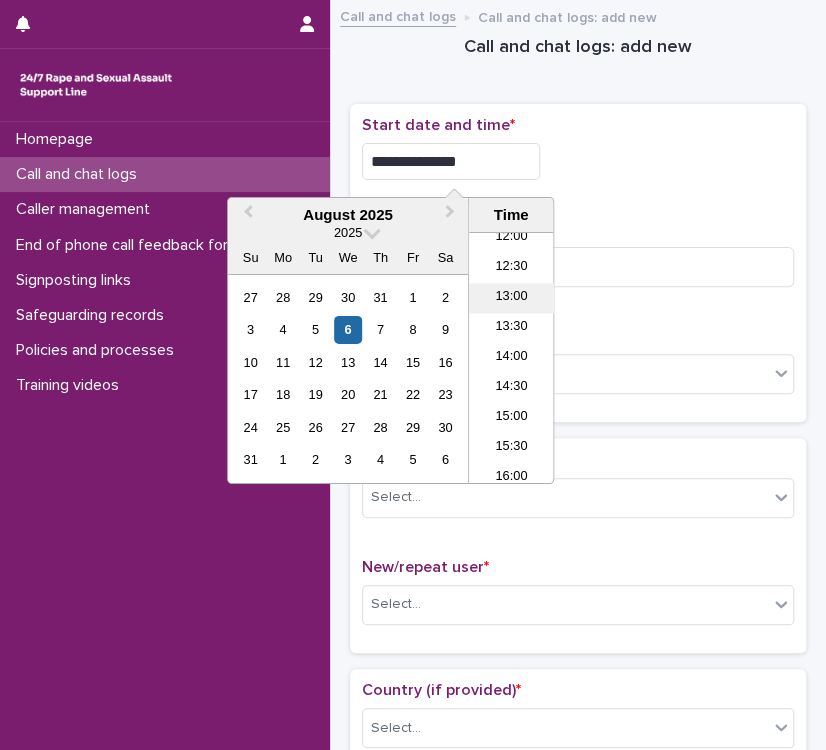 click on "13:00" at bounding box center [511, 298] 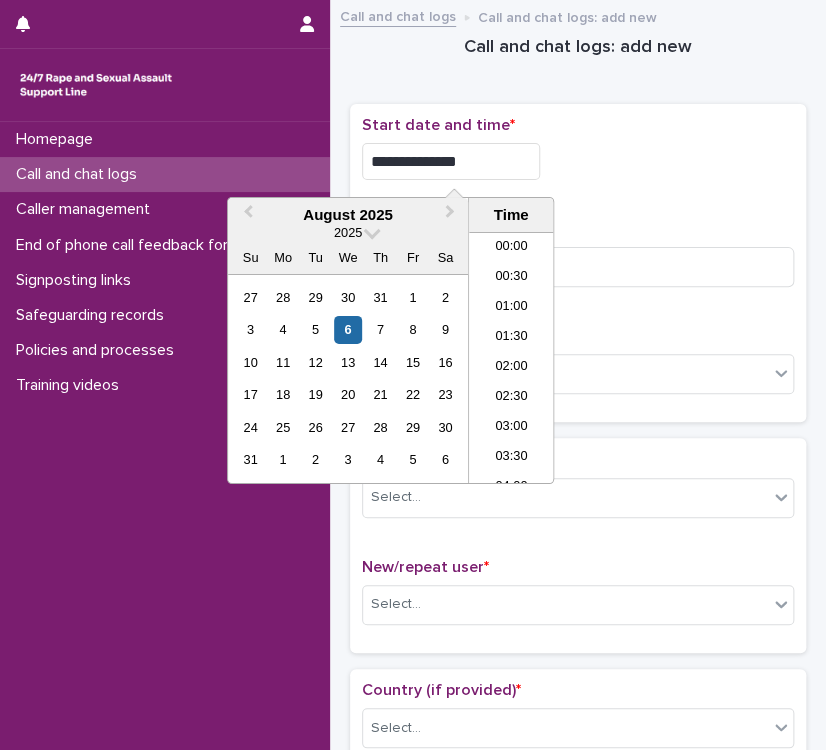 click on "**********" at bounding box center (451, 161) 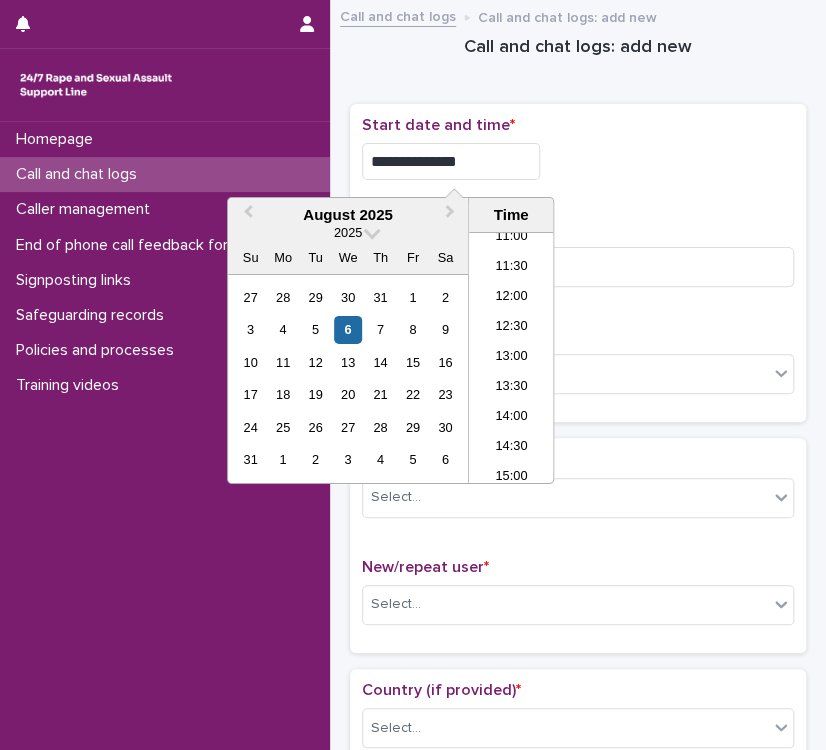 type on "**********" 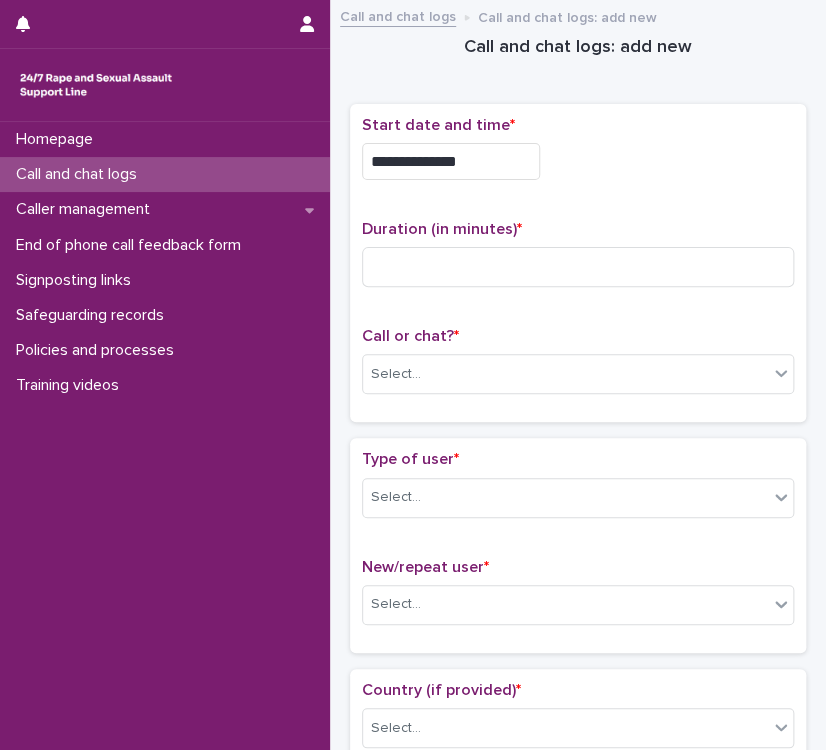 click on "**********" at bounding box center [578, 156] 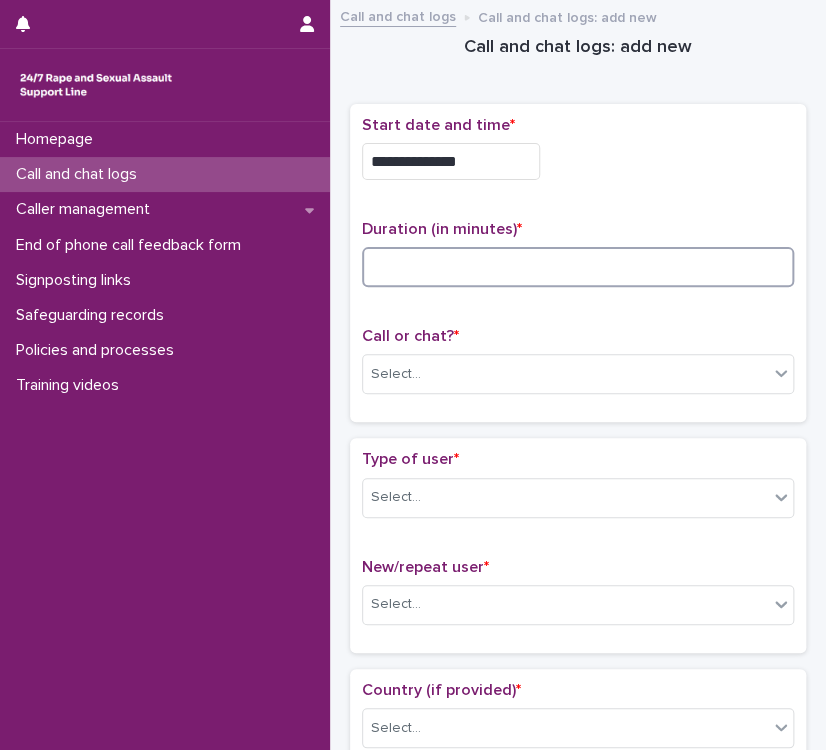 click at bounding box center (578, 267) 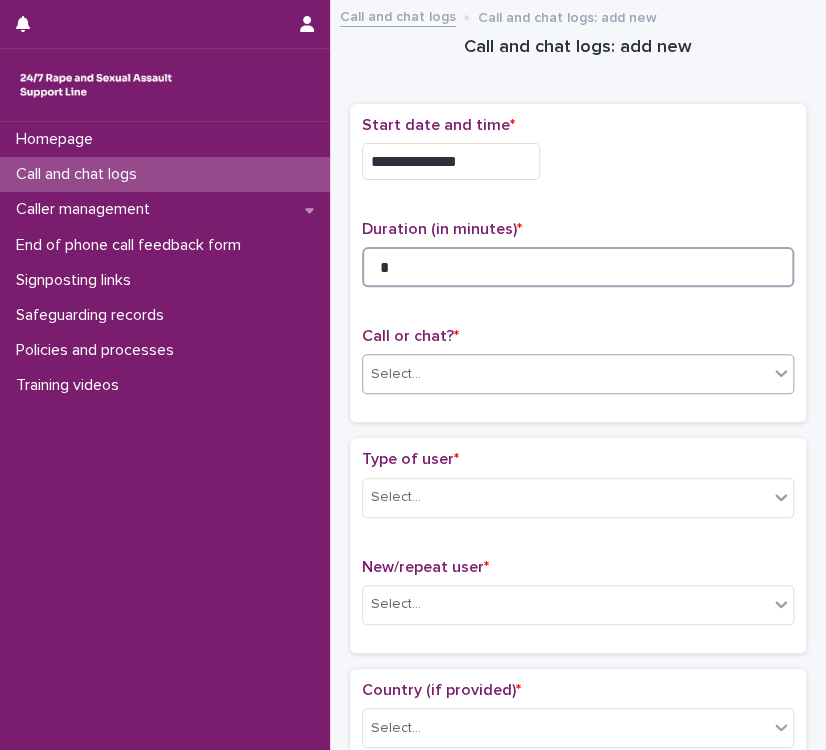 type on "*" 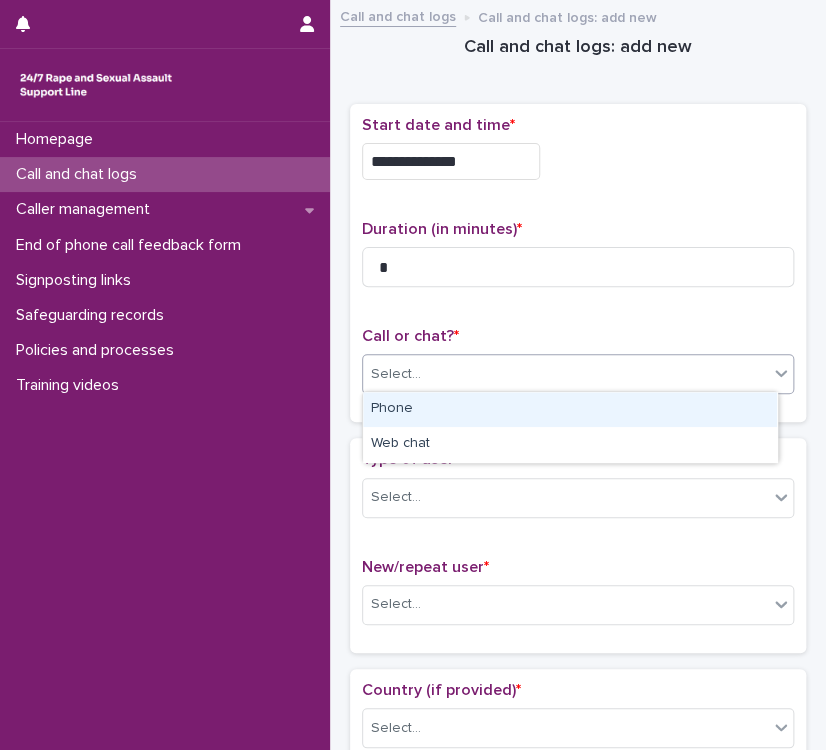 click on "Select..." at bounding box center (565, 374) 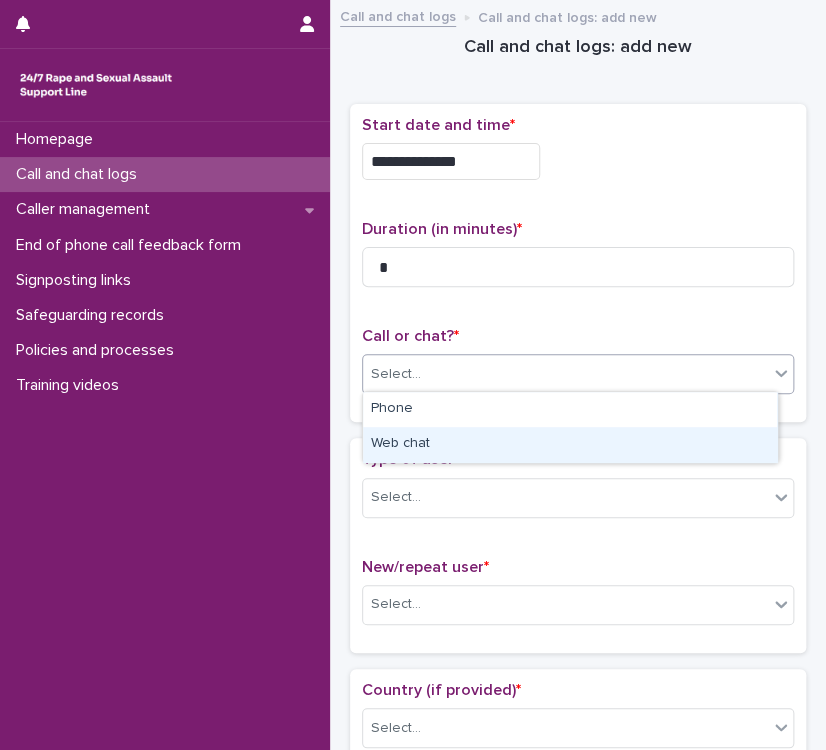 click on "Web chat" at bounding box center (570, 444) 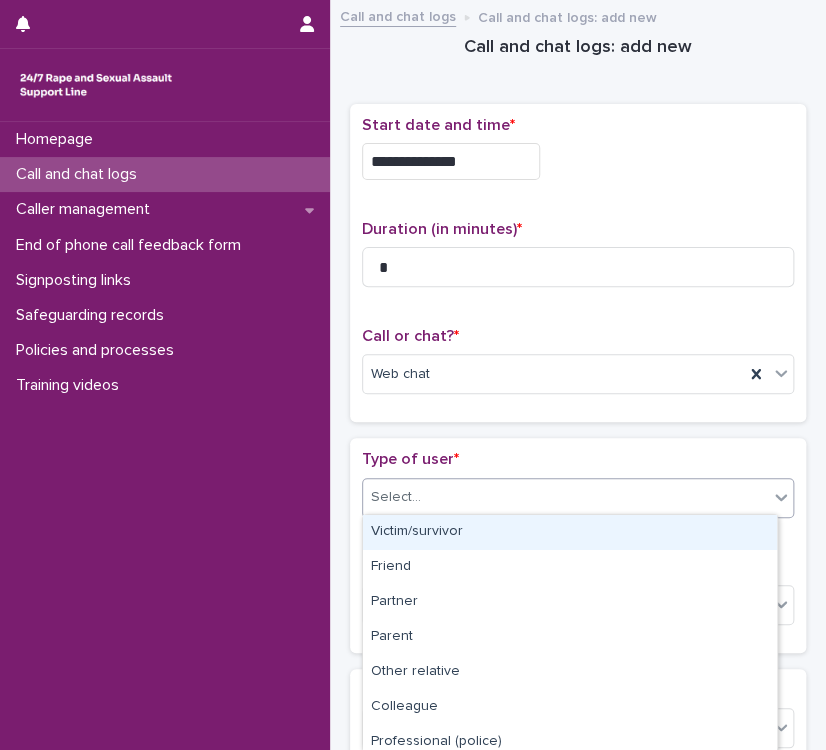 click on "Select..." at bounding box center (565, 497) 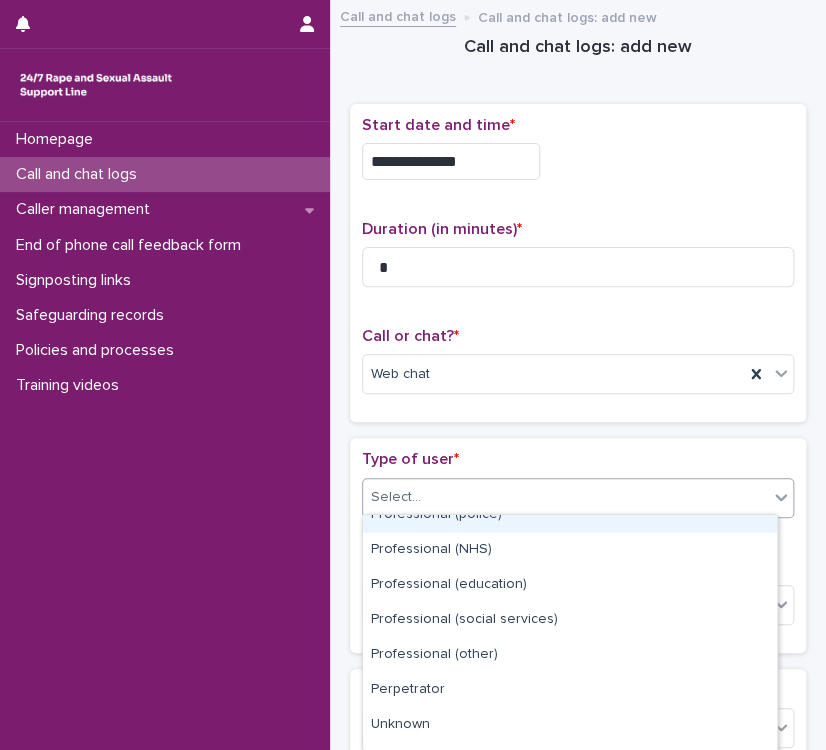 scroll, scrollTop: 288, scrollLeft: 0, axis: vertical 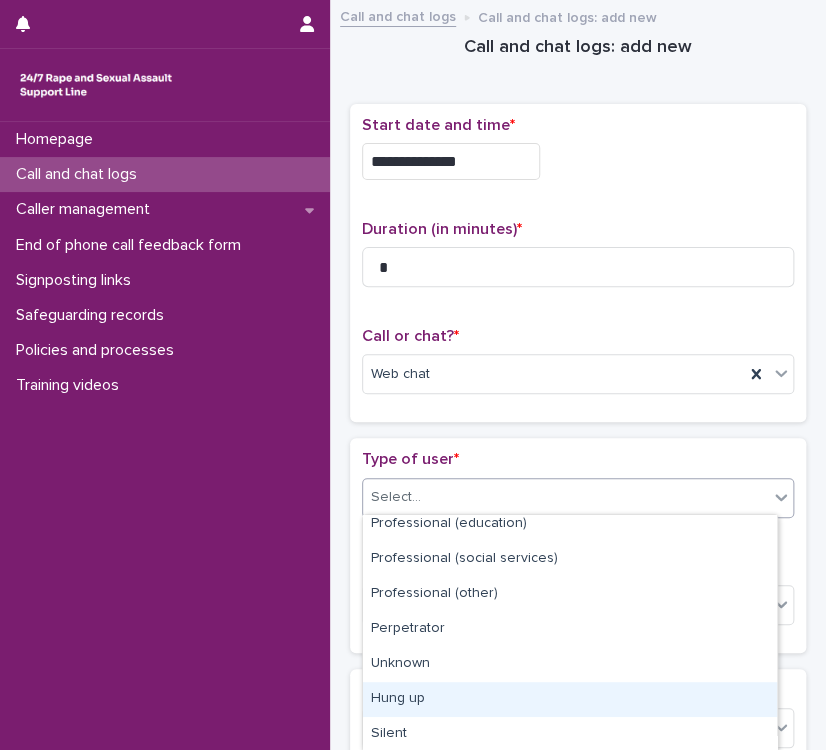 click on "Hung up" at bounding box center (570, 699) 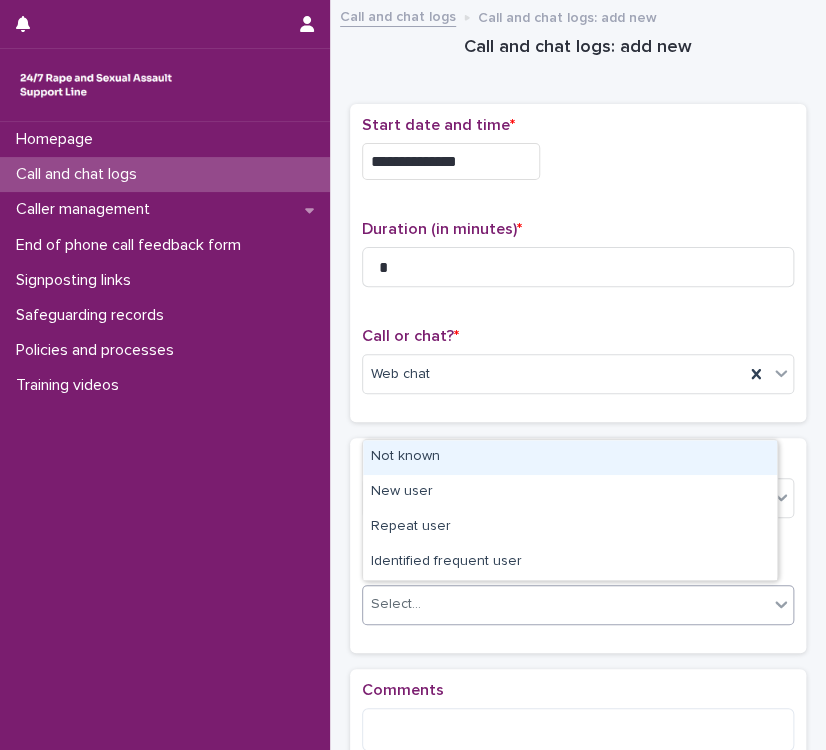 click on "Select..." at bounding box center (565, 604) 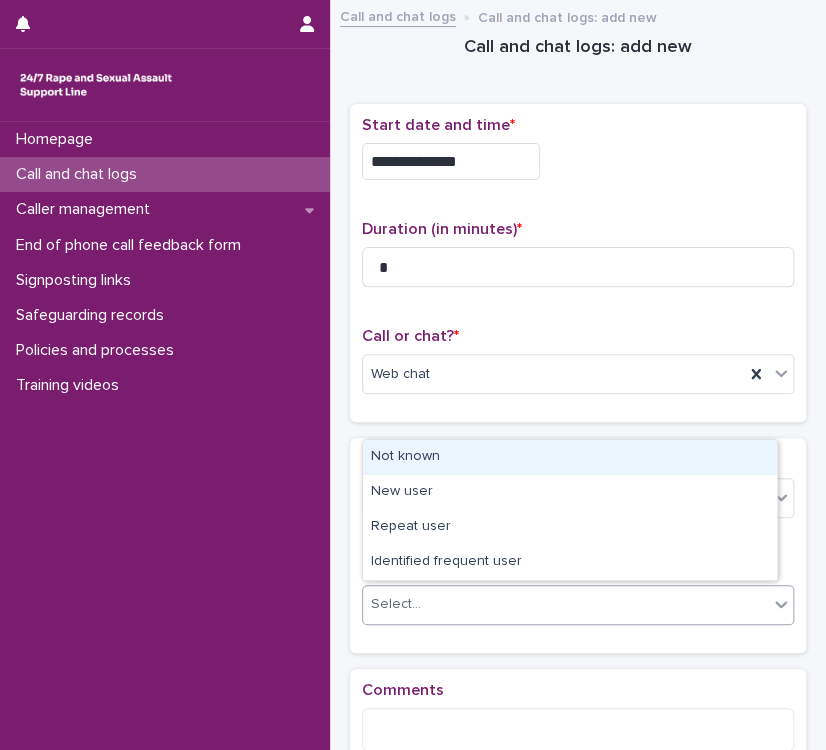 click on "Not known" at bounding box center [570, 457] 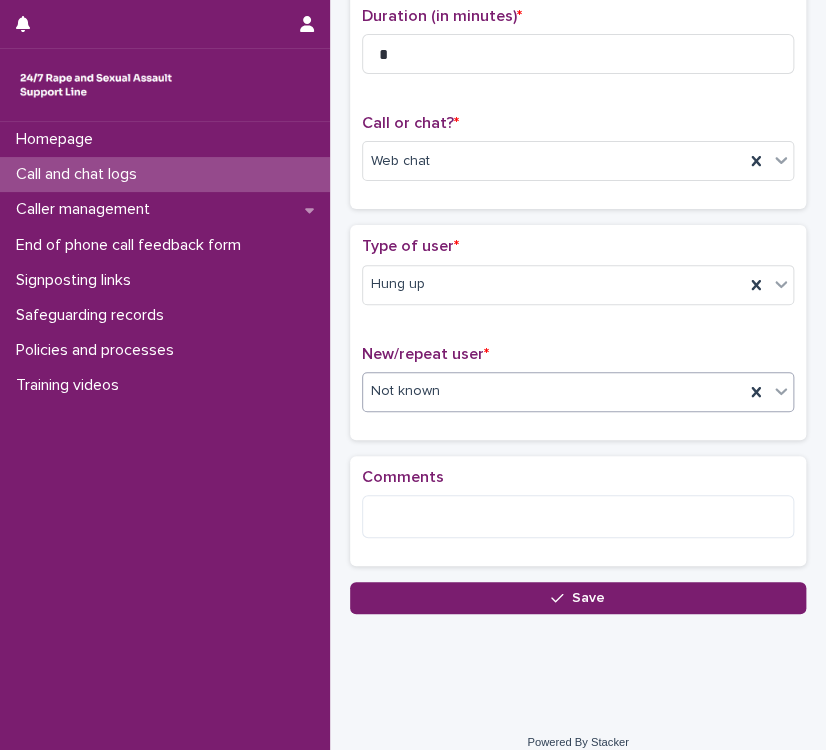 scroll, scrollTop: 228, scrollLeft: 0, axis: vertical 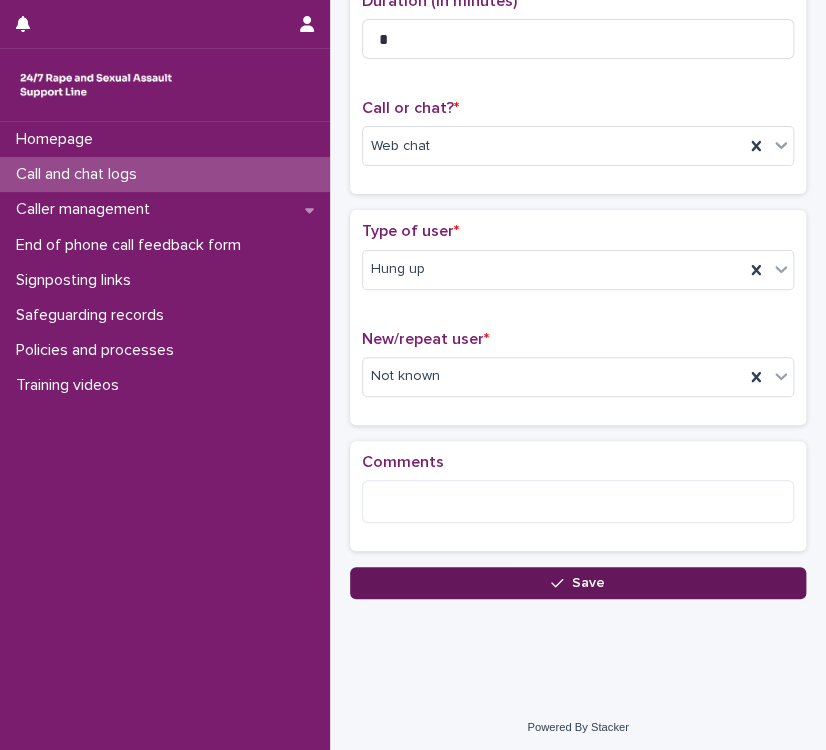 click on "Save" at bounding box center (578, 583) 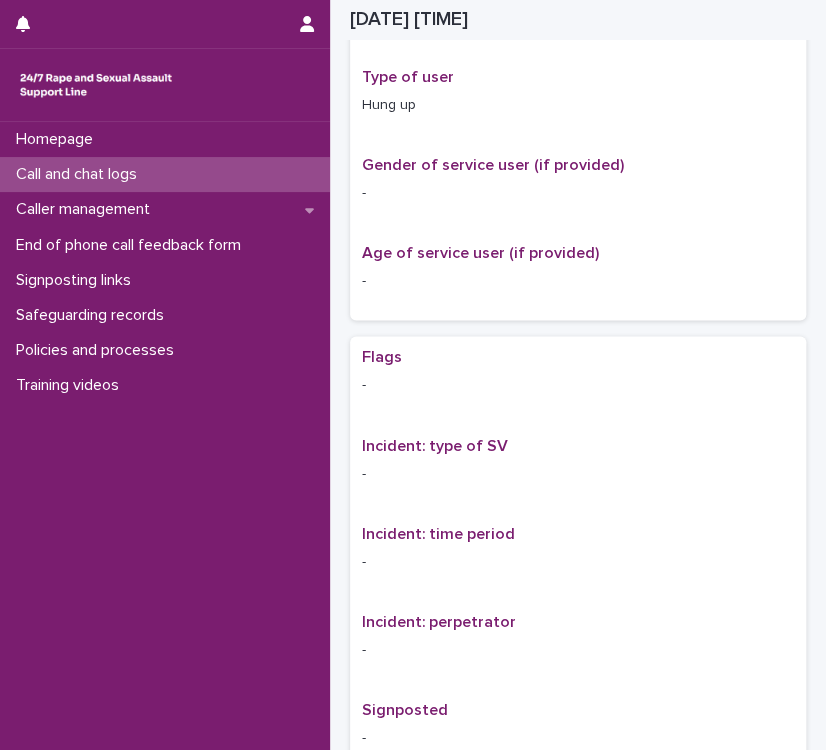 scroll, scrollTop: 641, scrollLeft: 0, axis: vertical 